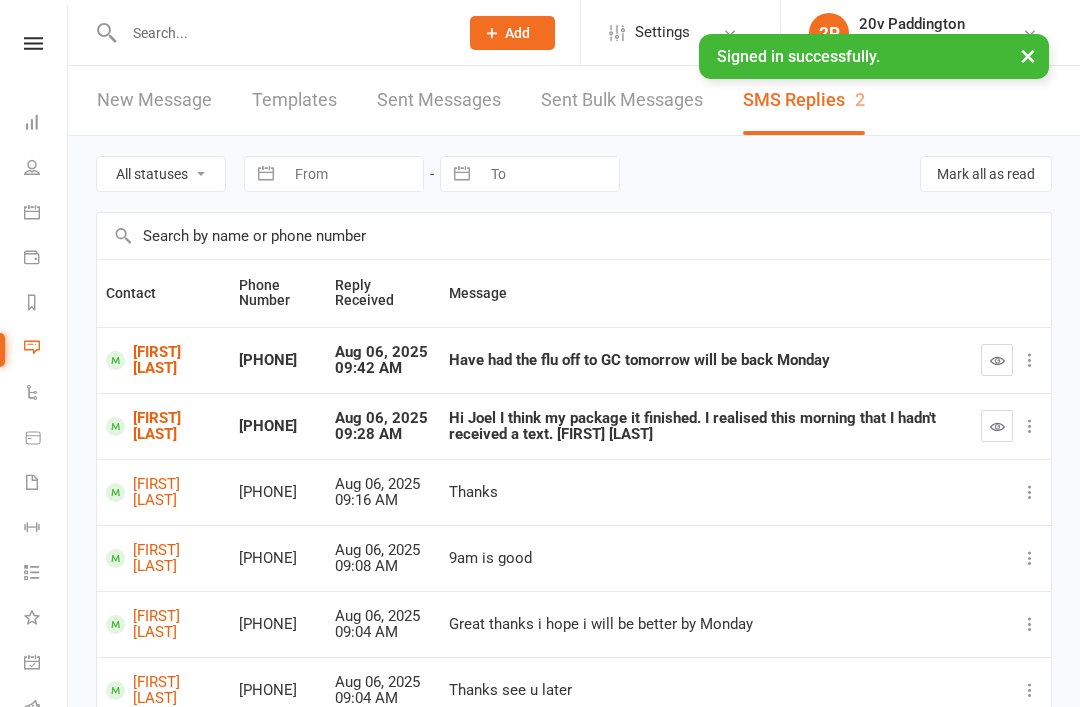 scroll, scrollTop: 0, scrollLeft: 0, axis: both 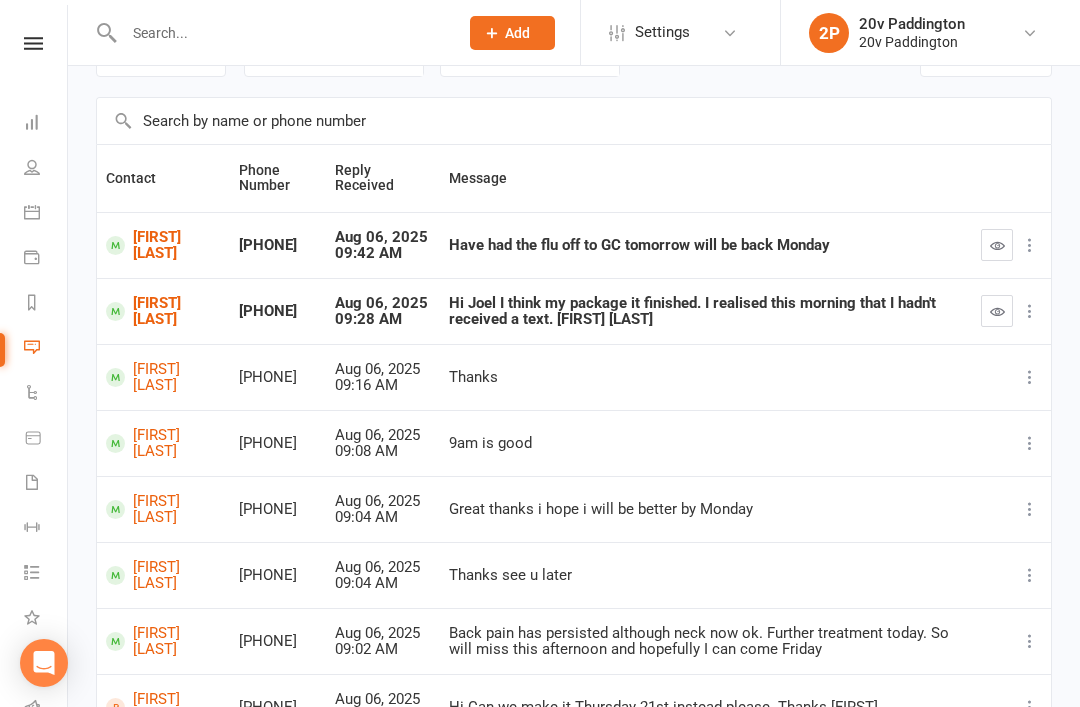 click on "[FIRST] [LAST]" at bounding box center [163, 377] 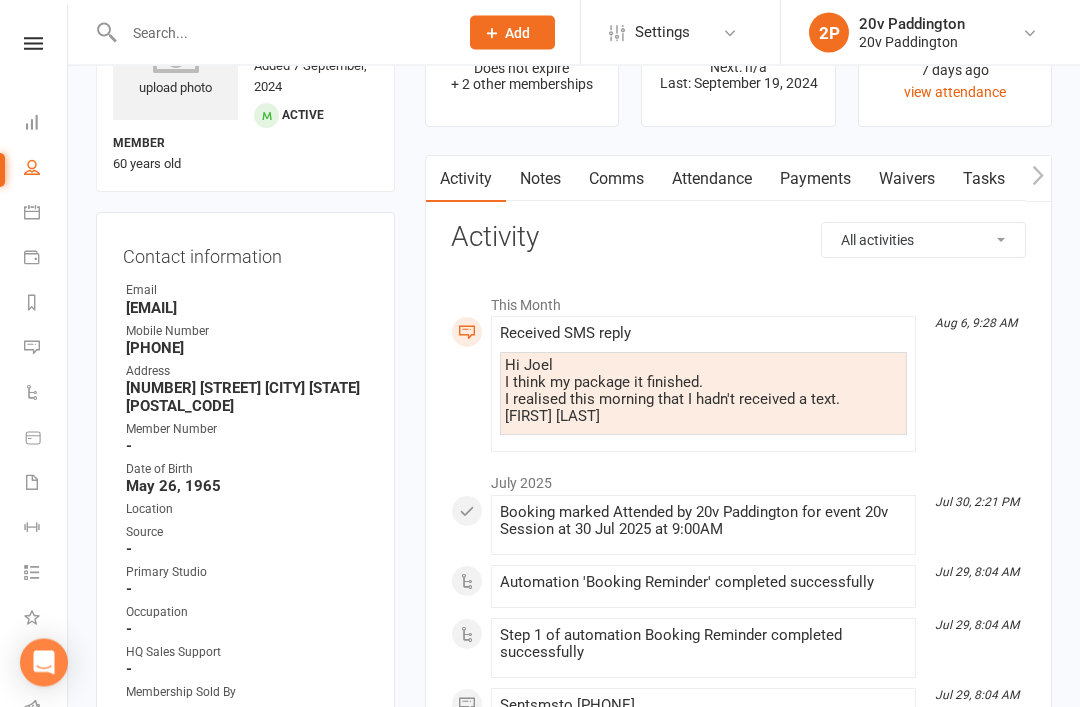 scroll, scrollTop: 0, scrollLeft: 0, axis: both 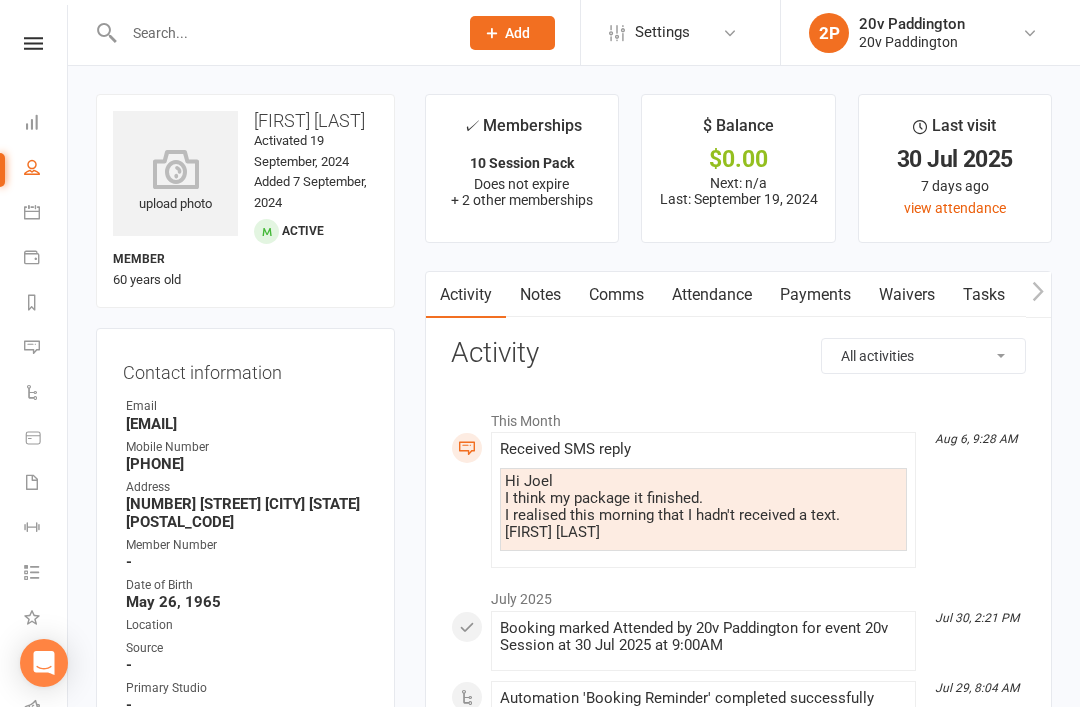 click on "Messages   2" at bounding box center [46, 349] 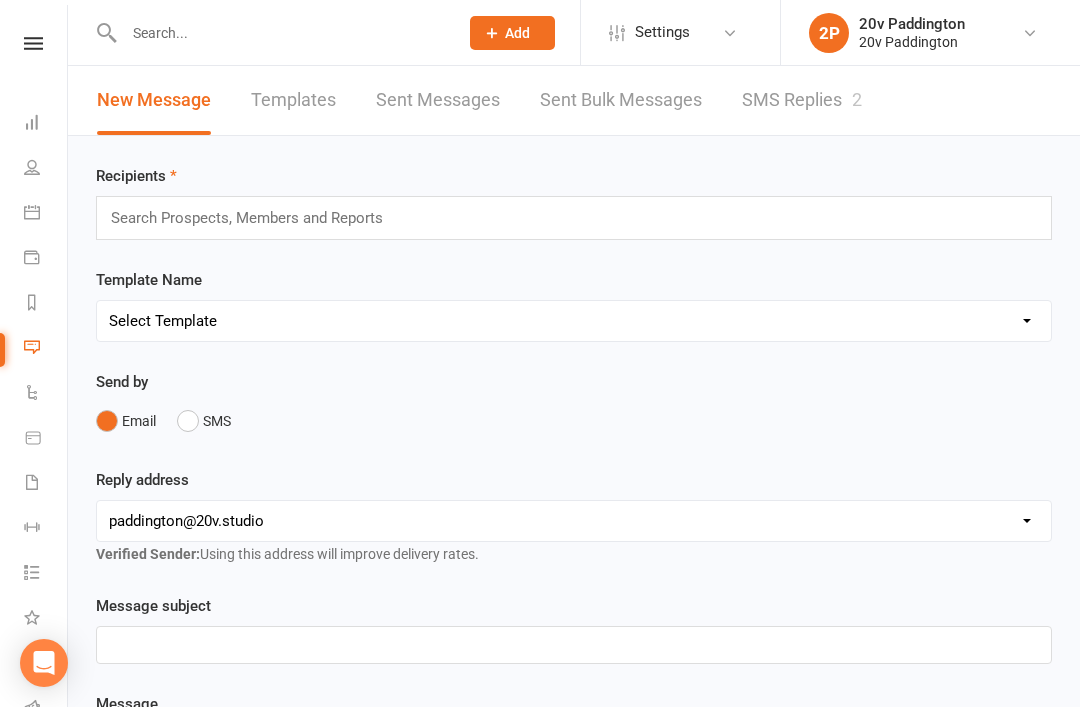 click on "SMS Replies  2" at bounding box center [802, 100] 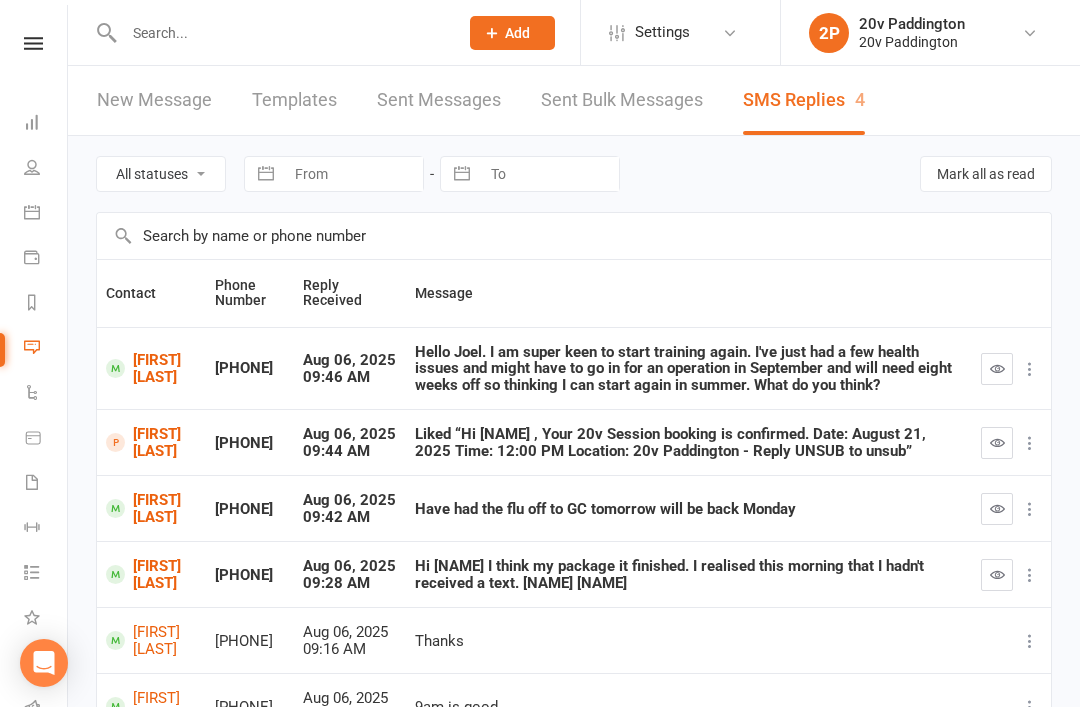 scroll, scrollTop: 0, scrollLeft: 0, axis: both 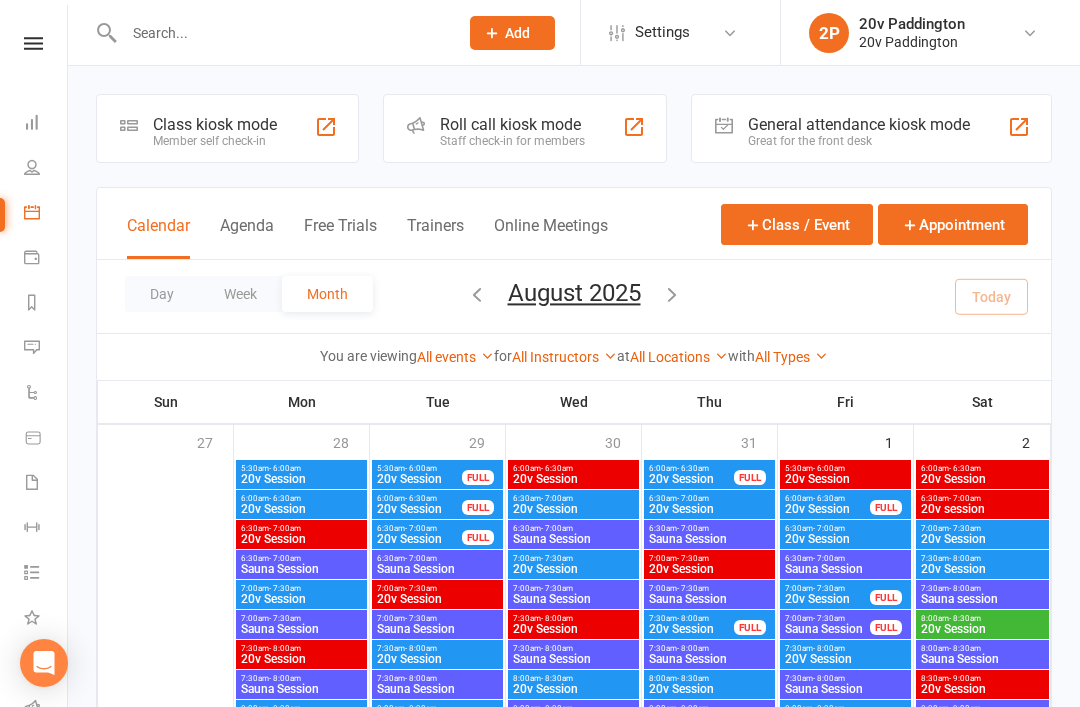 click on "Free Trials" at bounding box center (340, 237) 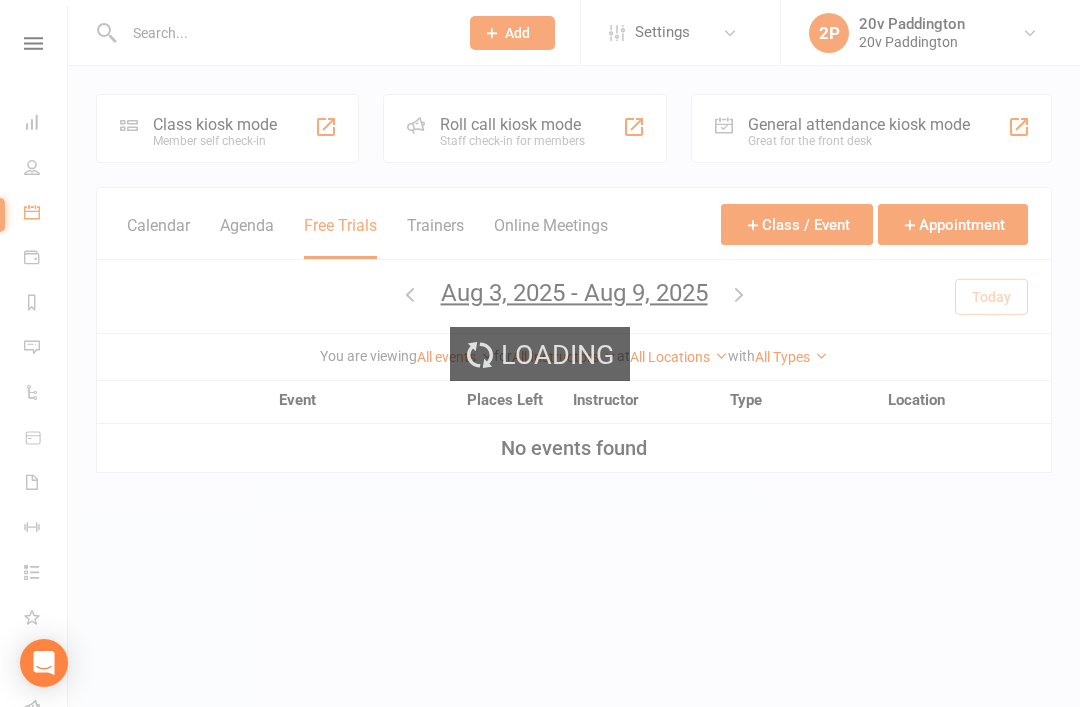 click on "Loading" at bounding box center (540, 353) 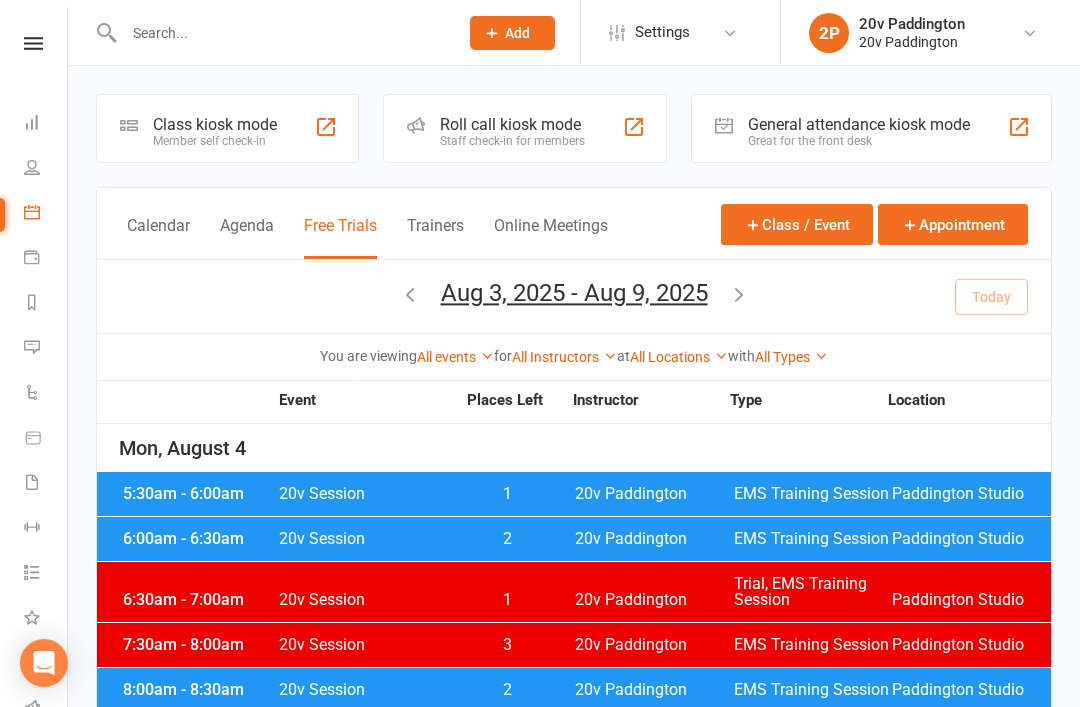 click on "Agenda" at bounding box center [247, 237] 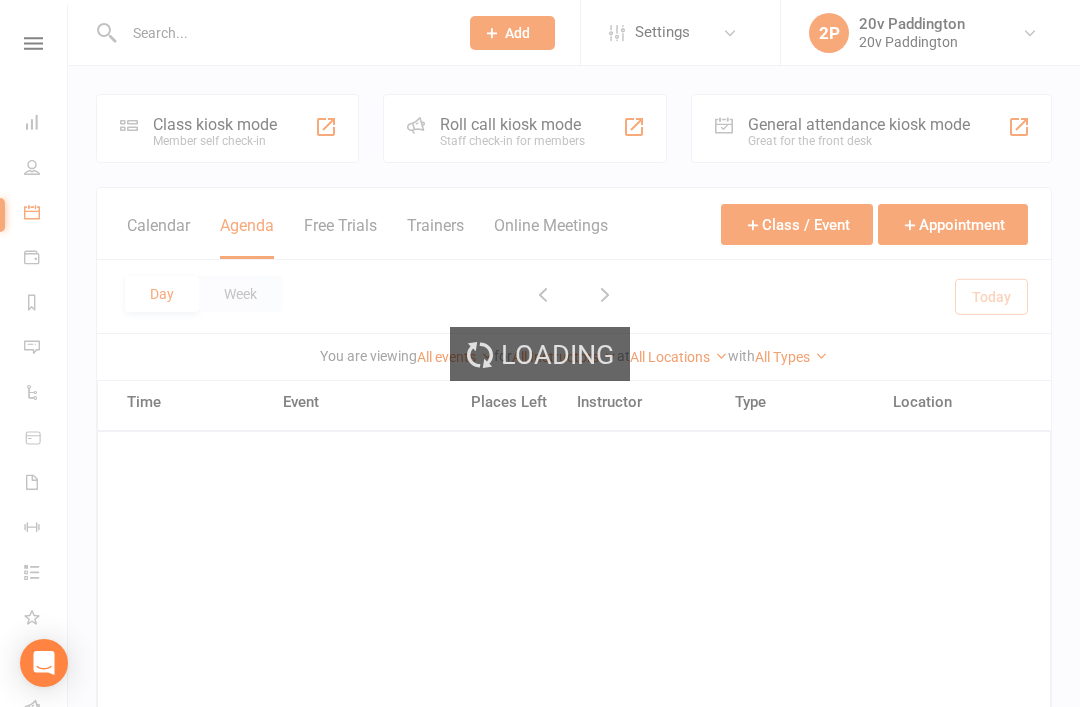 click on "Loading" at bounding box center (540, 353) 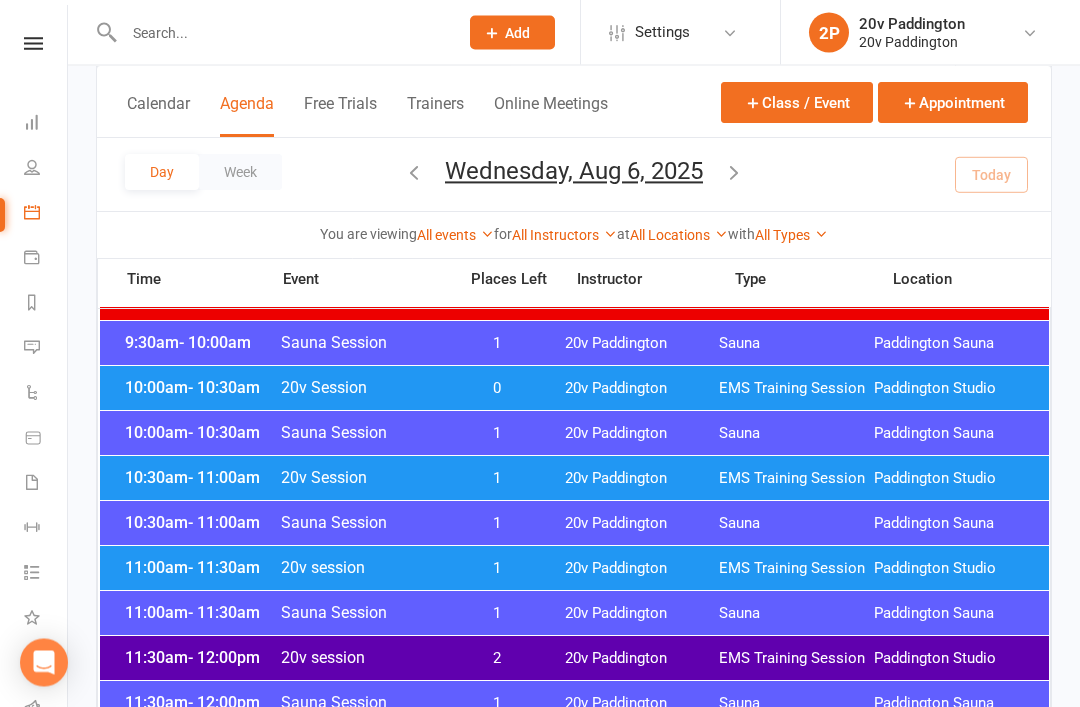 scroll, scrollTop: 736, scrollLeft: 0, axis: vertical 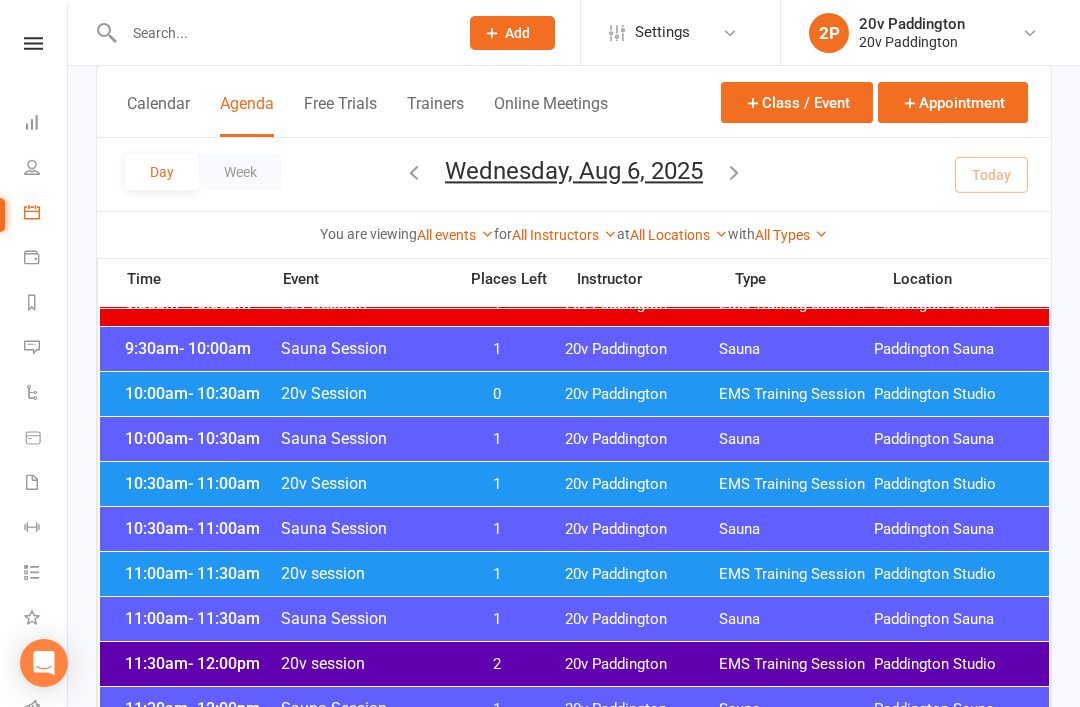 click on "10:30am  - 11:00am 20v Session 1 20v Paddington EMS Training Session Paddington Studio" at bounding box center [574, 484] 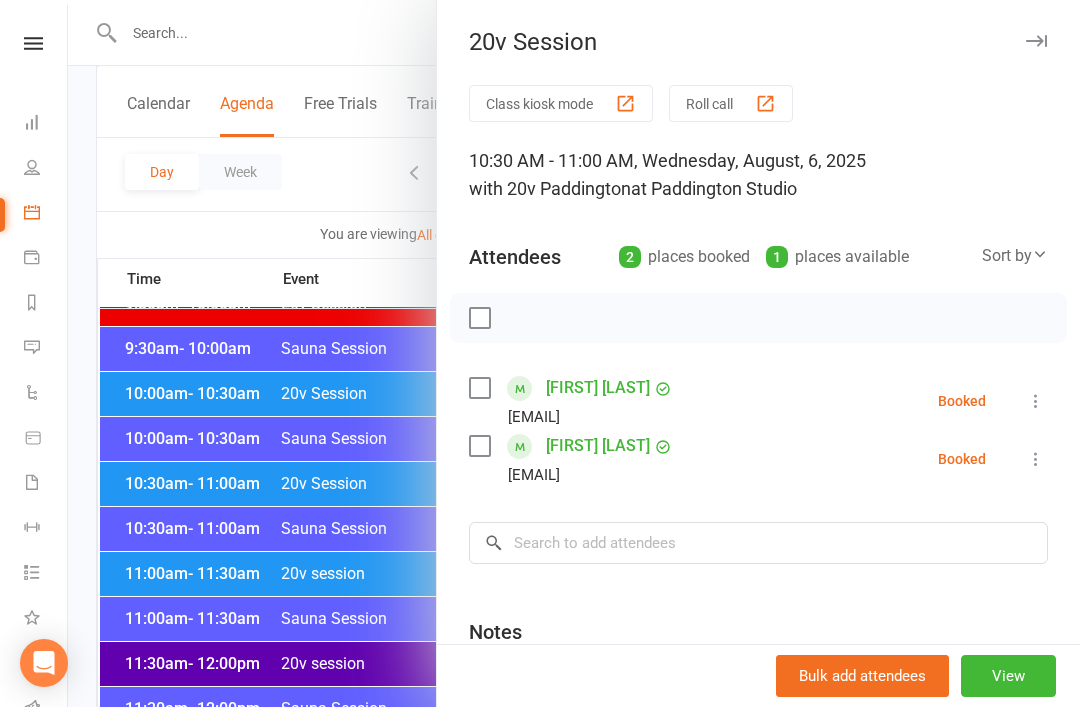 click at bounding box center (574, 353) 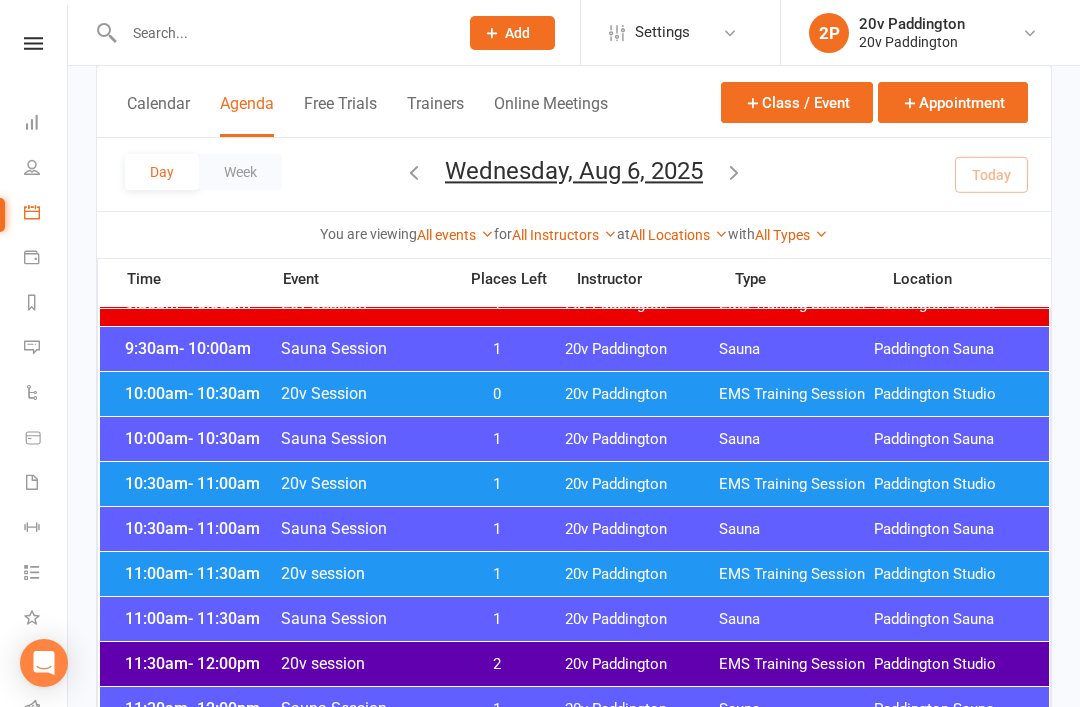 click on "20v session" at bounding box center (362, 573) 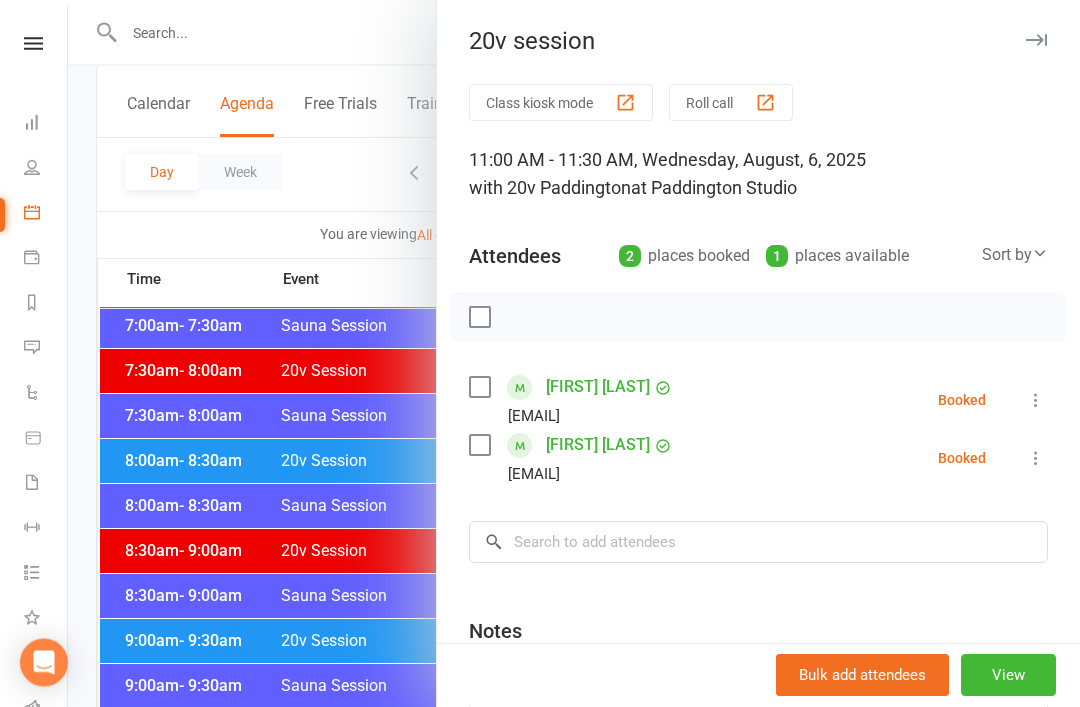 scroll, scrollTop: 254, scrollLeft: 0, axis: vertical 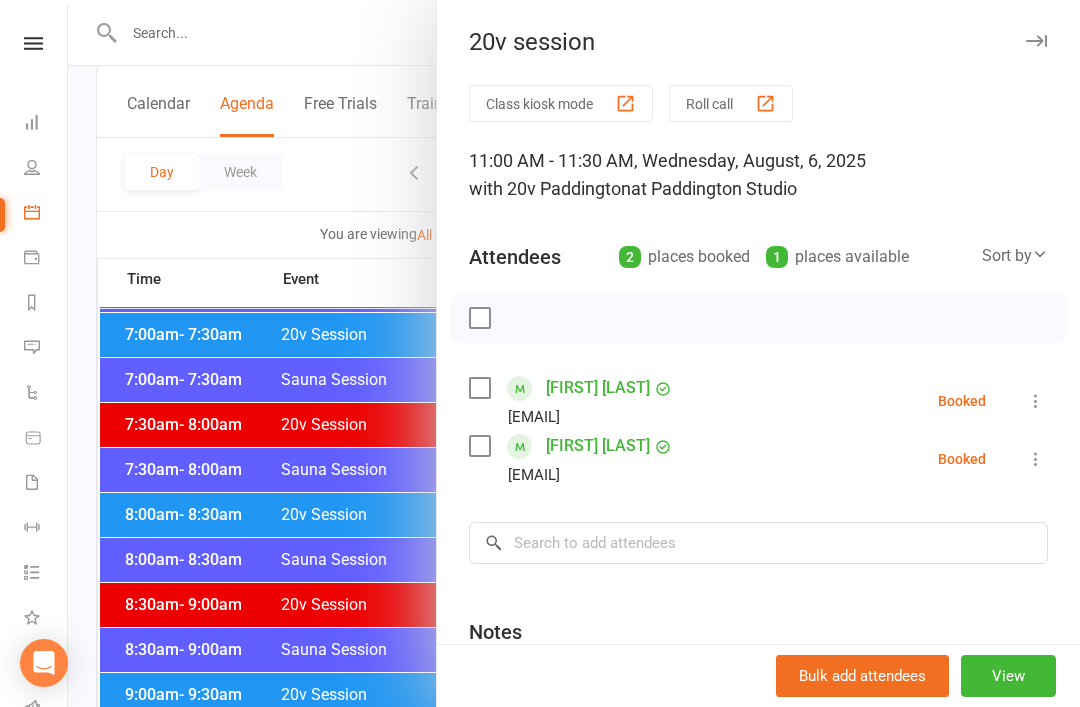 click at bounding box center (574, 353) 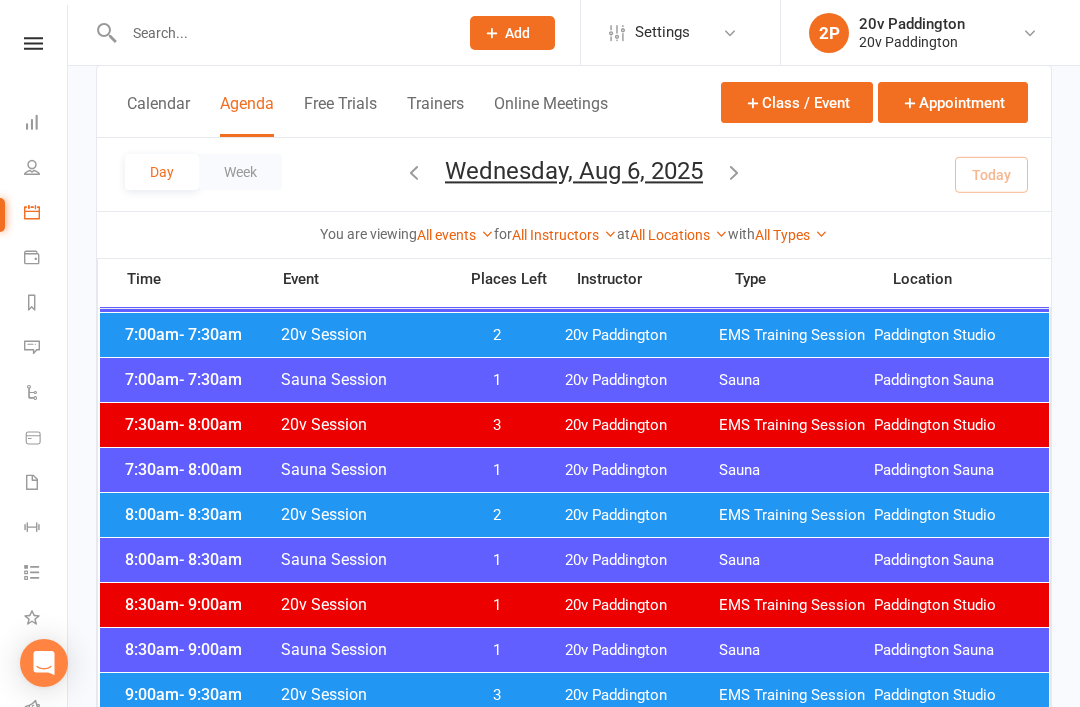 click on "Wednesday, Aug 6, 2025" at bounding box center (574, 171) 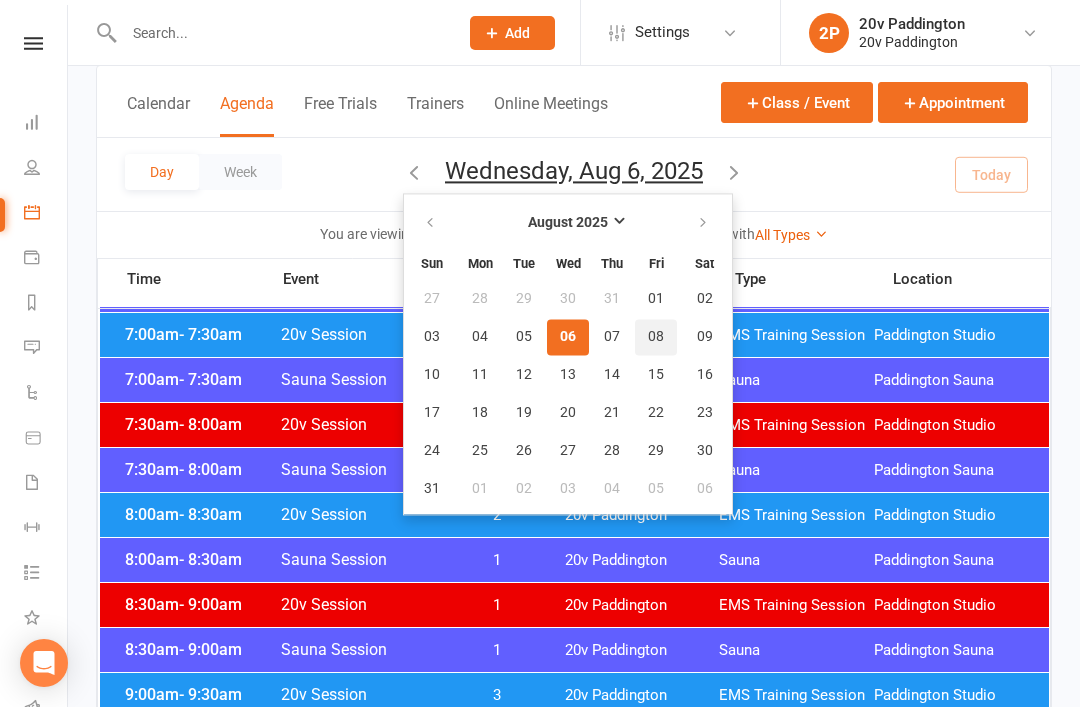 click on "08" at bounding box center [656, 337] 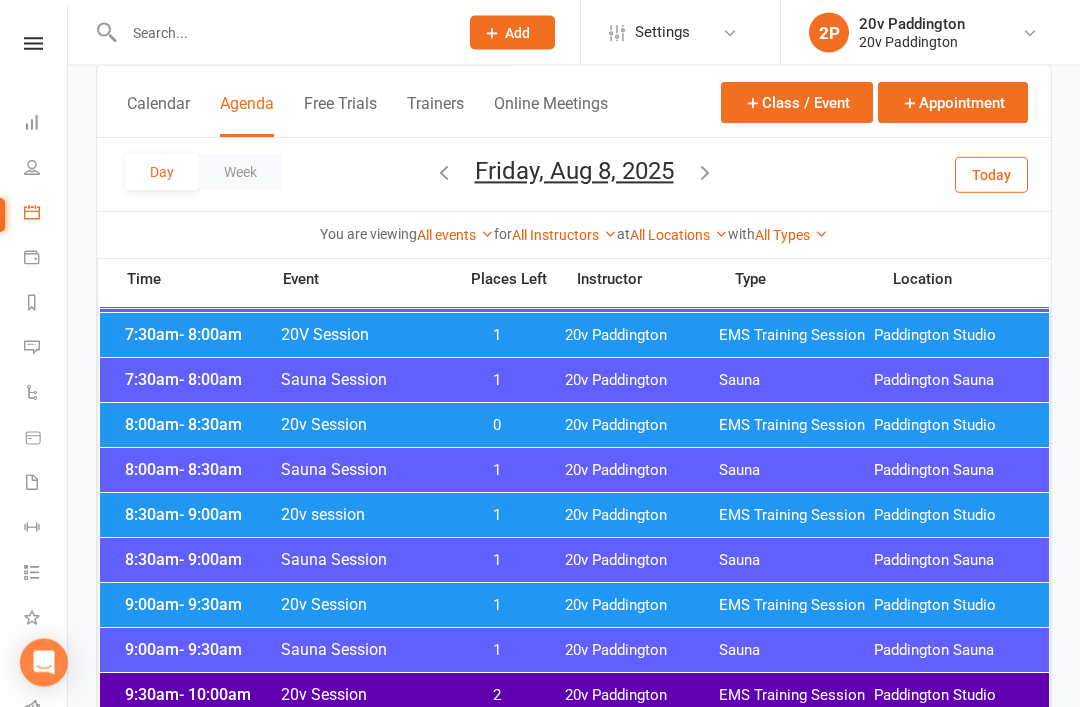 click on "9:00am  - 9:30am 20v Session 1 20v Paddington EMS Training Session Paddington Studio" at bounding box center (574, 606) 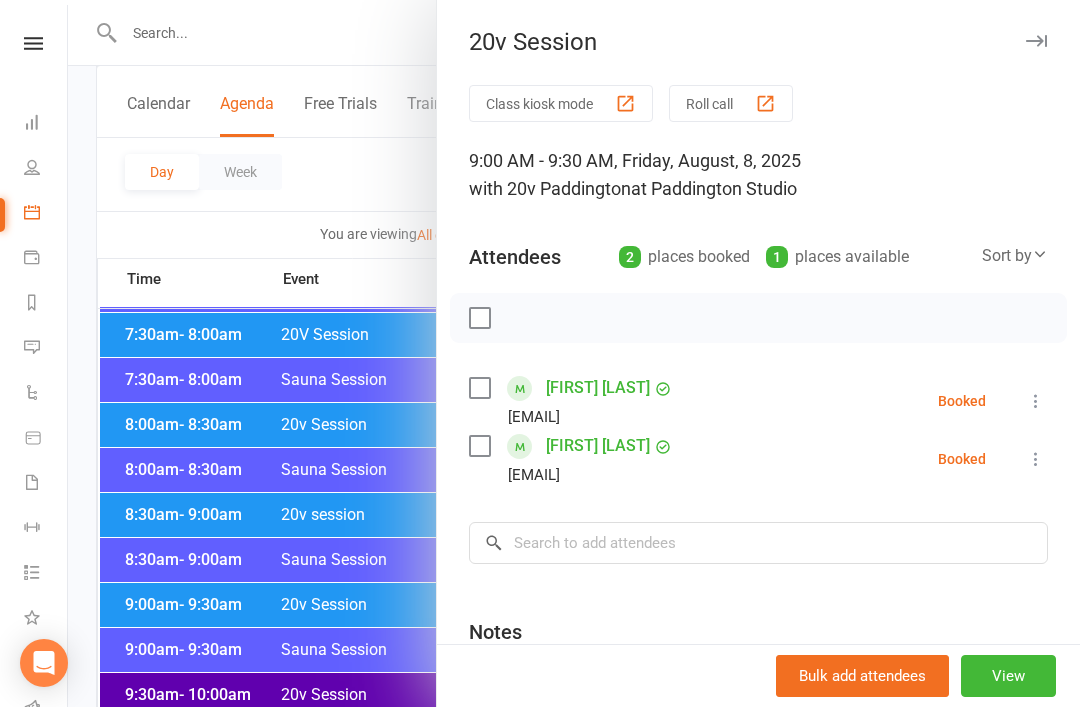 click at bounding box center [574, 353] 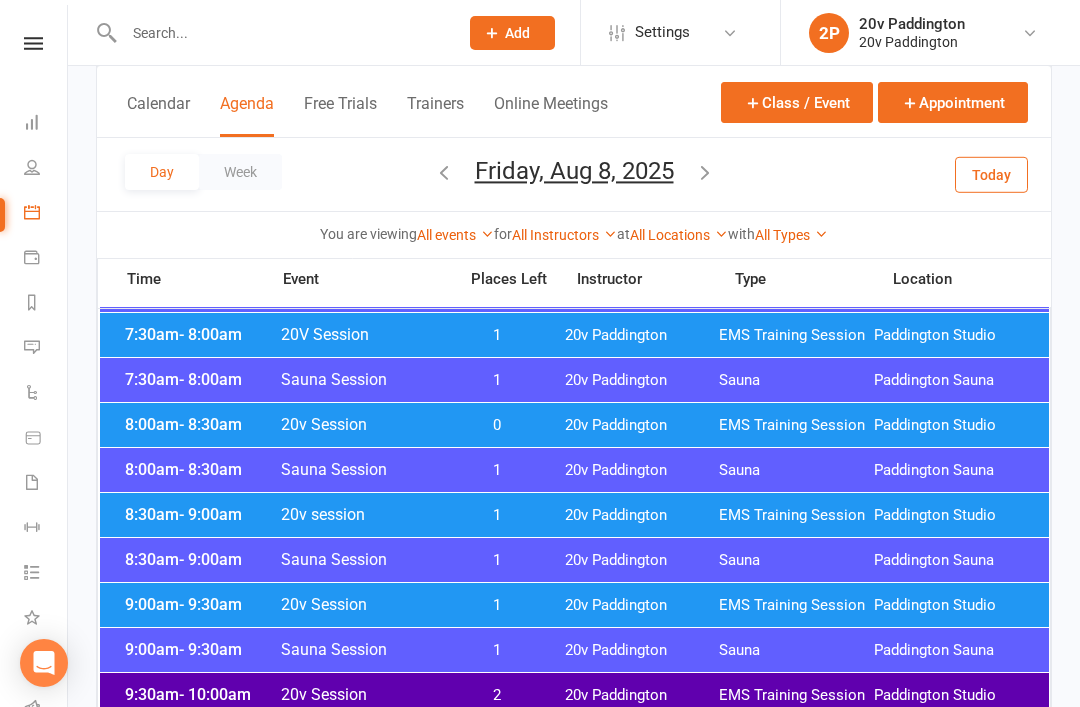 click on "9:00am  - 9:30am 20v Session 1 20v Paddington EMS Training Session Paddington Studio" at bounding box center [574, 605] 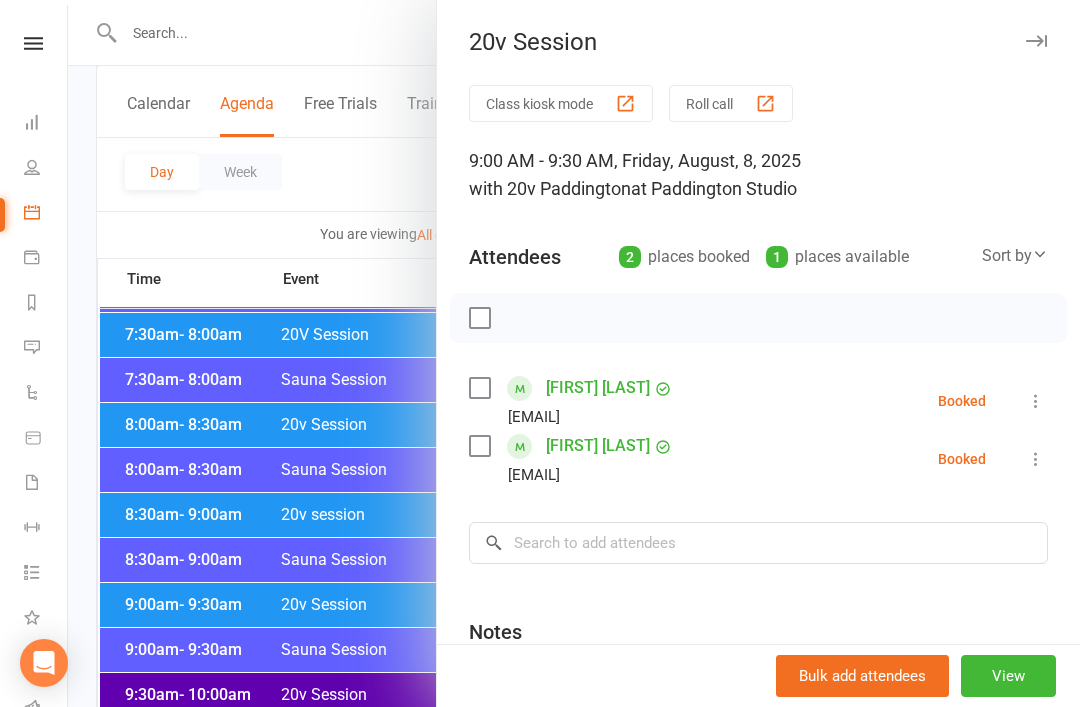 click on "Ala Debowska" at bounding box center (598, 388) 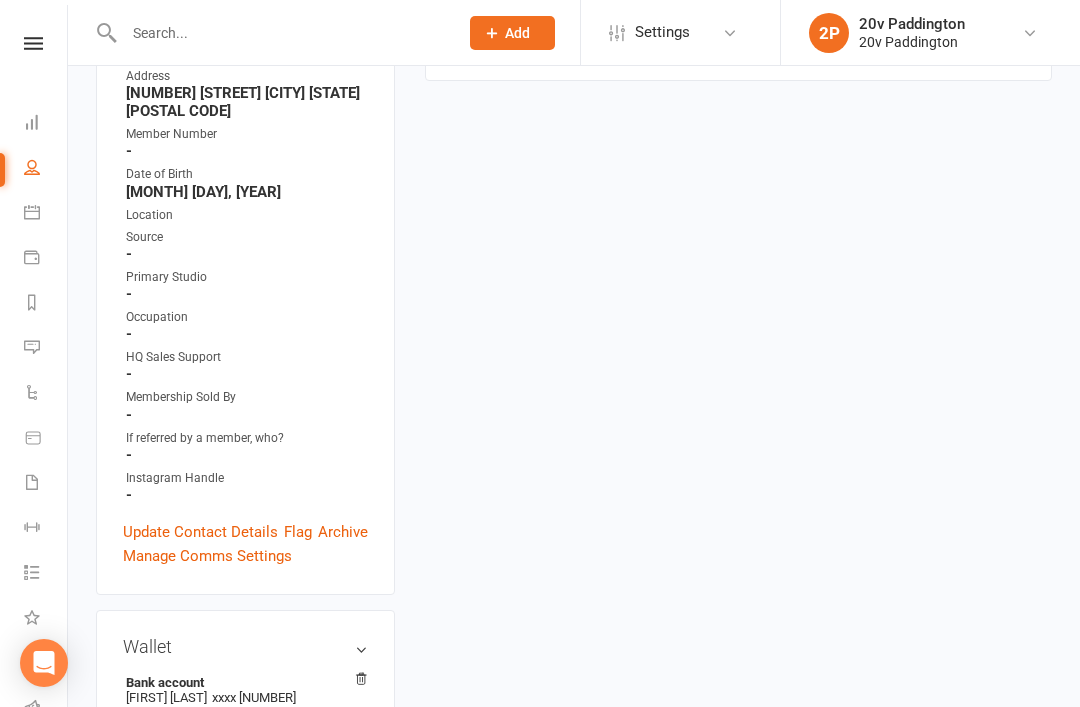 scroll, scrollTop: 0, scrollLeft: 0, axis: both 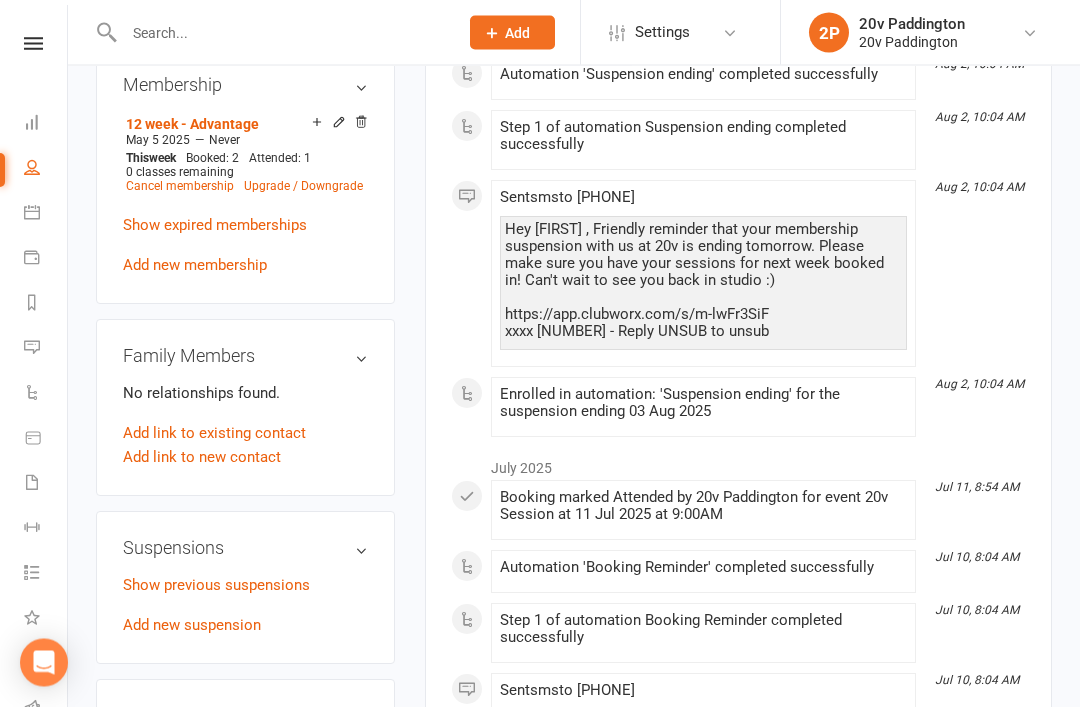 click on "Show previous suspensions" at bounding box center [216, 586] 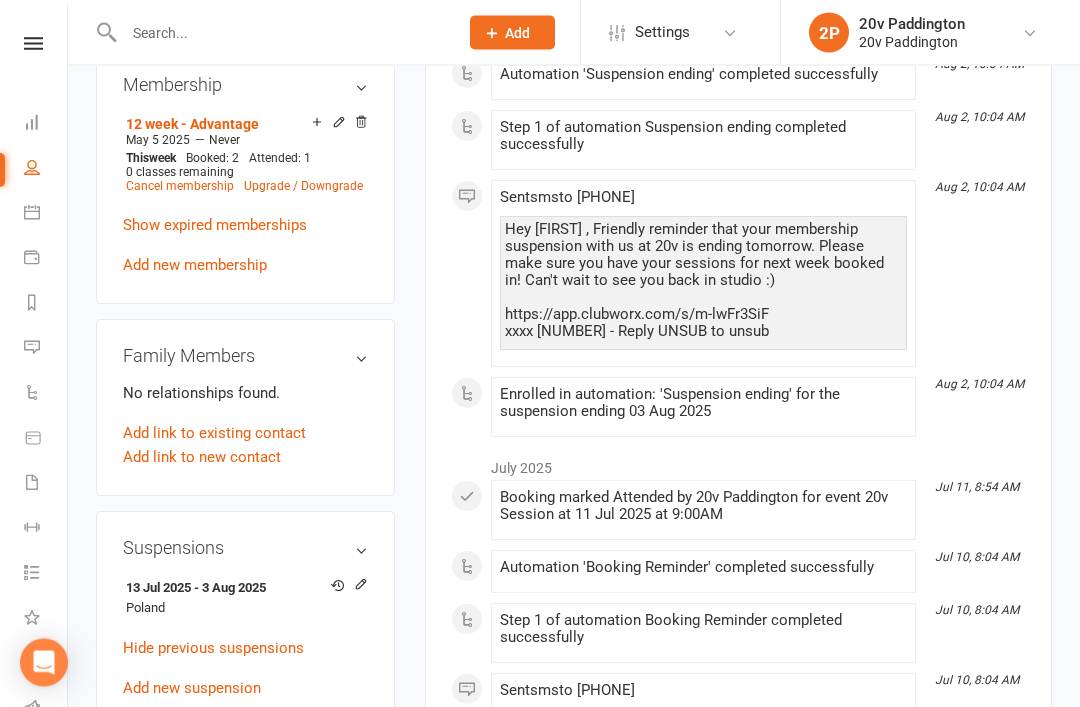 scroll, scrollTop: 1121, scrollLeft: 0, axis: vertical 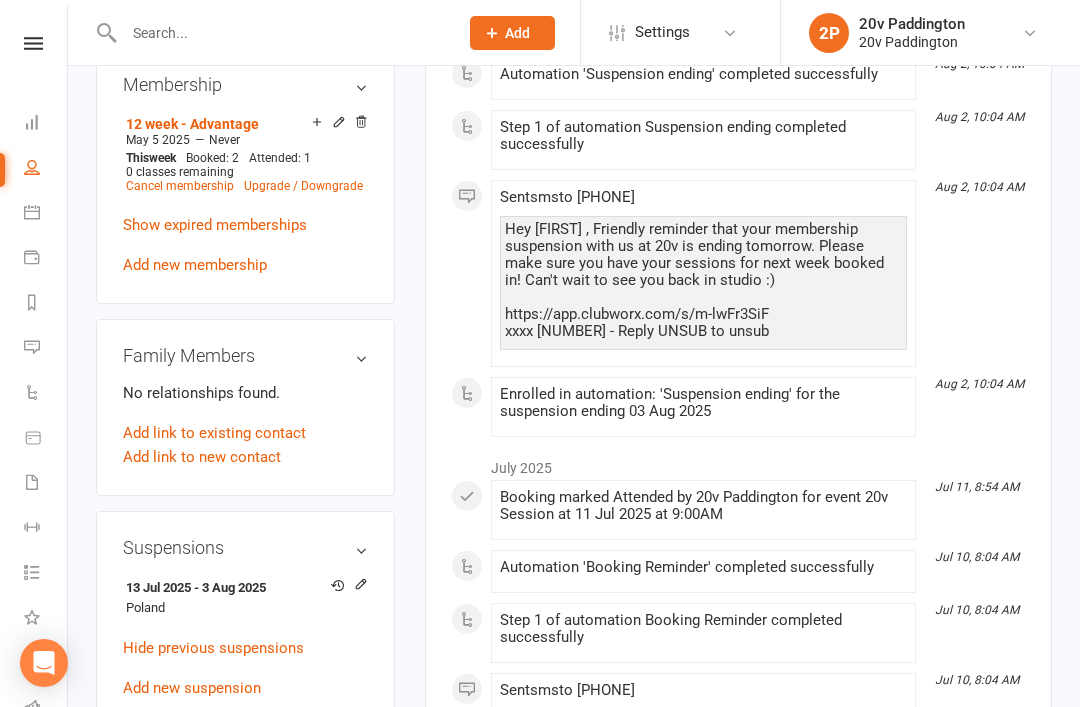 click on "Hide previous suspensions" at bounding box center [213, 648] 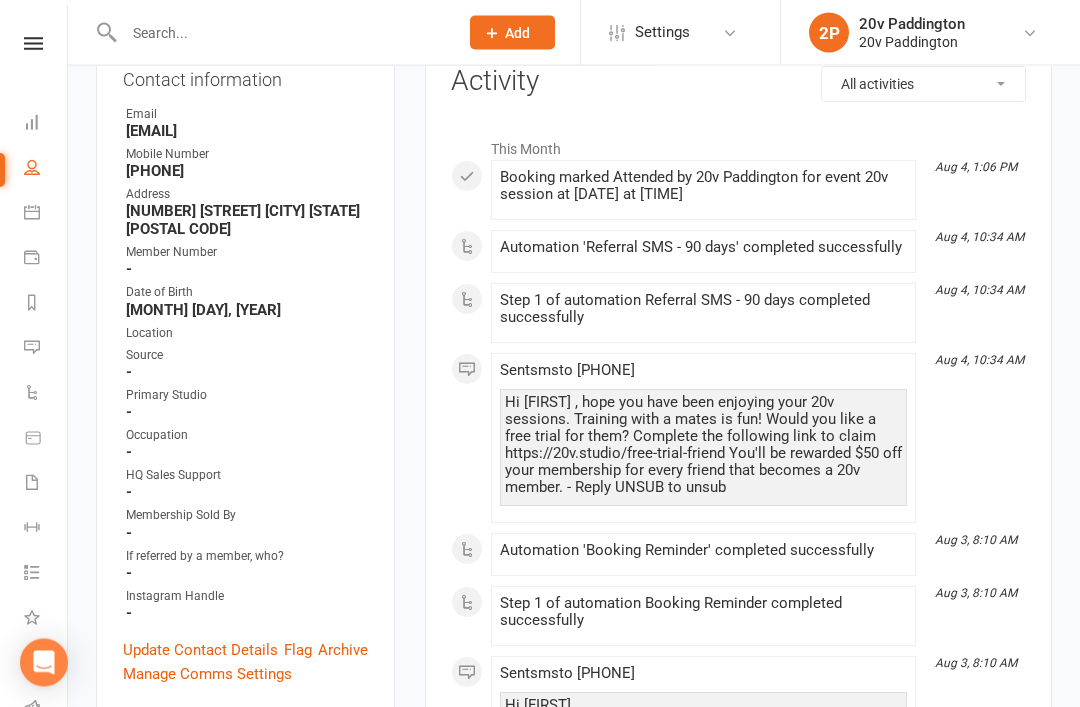 scroll, scrollTop: 0, scrollLeft: 0, axis: both 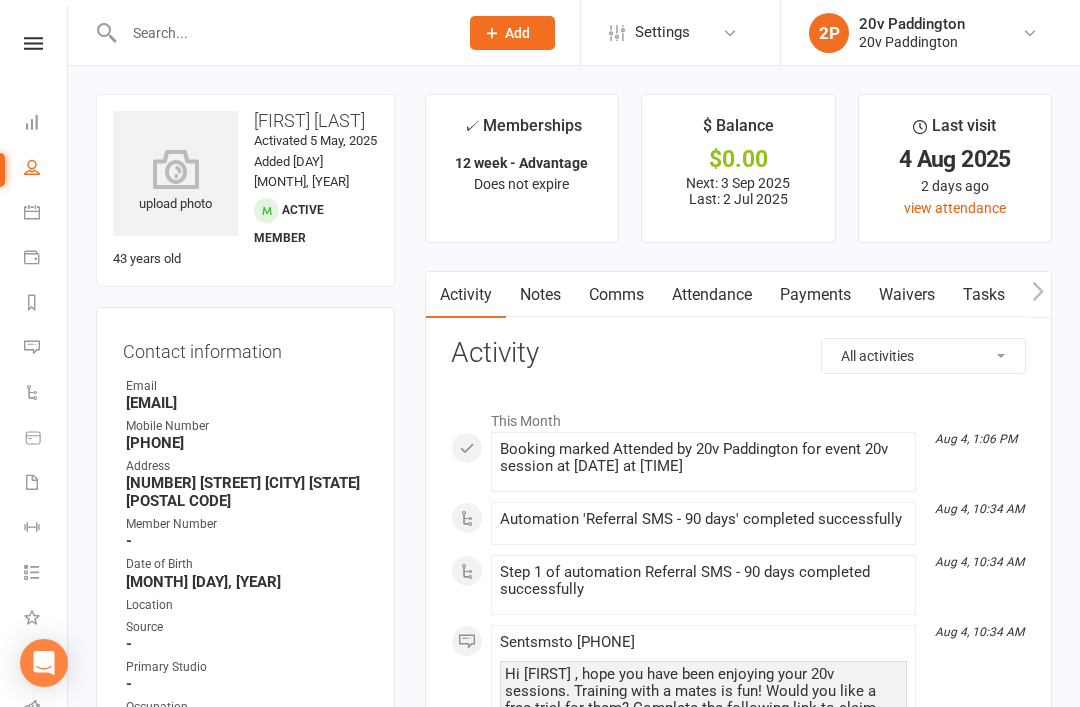 click on "Calendar" at bounding box center [46, 214] 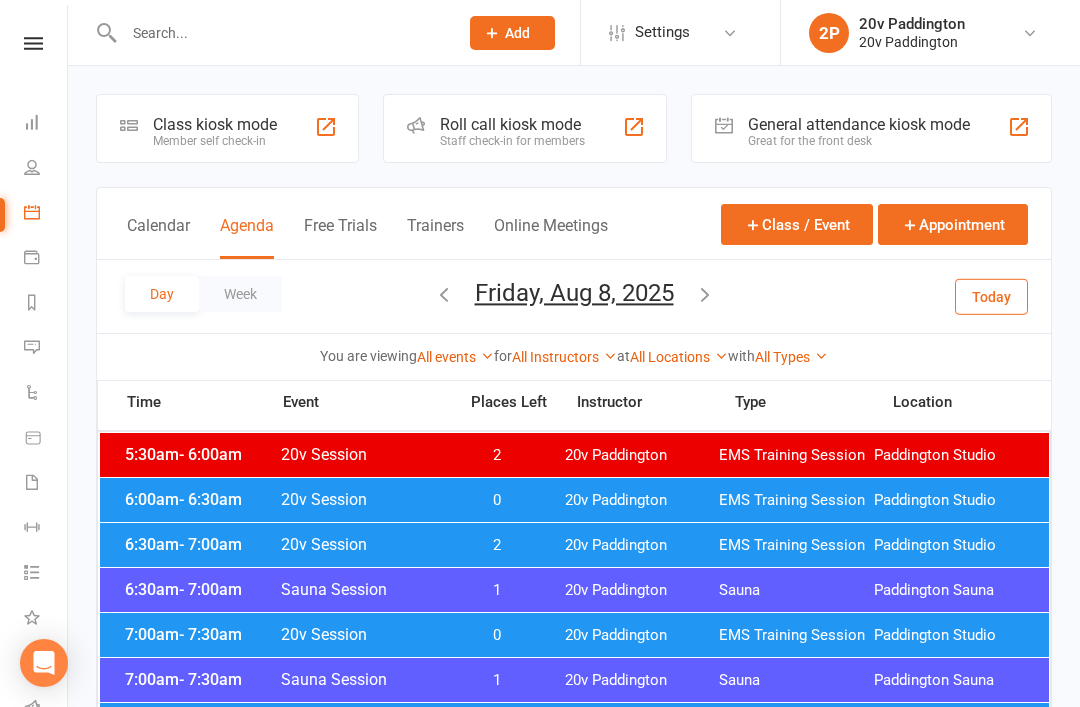 click on "Today" at bounding box center [991, 296] 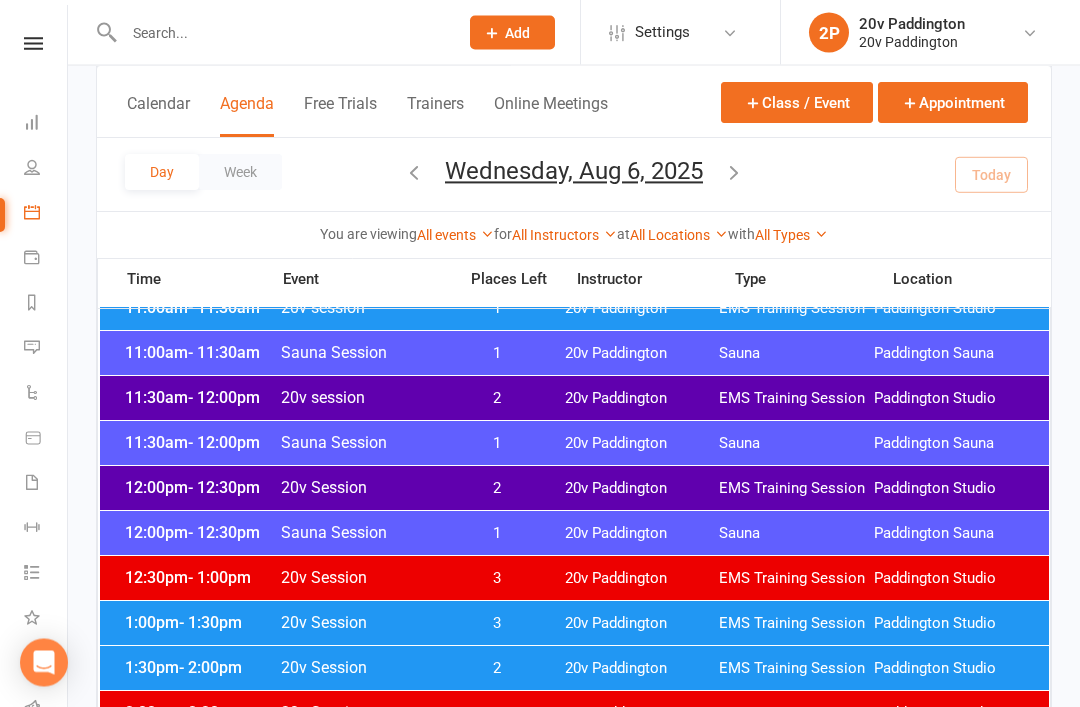 scroll, scrollTop: 1001, scrollLeft: 0, axis: vertical 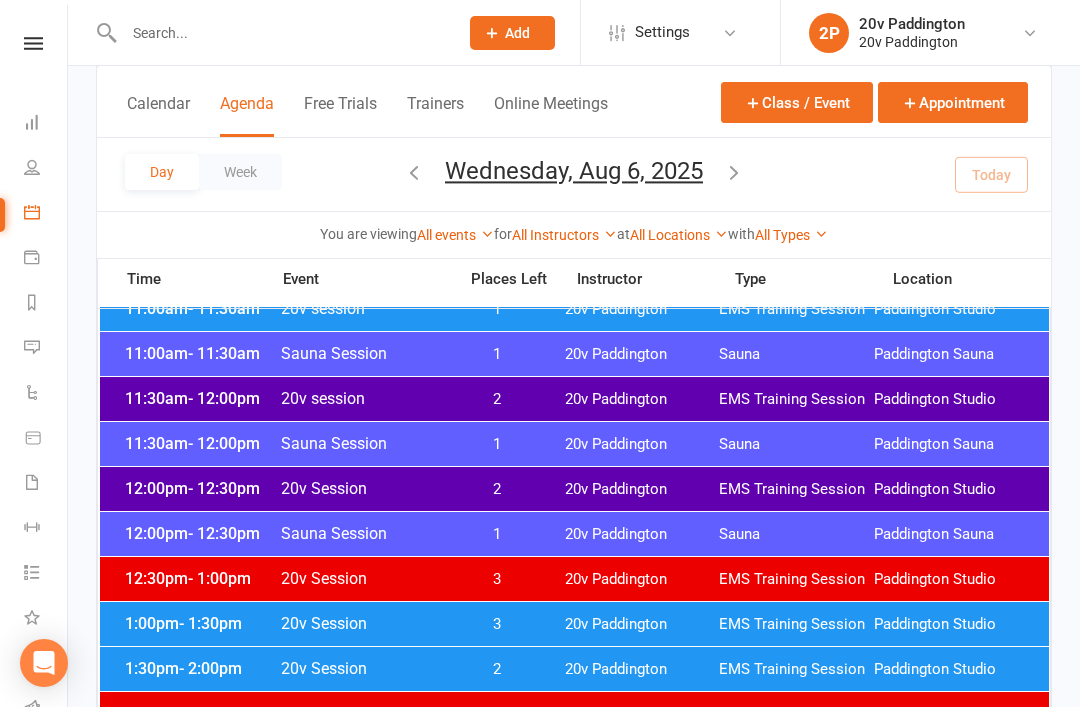 click on "EMS Training Session" at bounding box center [796, 399] 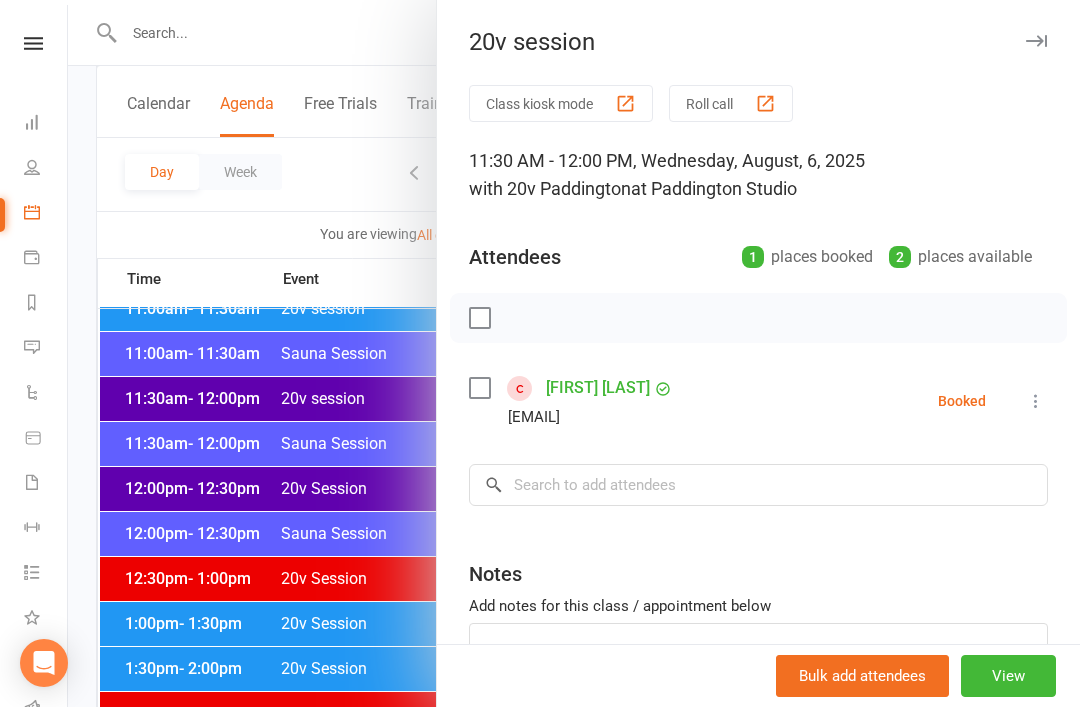 click at bounding box center (574, 353) 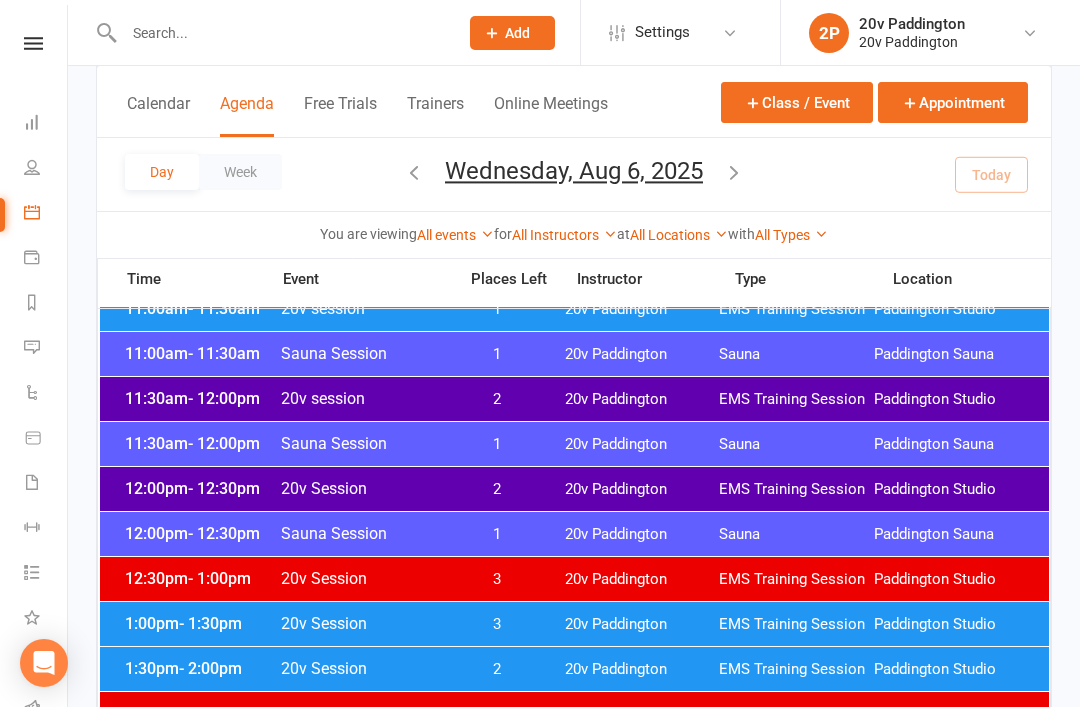 click on "12:00pm  - 12:30pm 20v Session 2 20v Paddington EMS Training Session Paddington Studio" at bounding box center [574, 489] 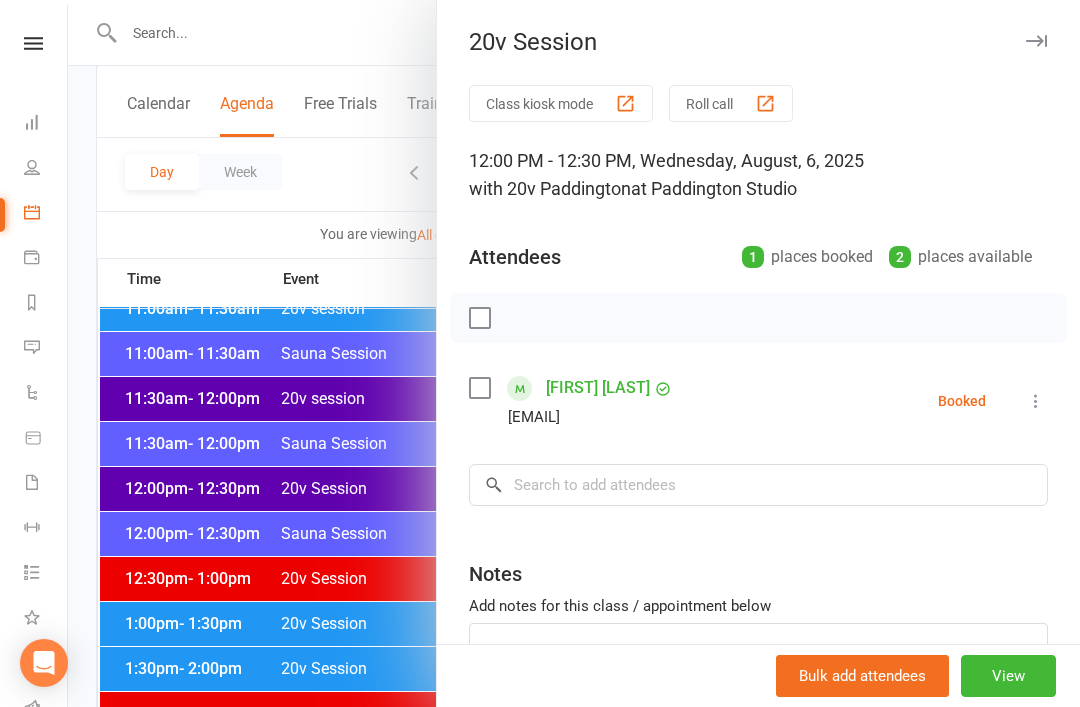 click at bounding box center (574, 353) 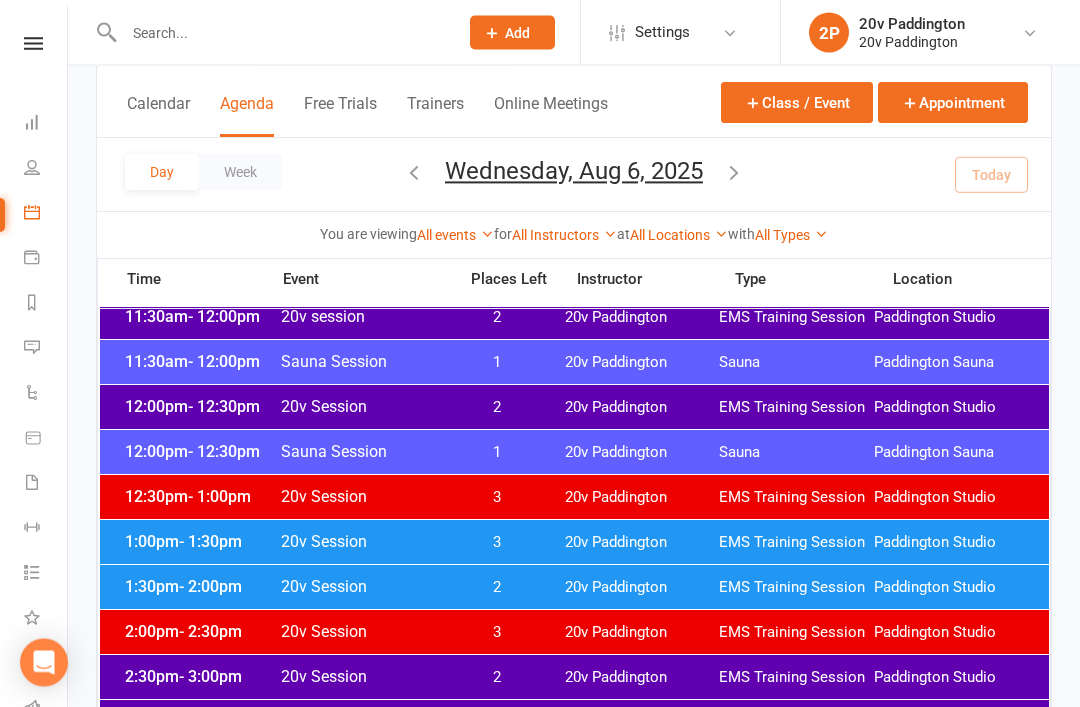 scroll, scrollTop: 1086, scrollLeft: 0, axis: vertical 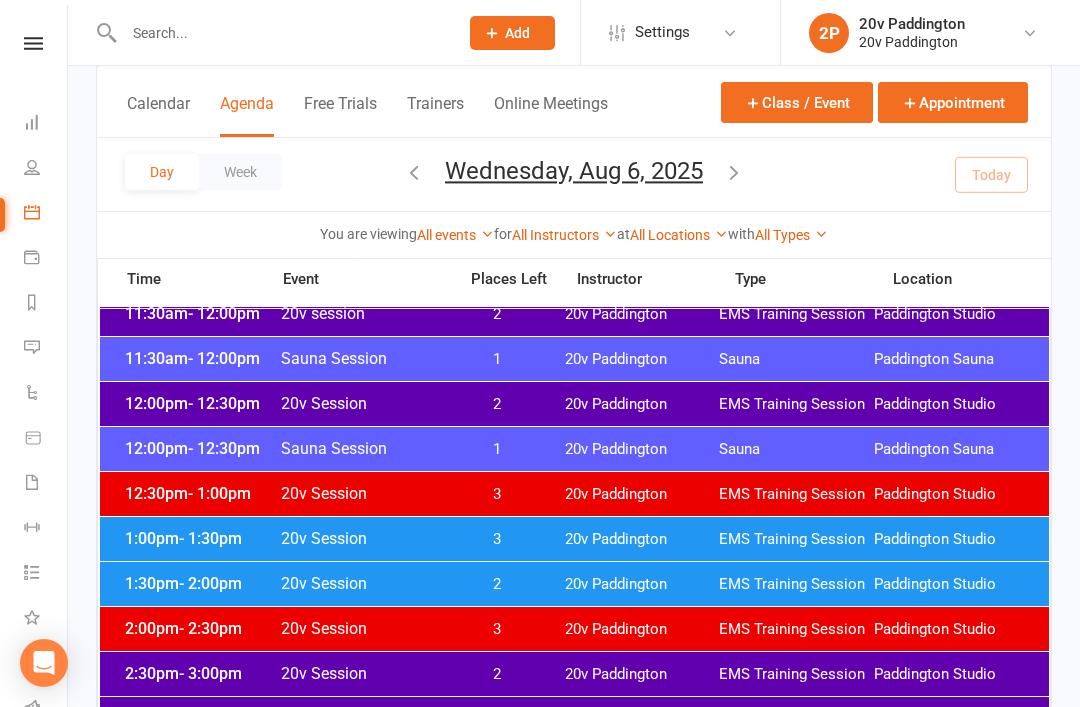 click on "1:00pm  - 1:30pm 20v Session 3 20v Paddington EMS Training Session Paddington Studio" at bounding box center [574, 539] 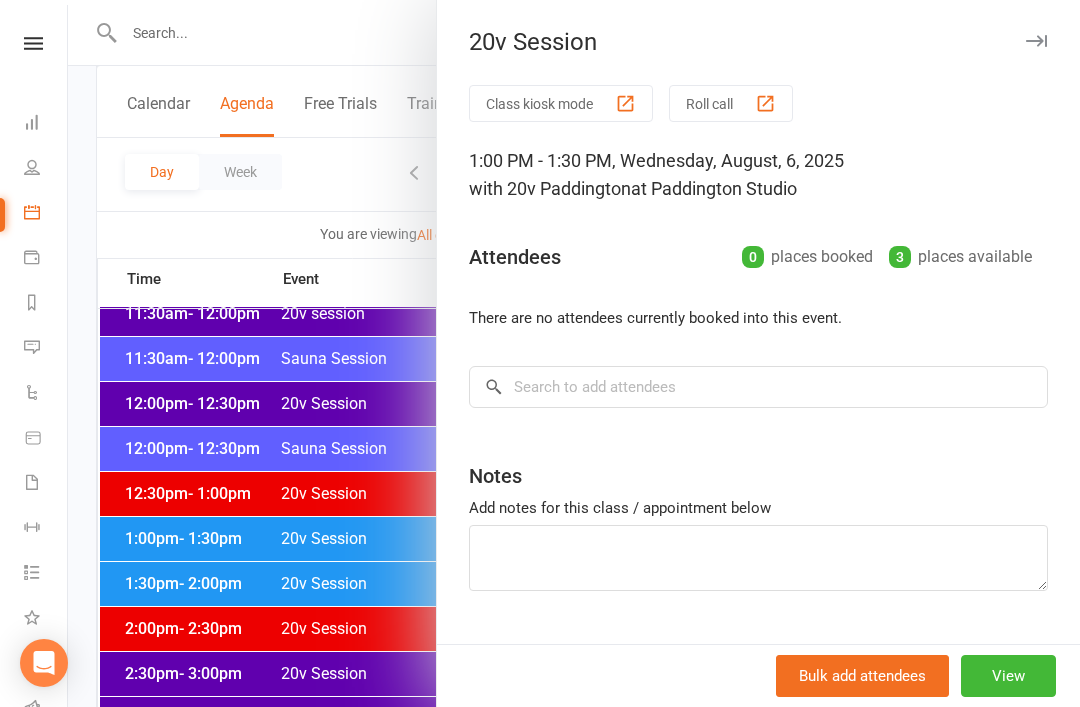 click at bounding box center [574, 353] 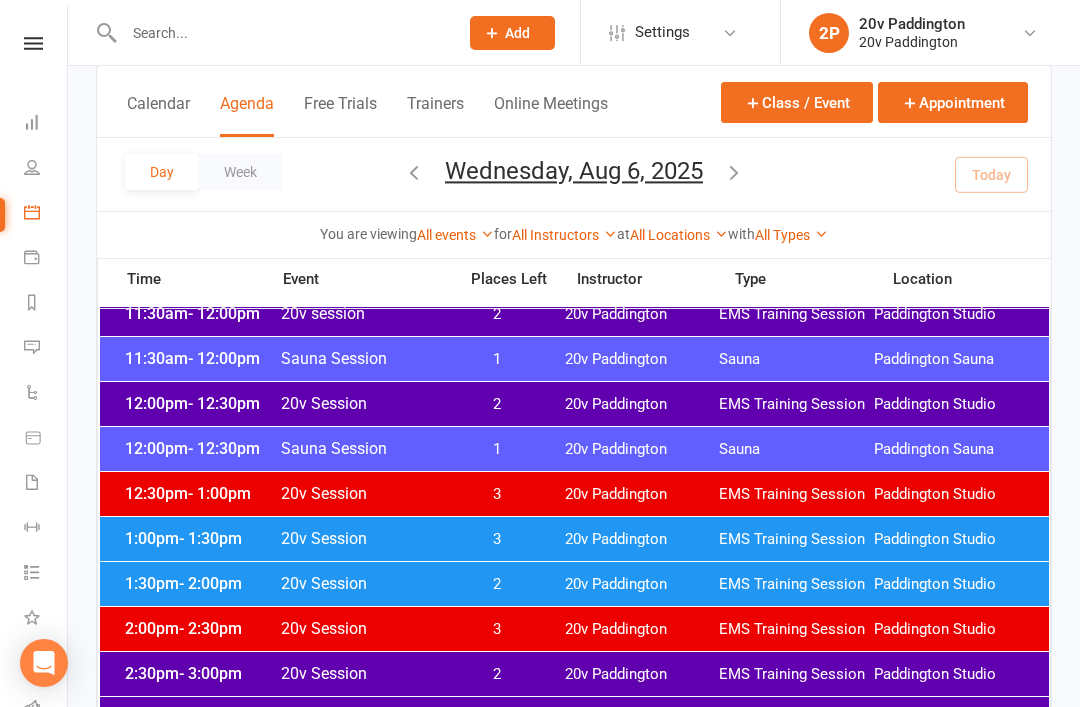 click on "2" at bounding box center (497, 584) 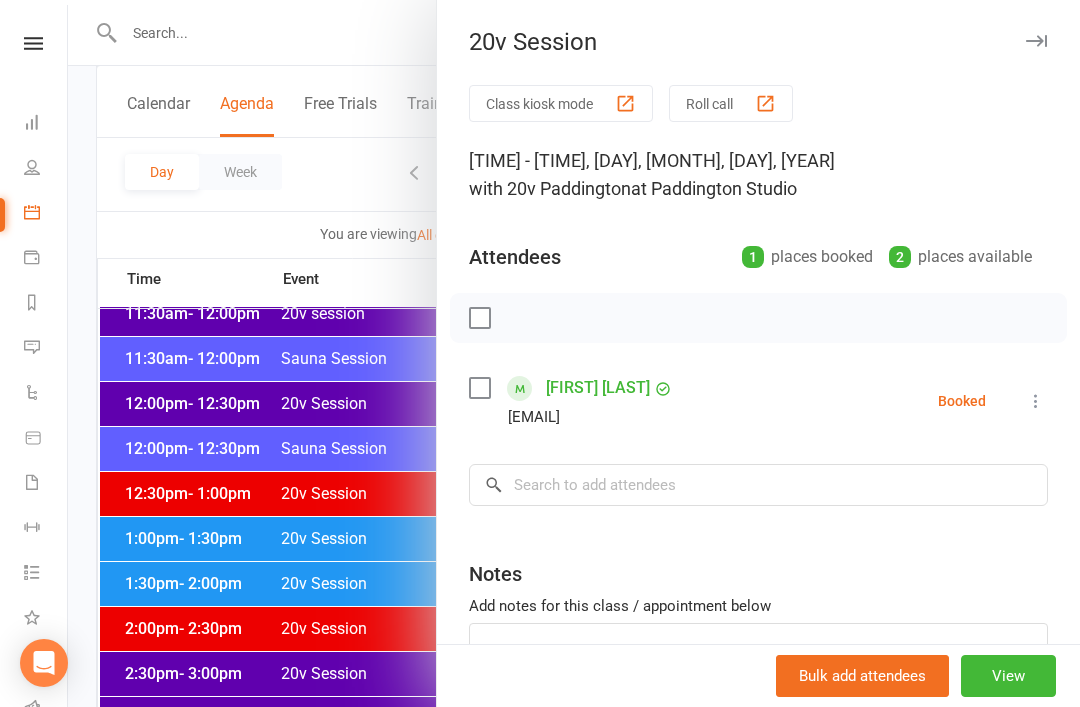 click at bounding box center [574, 353] 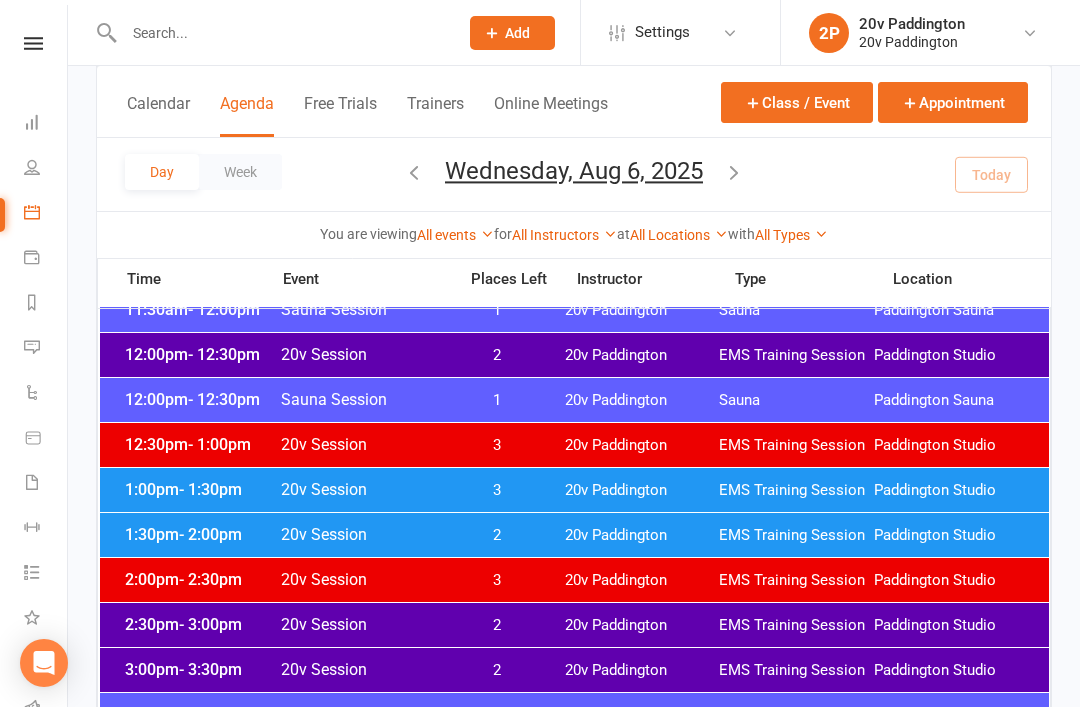scroll, scrollTop: 1273, scrollLeft: 0, axis: vertical 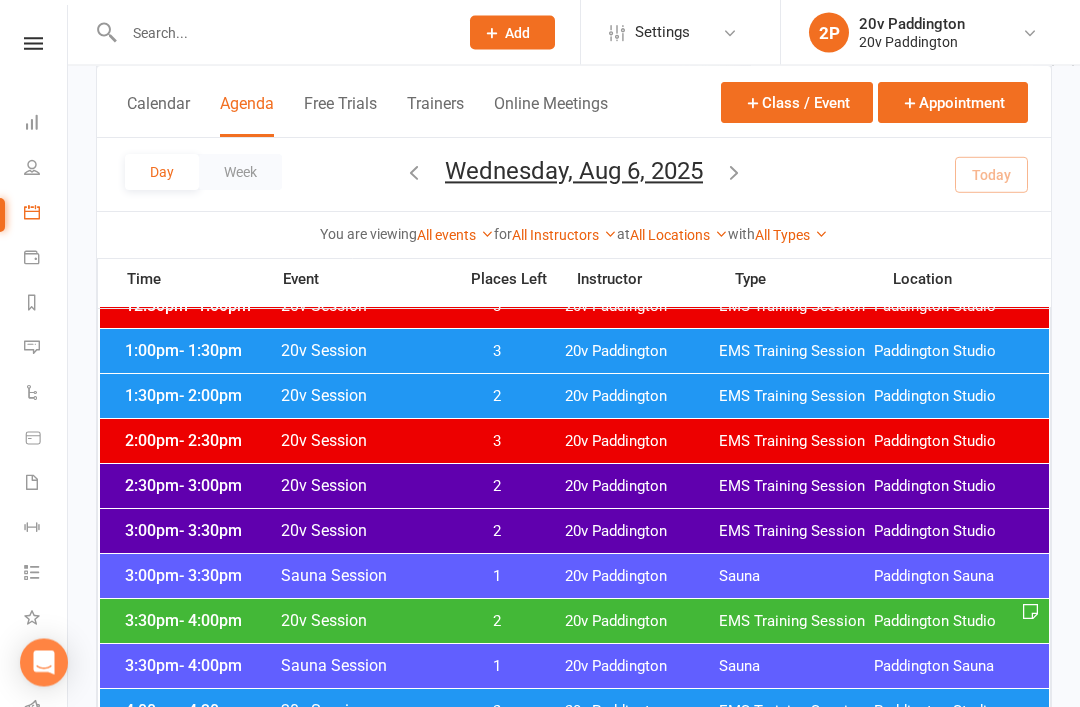 click on "2" at bounding box center (497, 487) 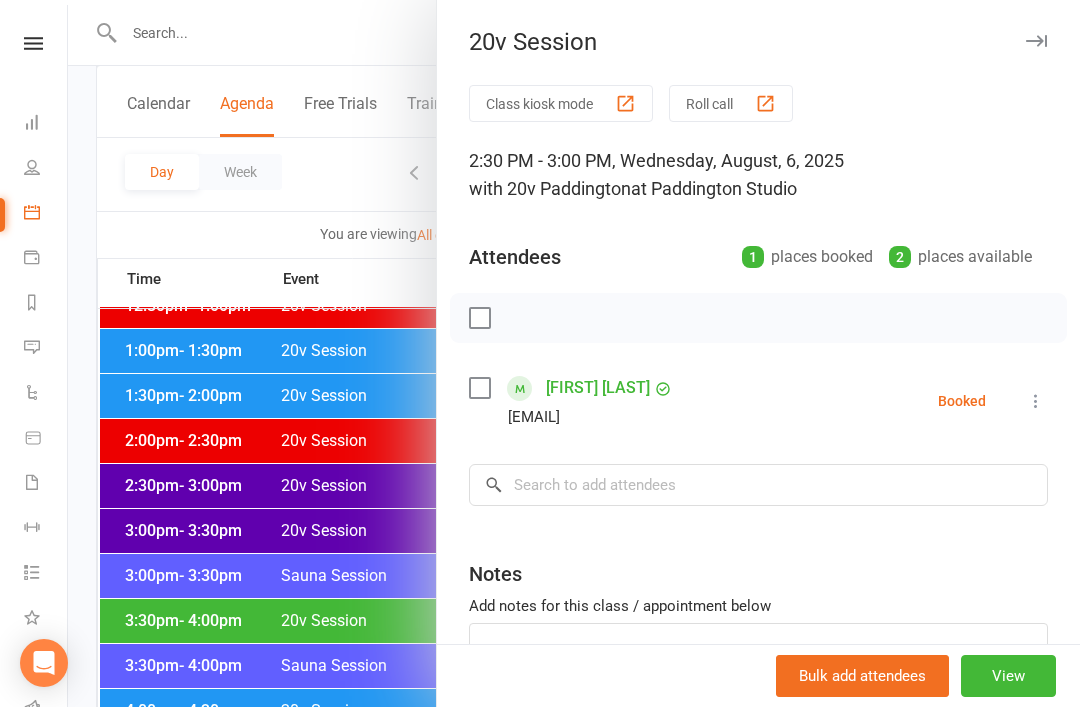 click at bounding box center [574, 353] 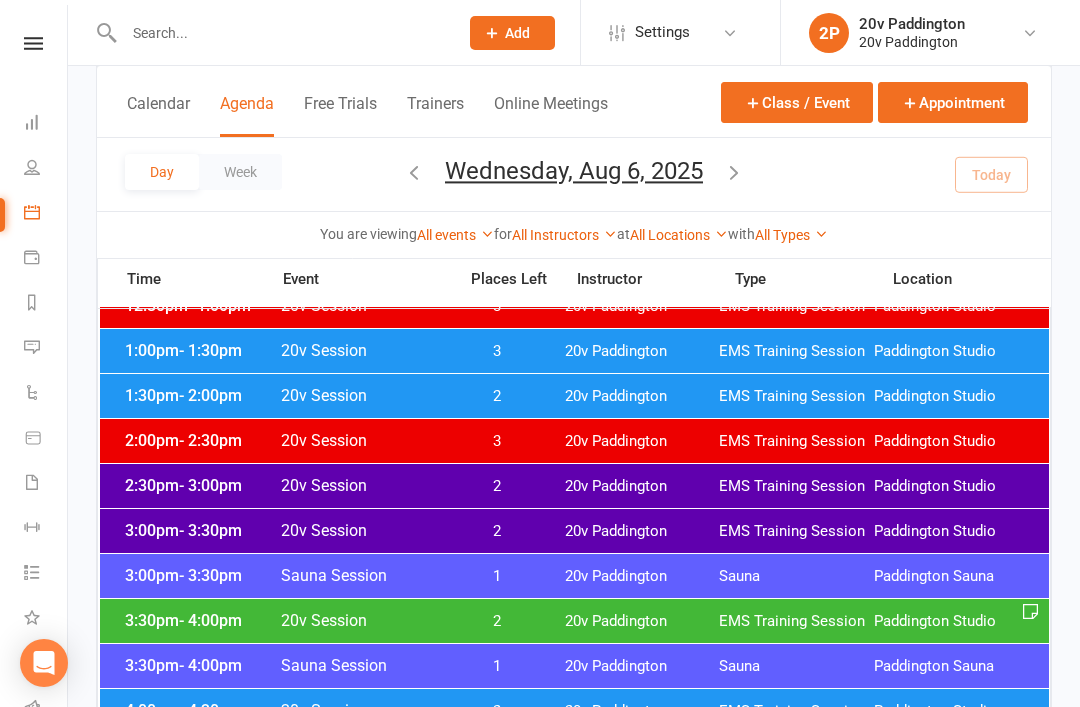 click on "2" at bounding box center [497, 531] 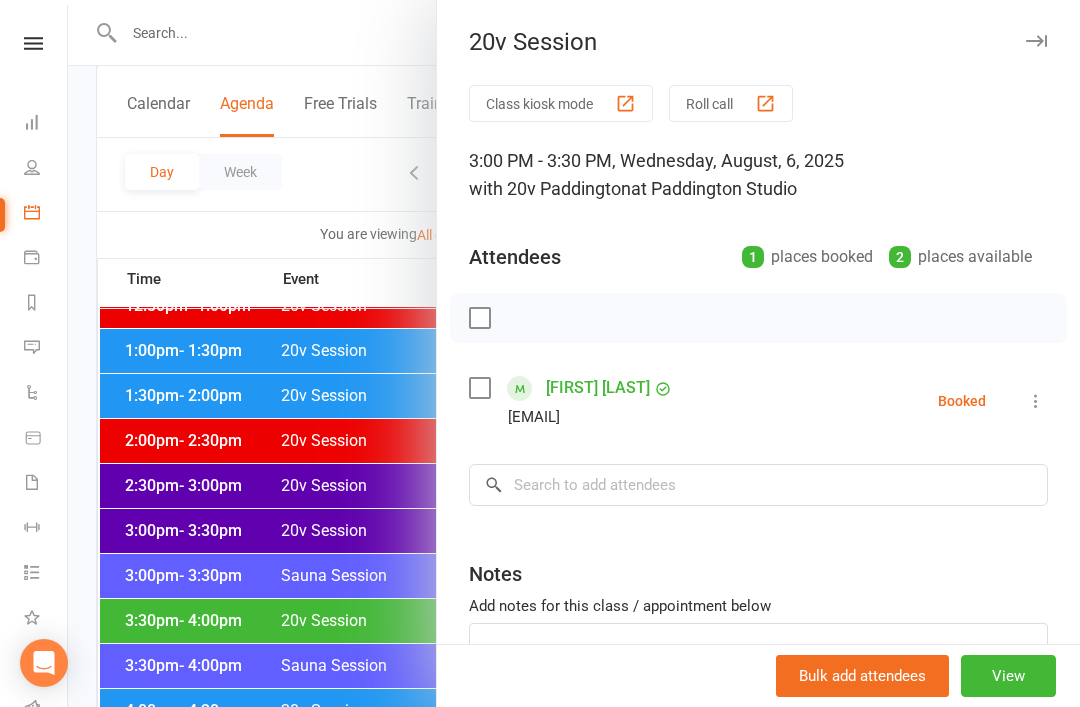 click at bounding box center [574, 353] 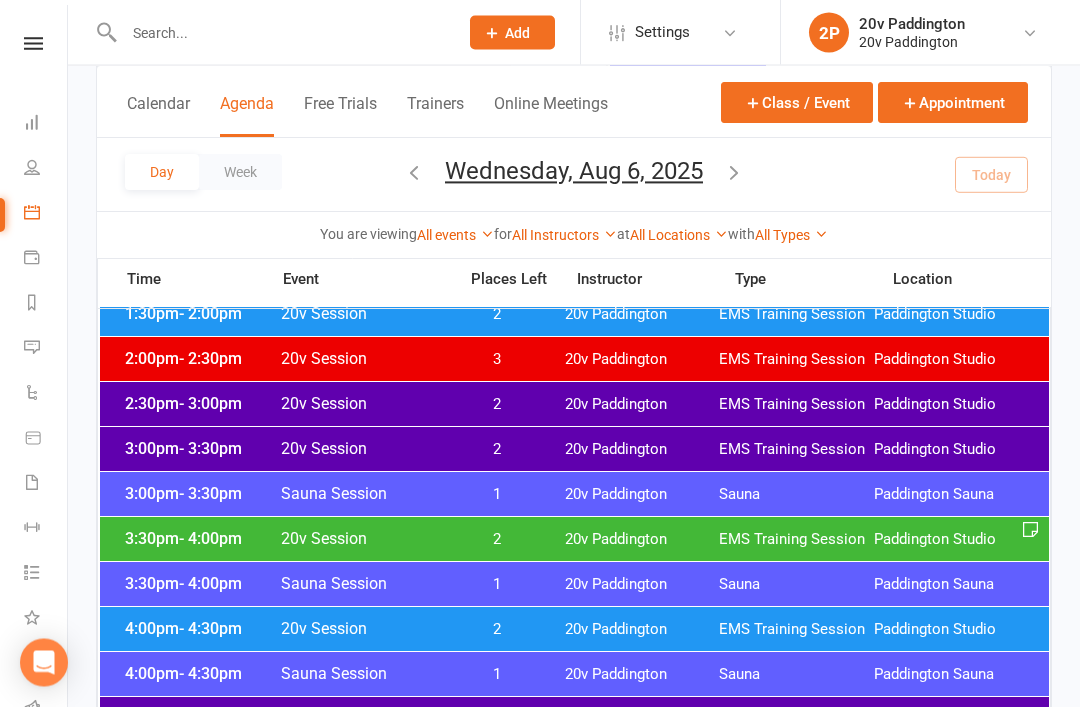 click on "2" at bounding box center (497, 540) 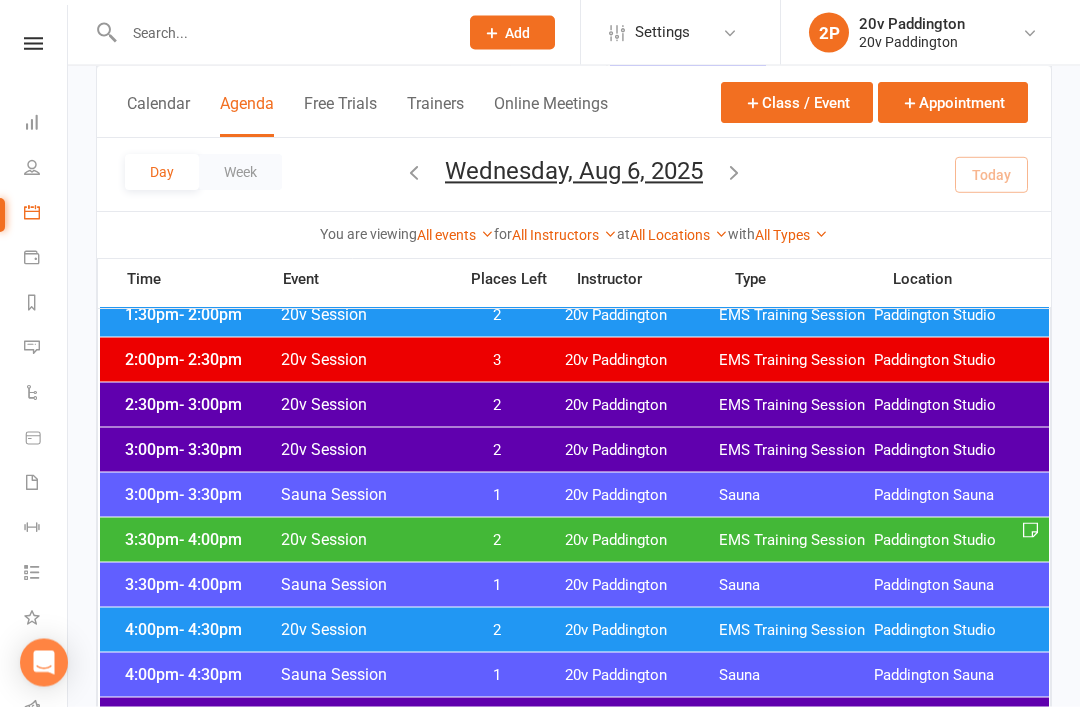 scroll, scrollTop: 1356, scrollLeft: 0, axis: vertical 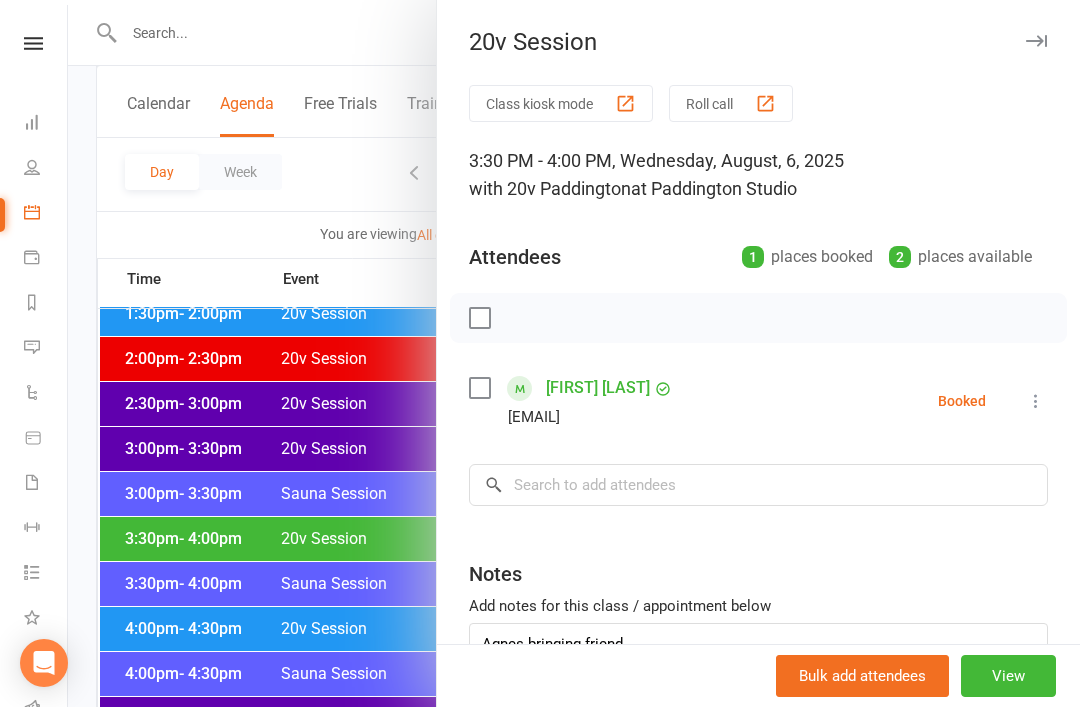 click at bounding box center [574, 353] 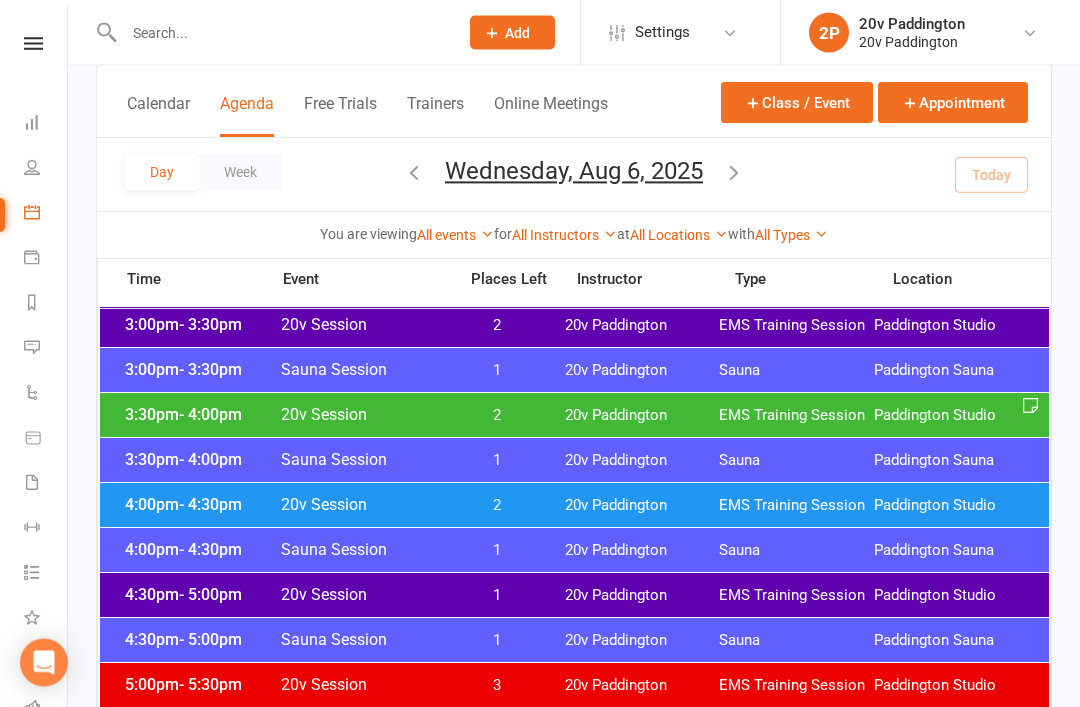 scroll, scrollTop: 1480, scrollLeft: 0, axis: vertical 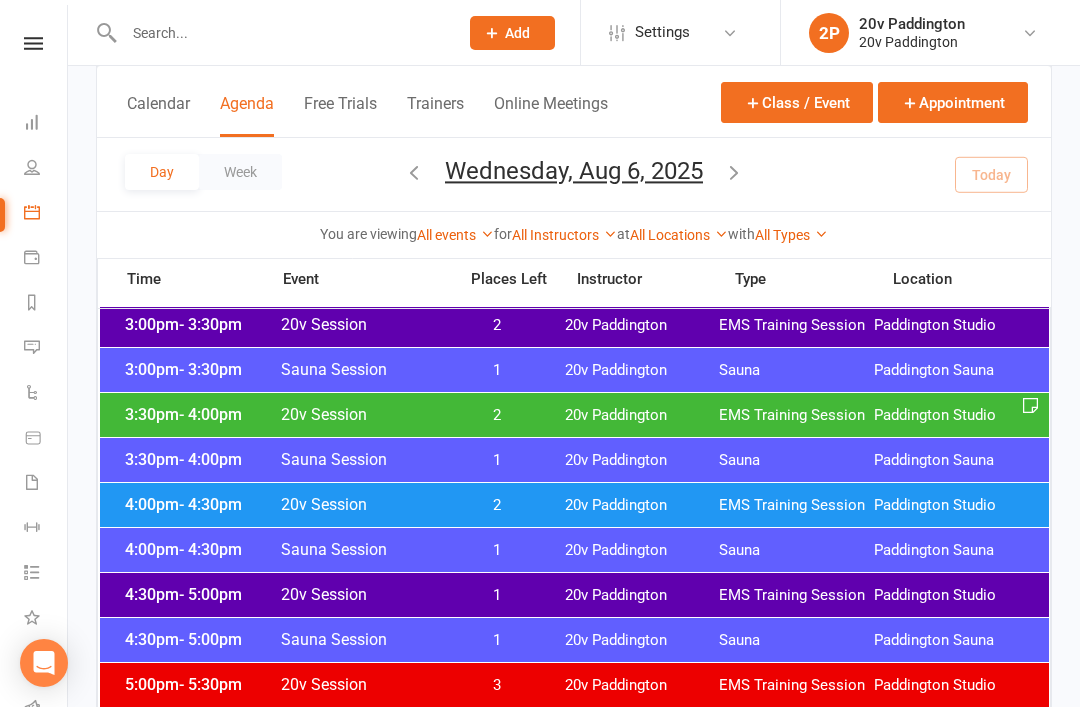 click on "2" at bounding box center [497, 505] 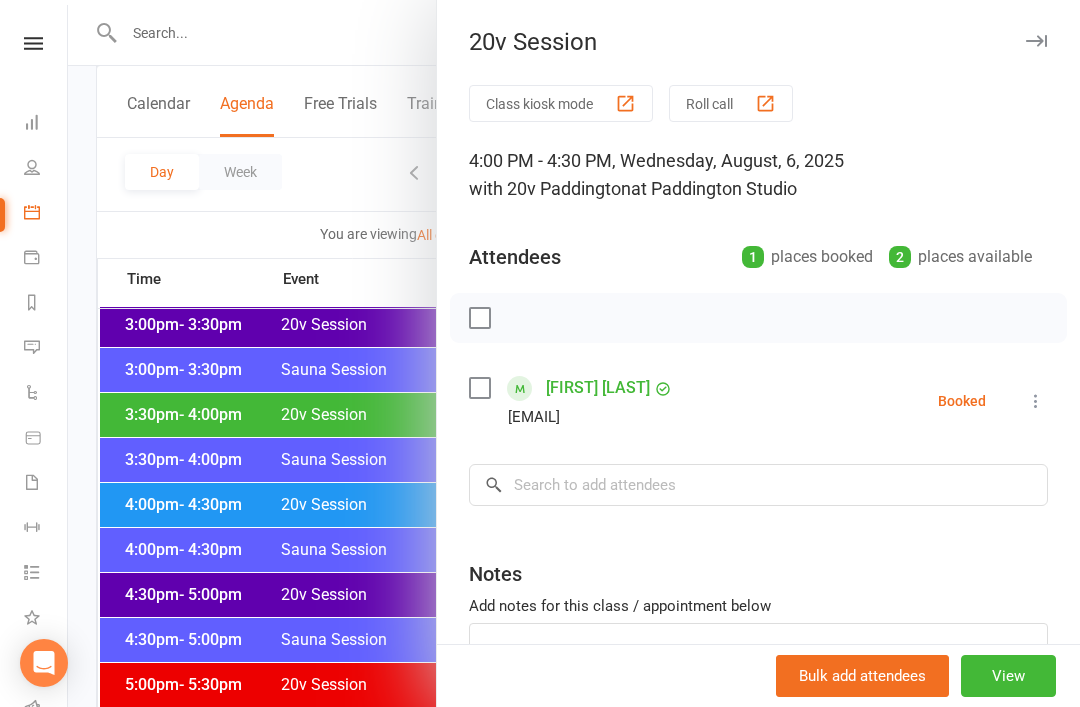 click at bounding box center (574, 353) 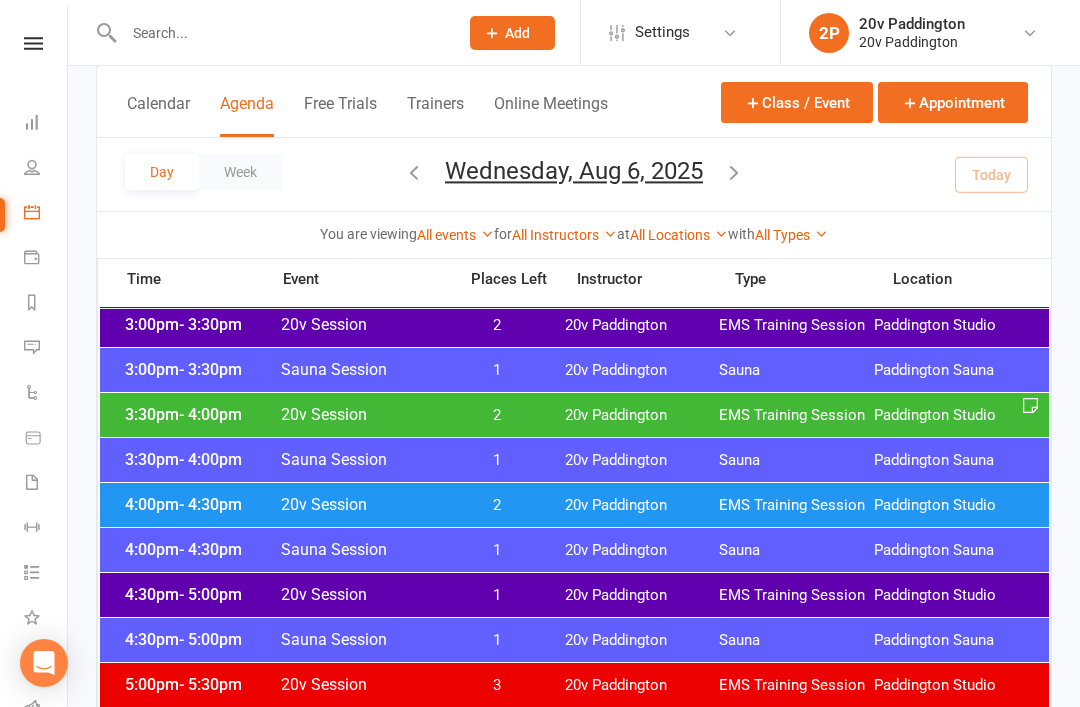 click on "4:30pm  - 5:00pm 20v Session 1 20v Paddington EMS Training Session Paddington Studio" at bounding box center [574, 595] 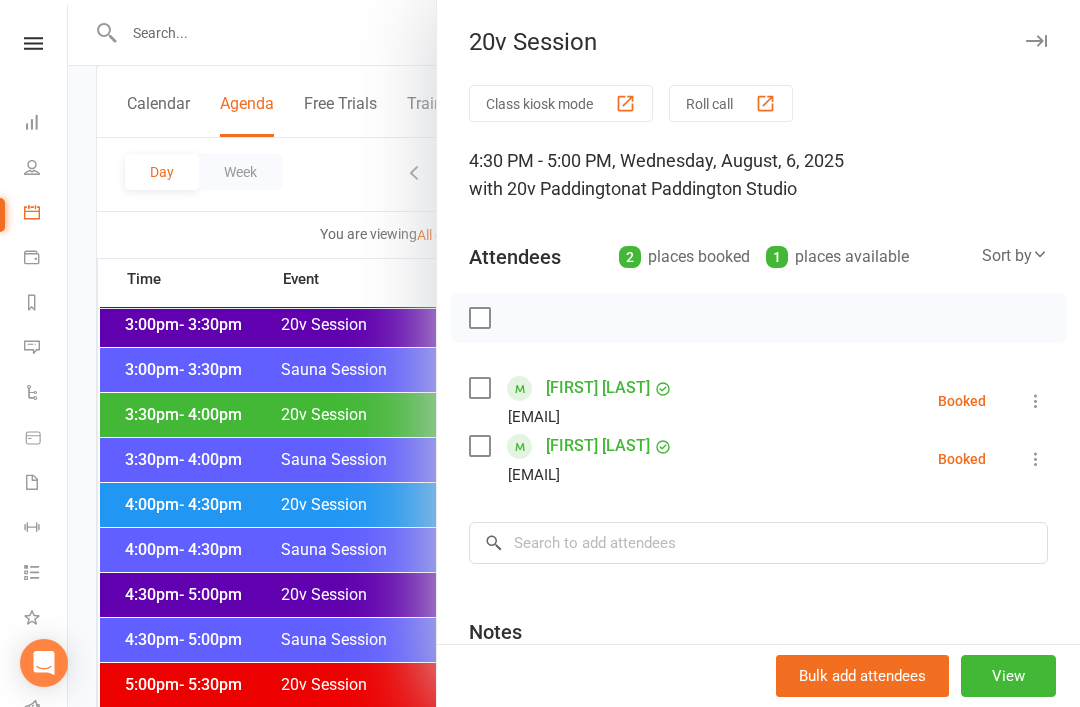 click at bounding box center [574, 353] 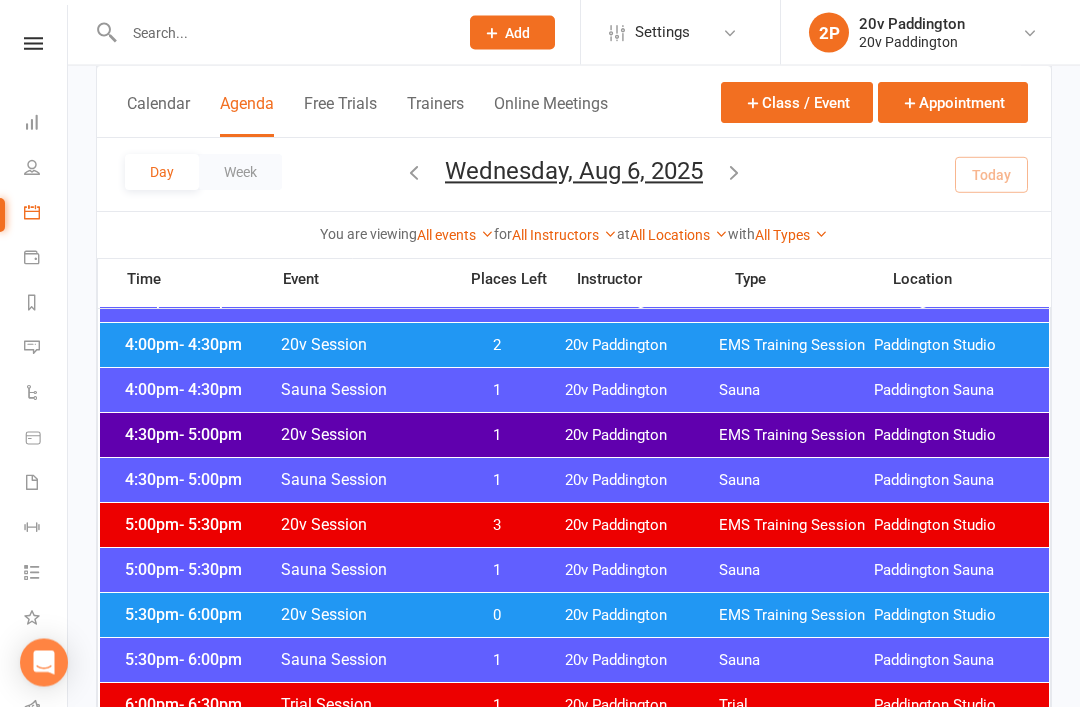 click on "0" at bounding box center (497, 616) 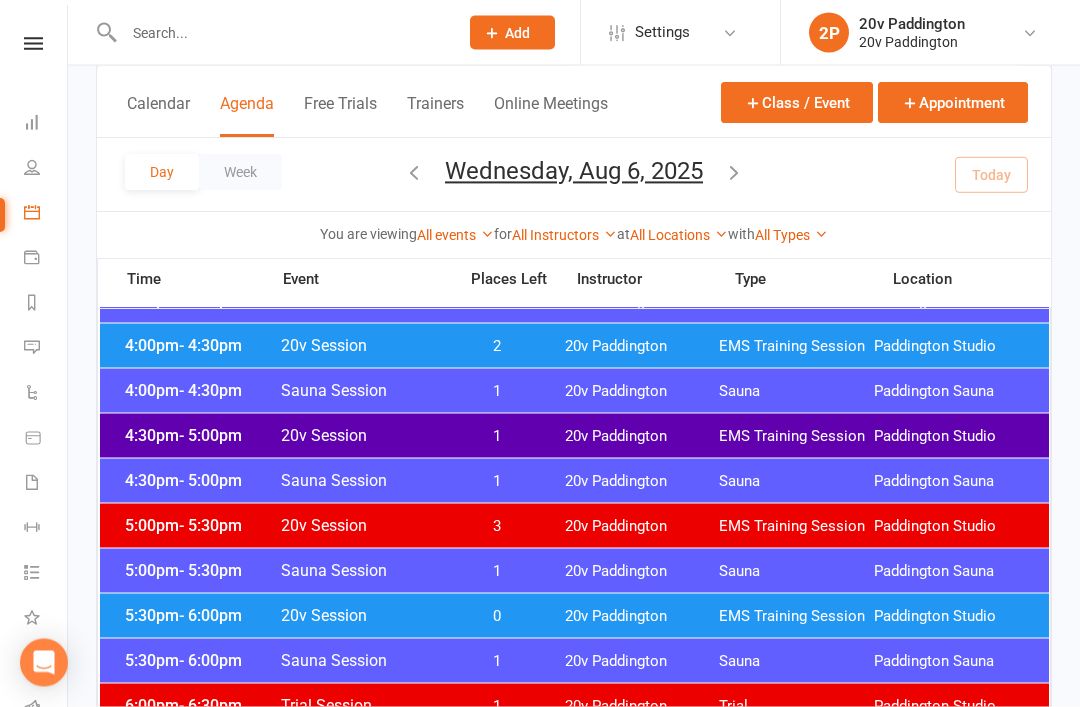 scroll, scrollTop: 1640, scrollLeft: 0, axis: vertical 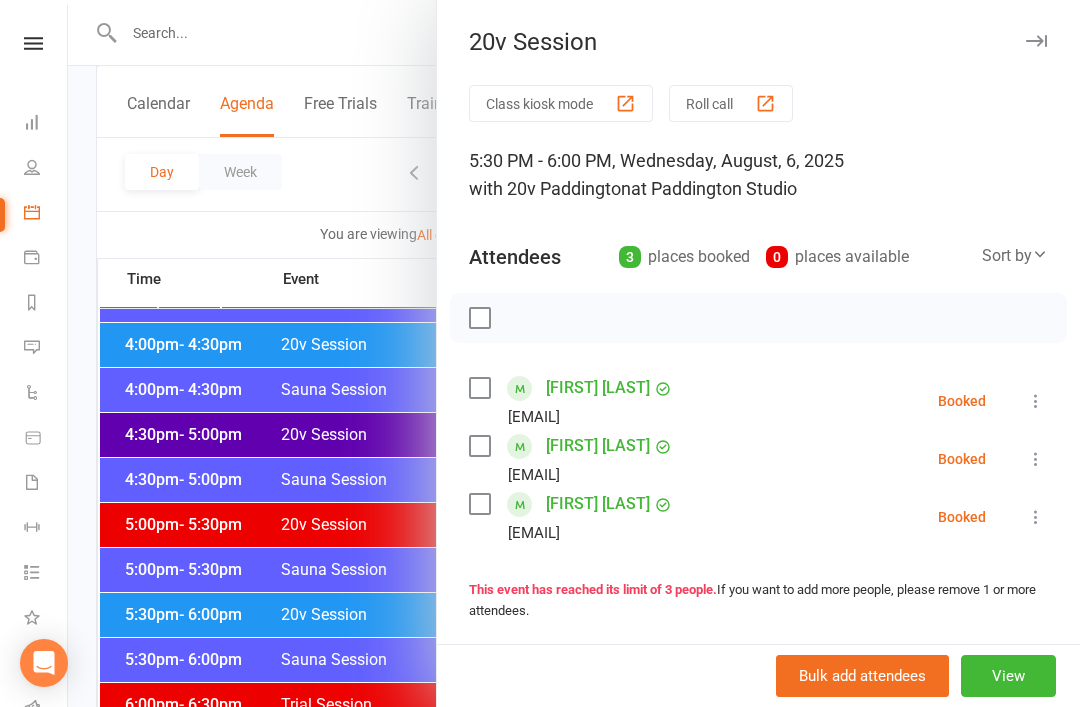 click at bounding box center [574, 353] 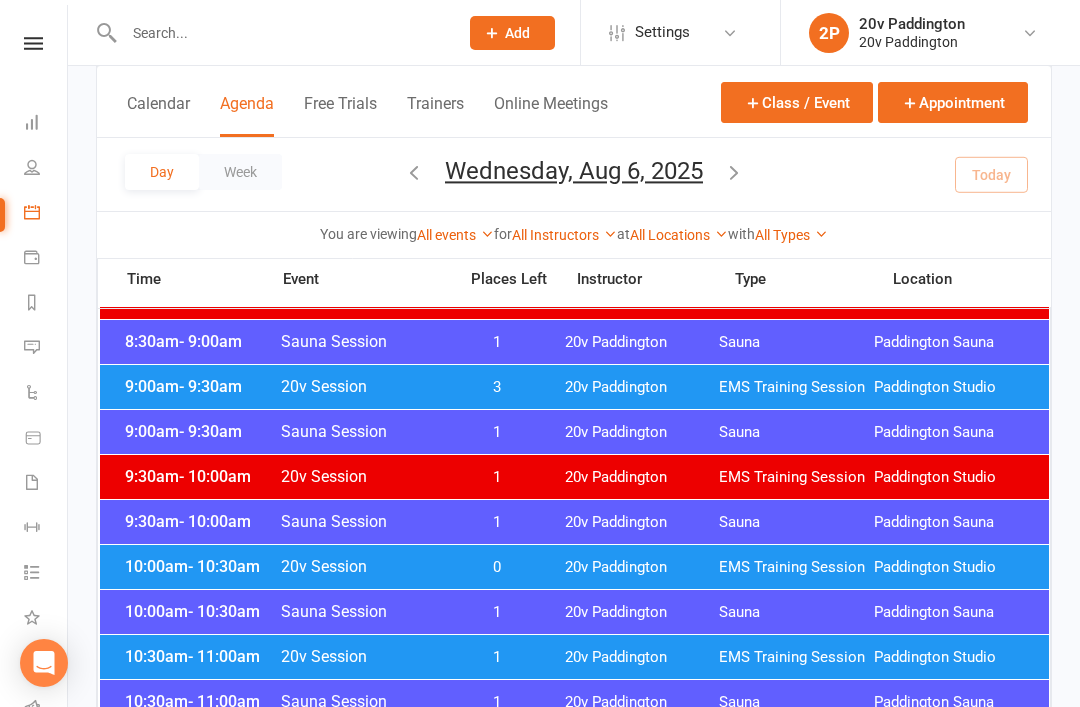 scroll, scrollTop: 536, scrollLeft: 0, axis: vertical 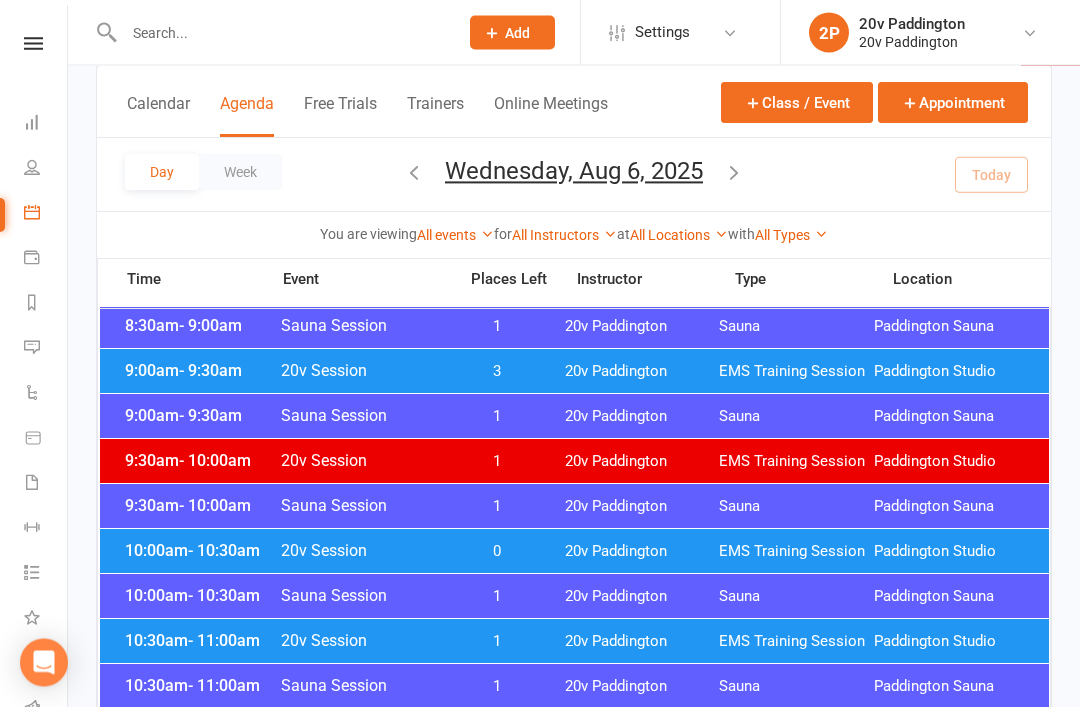 click on "EMS Training Session" at bounding box center (796, 552) 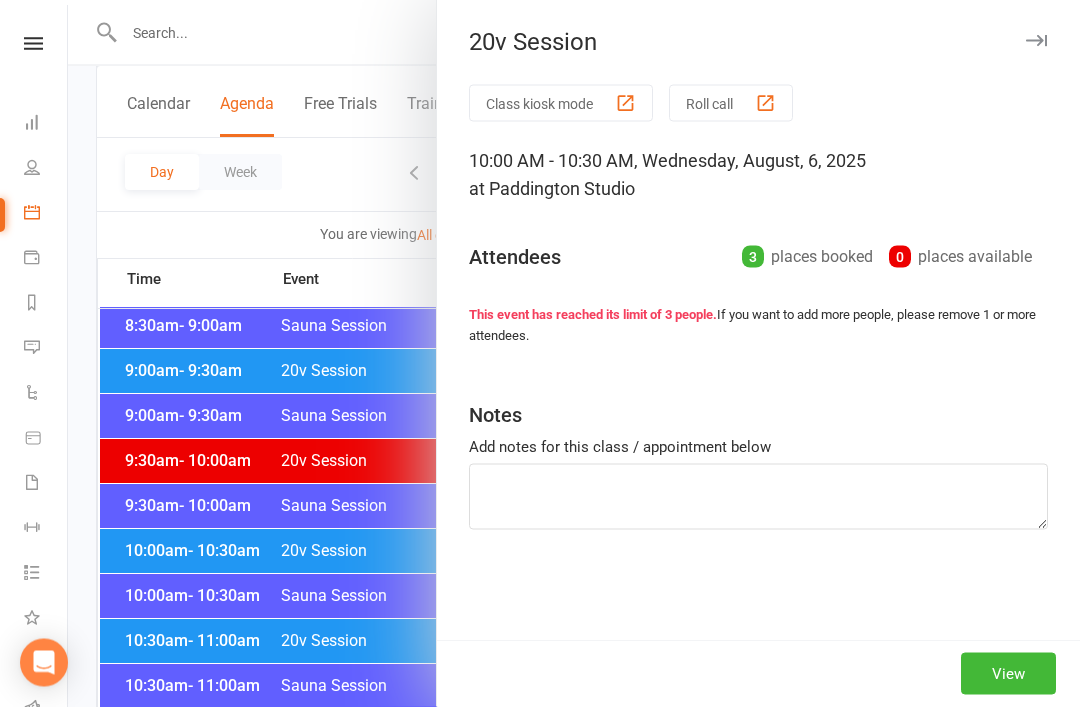 scroll, scrollTop: 579, scrollLeft: 0, axis: vertical 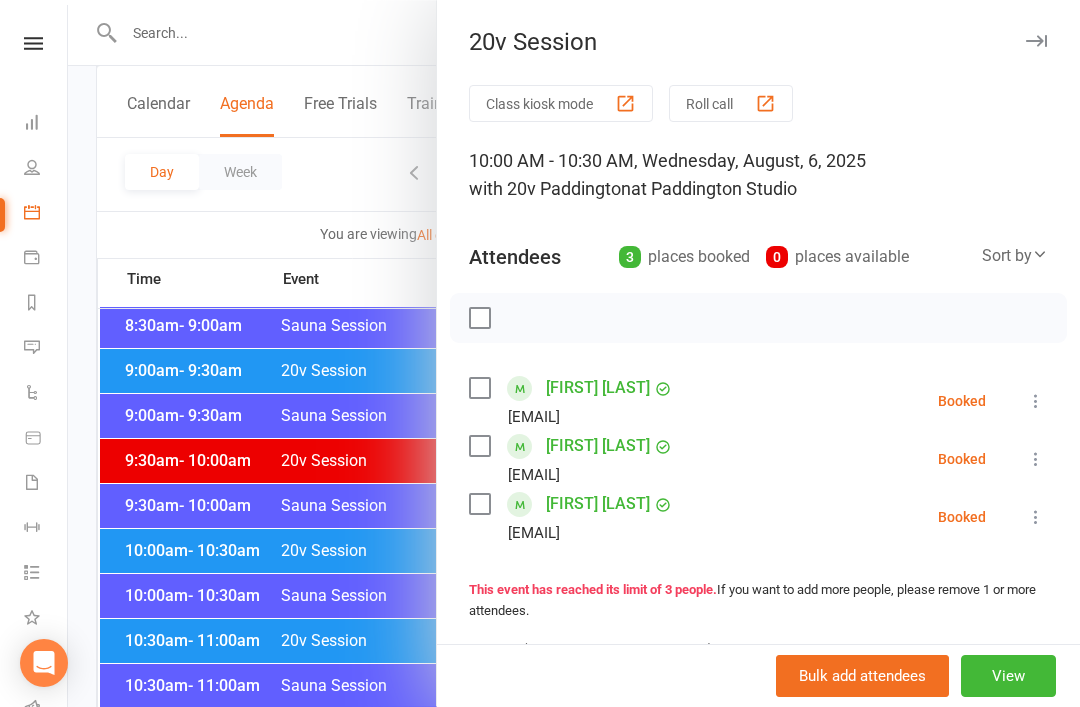 click at bounding box center [1036, 401] 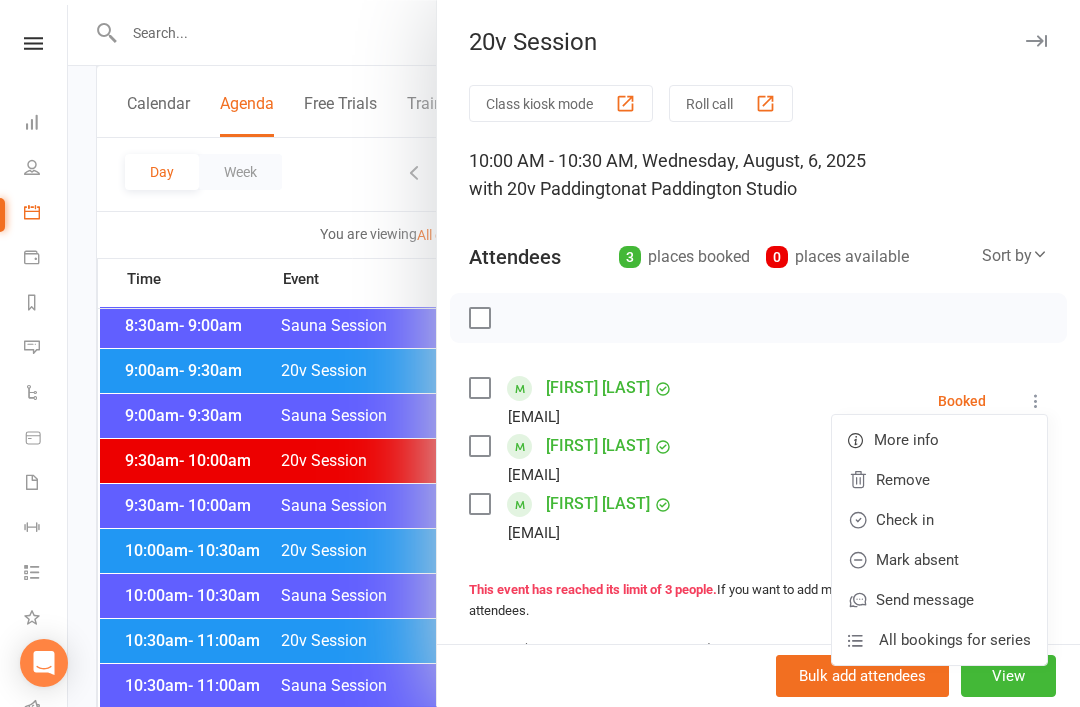 click on "Check in" at bounding box center (939, 520) 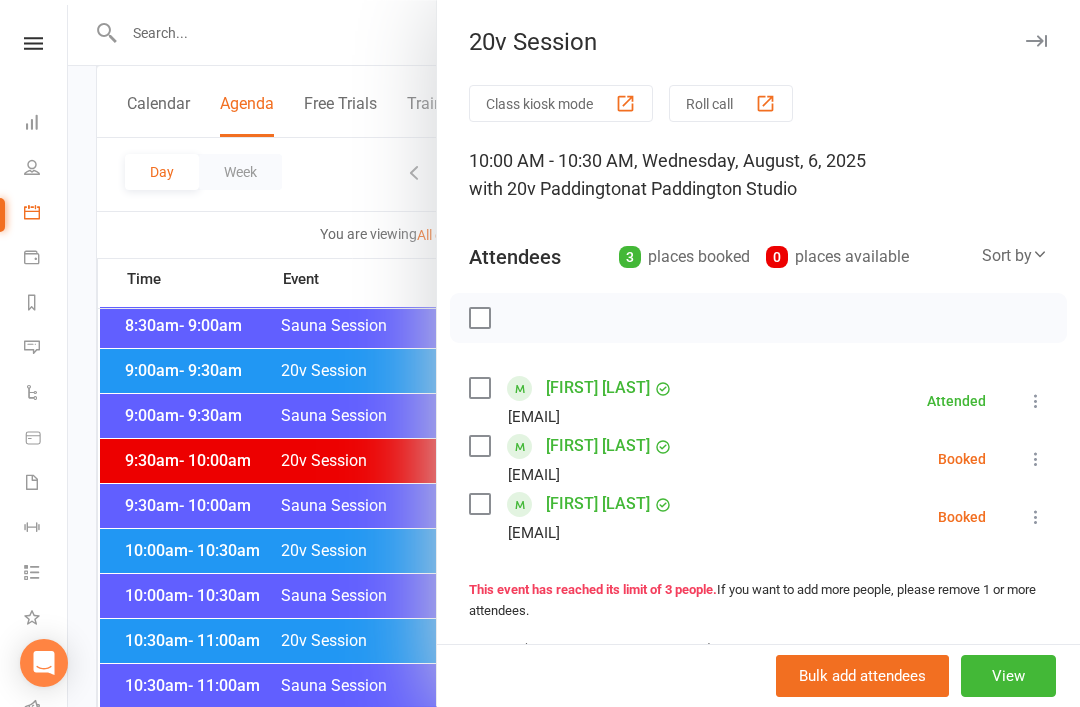 click at bounding box center [574, 353] 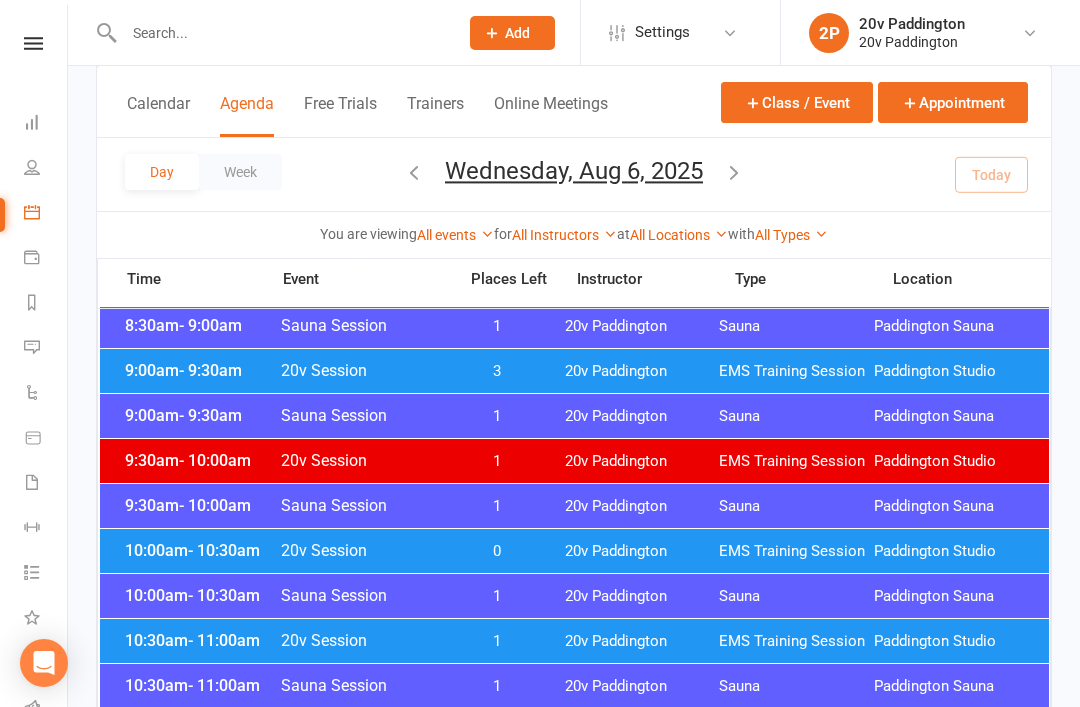 click on "0" at bounding box center [497, 551] 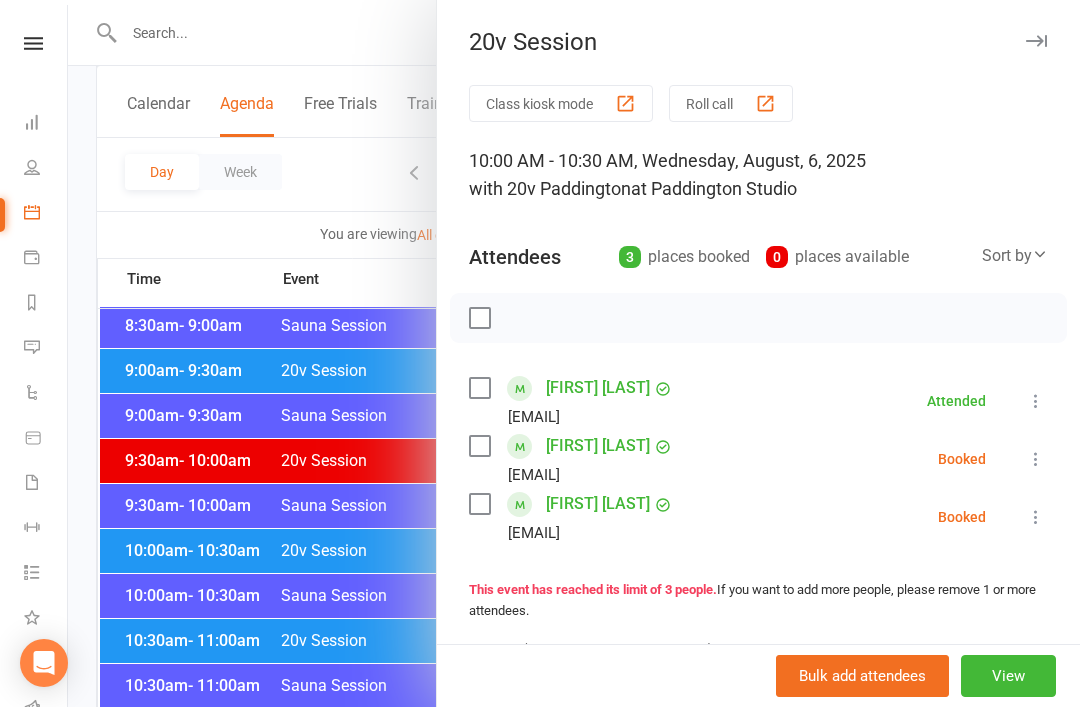 click at bounding box center (1036, 459) 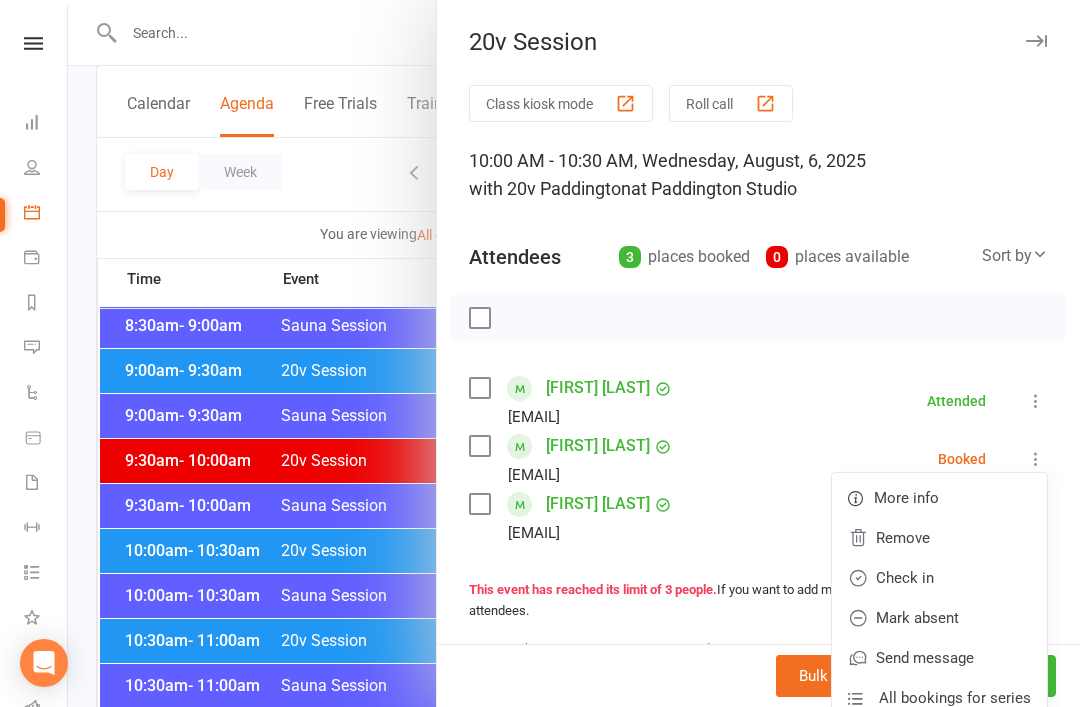 click on "Check in" at bounding box center [939, 578] 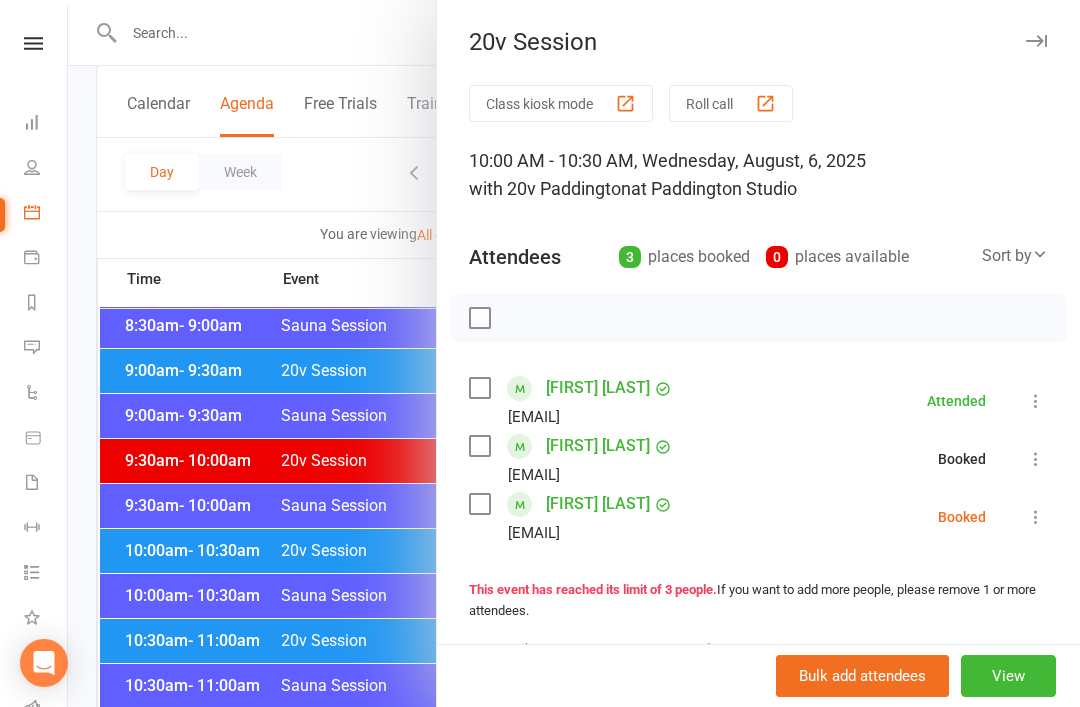 click at bounding box center (1036, 459) 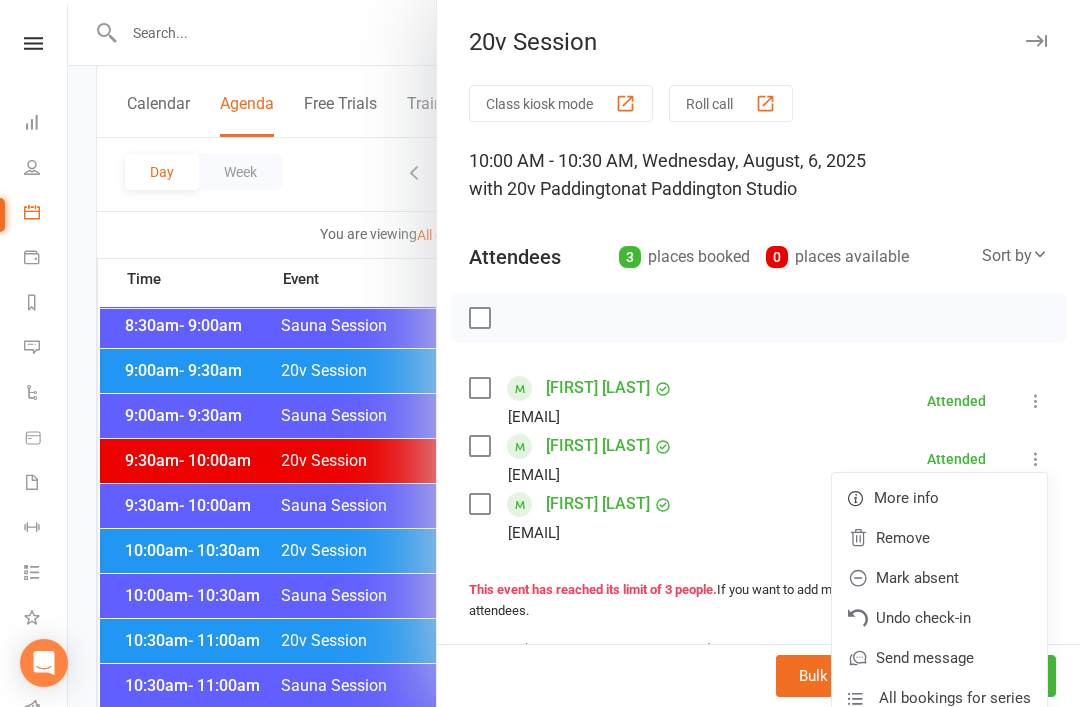 click on "Mark absent" at bounding box center (939, 578) 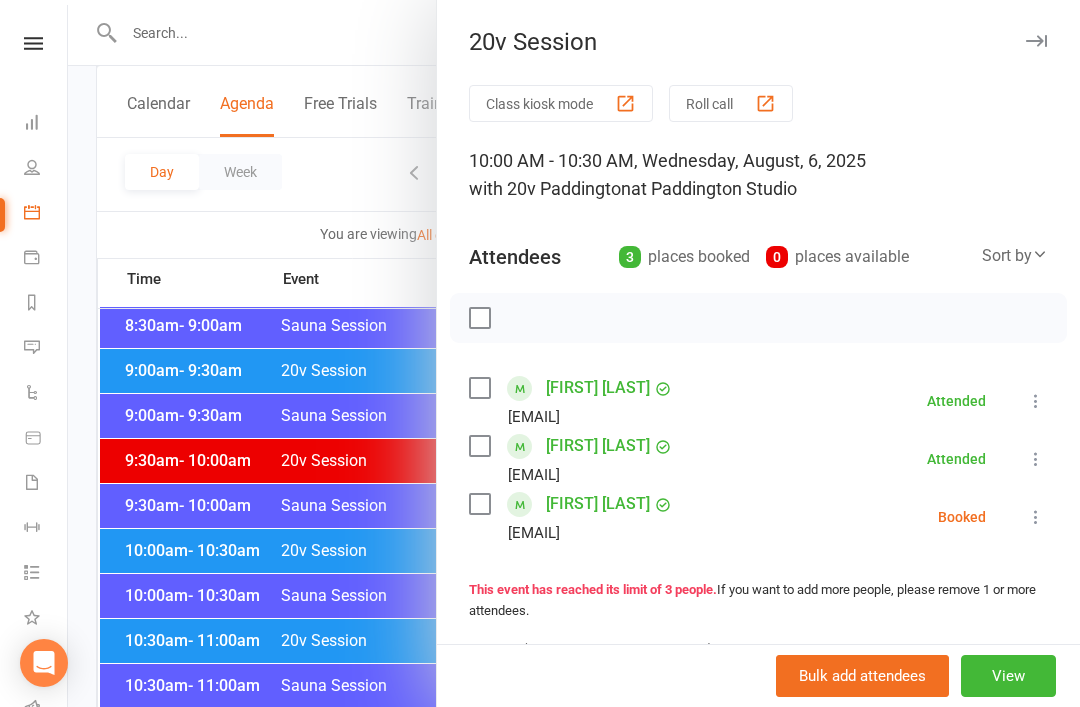 click at bounding box center [1036, 517] 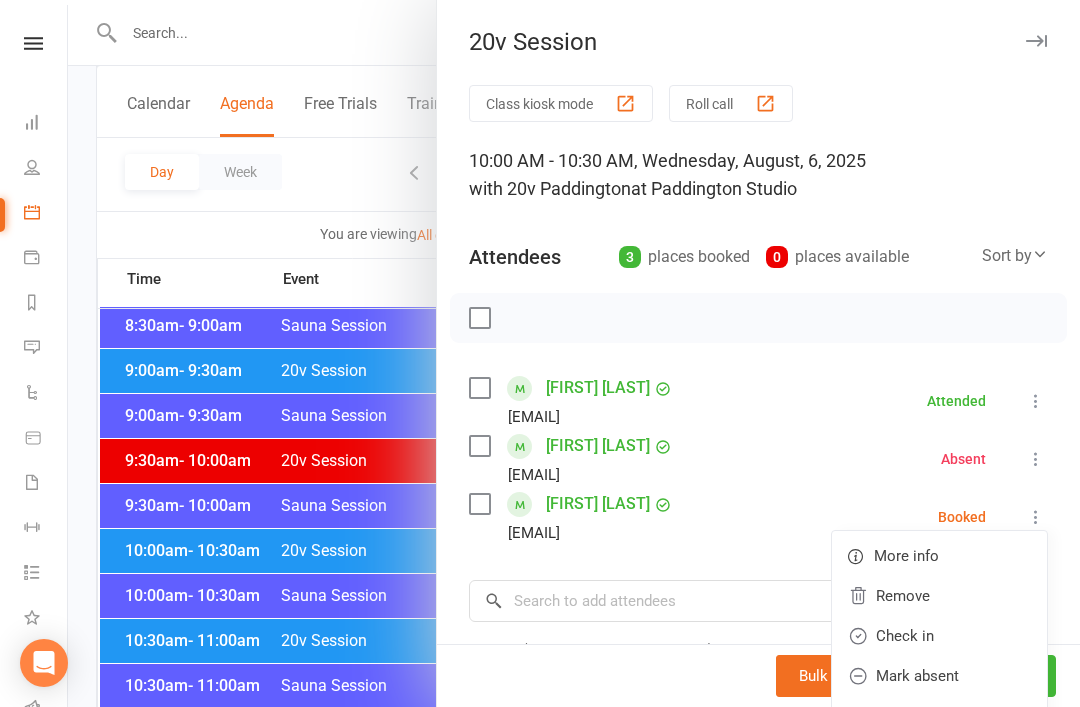 click on "Mark absent" at bounding box center [939, 676] 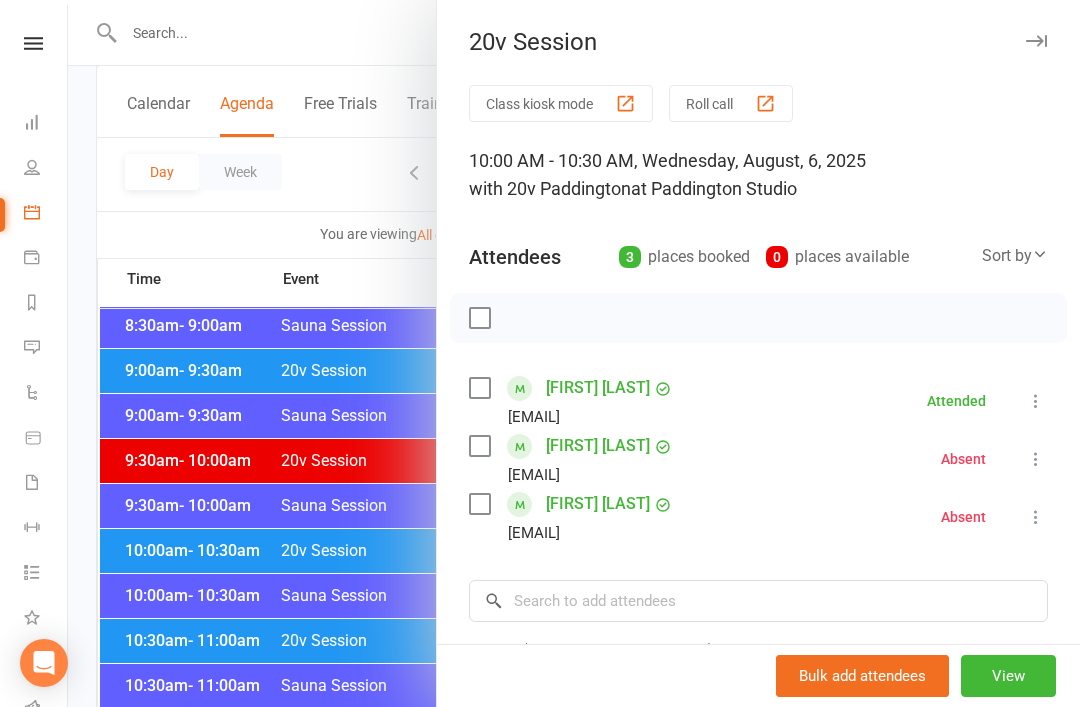 click on "Toni Robinson" at bounding box center (598, 504) 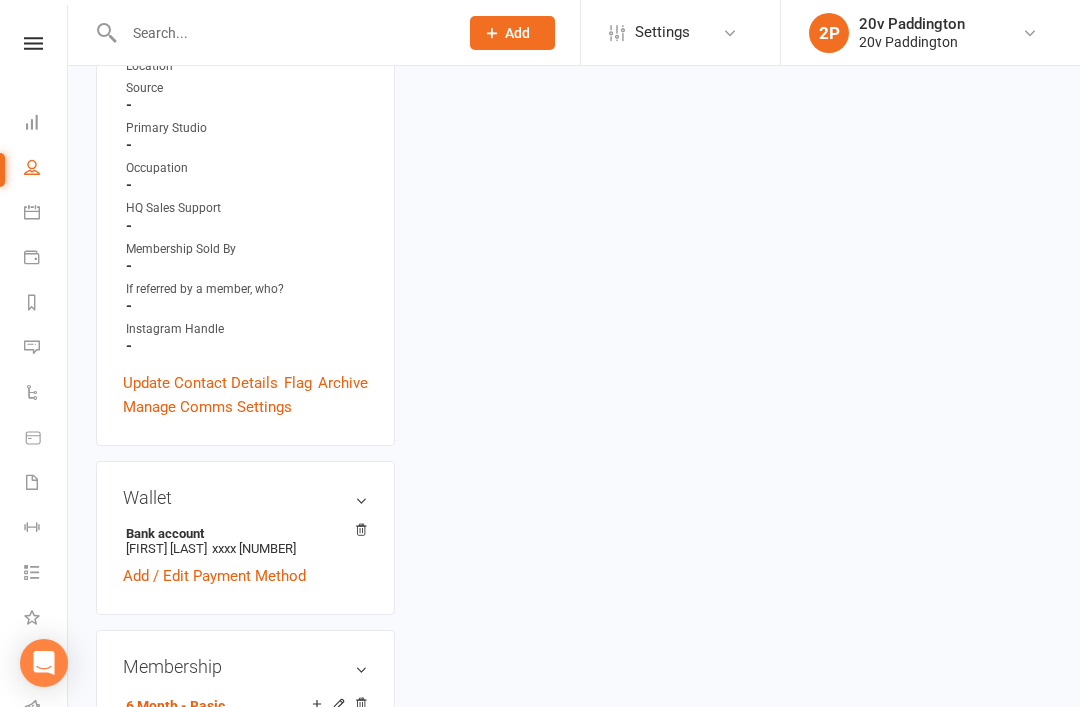 scroll, scrollTop: 0, scrollLeft: 0, axis: both 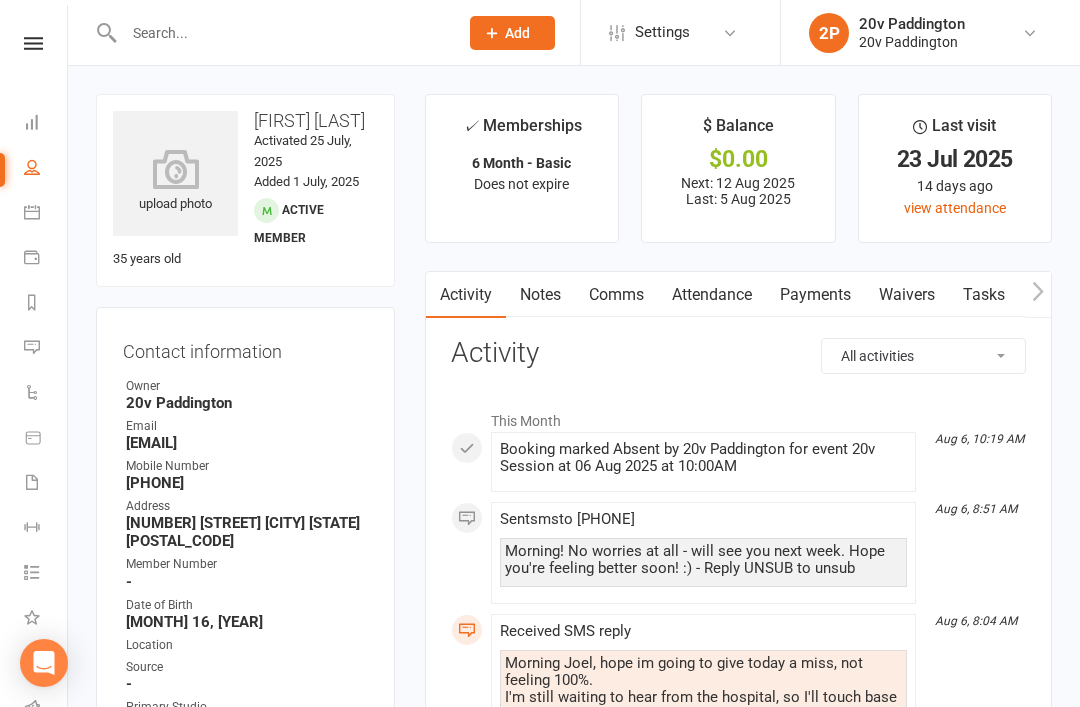 click on "Activity Notes Comms Attendance Payments Waivers Tasks Automations Workouts Assessments Credit balance
All activities Bookings / Attendances Communications Notes Failed SMSes Gradings Members Memberships POS Sales Payments Credit Vouchers Prospects Reports Automations Tasks Waivers Workouts Kiosk Mode Consent Assessments Contact Flags Family Relationships Activity This Month Aug 6, 10:19 AM Booking marked Absent by 20v Paddington for event 20v Session at 06 Aug 2025 at 10:00AM   Aug 6, 8:51 AM   Sent  sms  to   0432895232   Morning! No worries at all - will see you next week. Hope you're feeling better soon! :) - Reply UNSUB to unsub Aug 6, 8:04 AM Received SMS reply   Morning Joel, hope im going to give today a miss, not feeling 100%.  I'm still waiting to hear from the hospital, so I'll touch base early next week to book in another session :) Aug 5, 8:04 AM Automation 'Booking Reminder' completed successfully   Aug 5, 8:04 AM Step 1 of automation Booking Reminder completed successfully   Aug 5, 8:04 AM" at bounding box center [738, 1689] 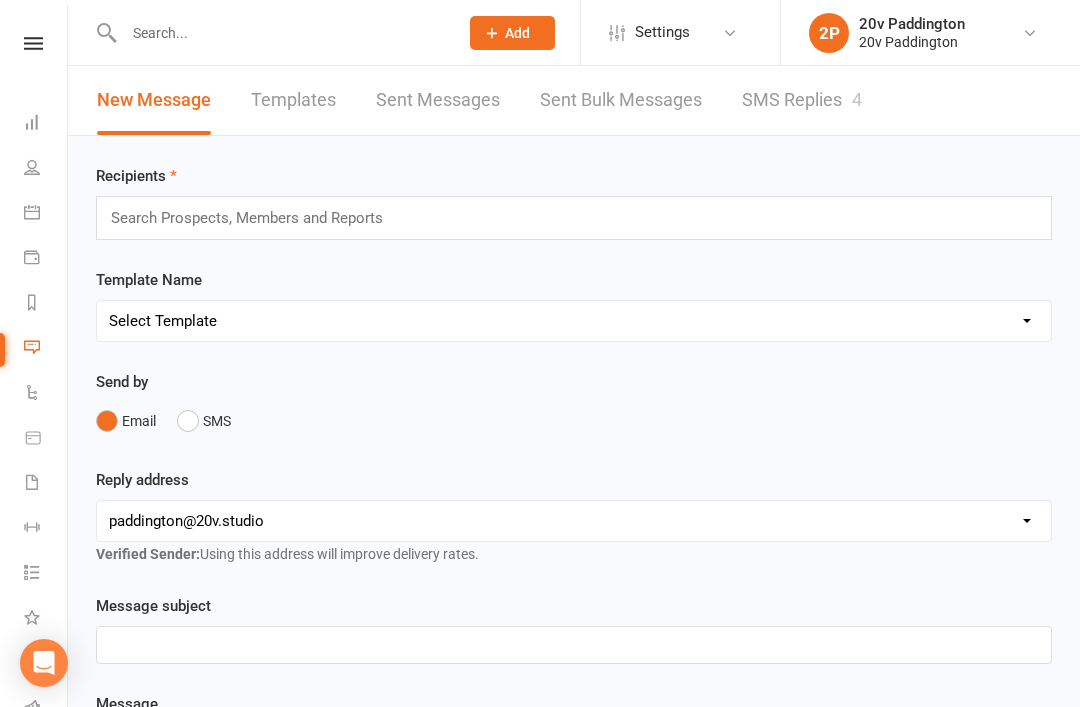 click on "SMS Replies  4" at bounding box center (802, 100) 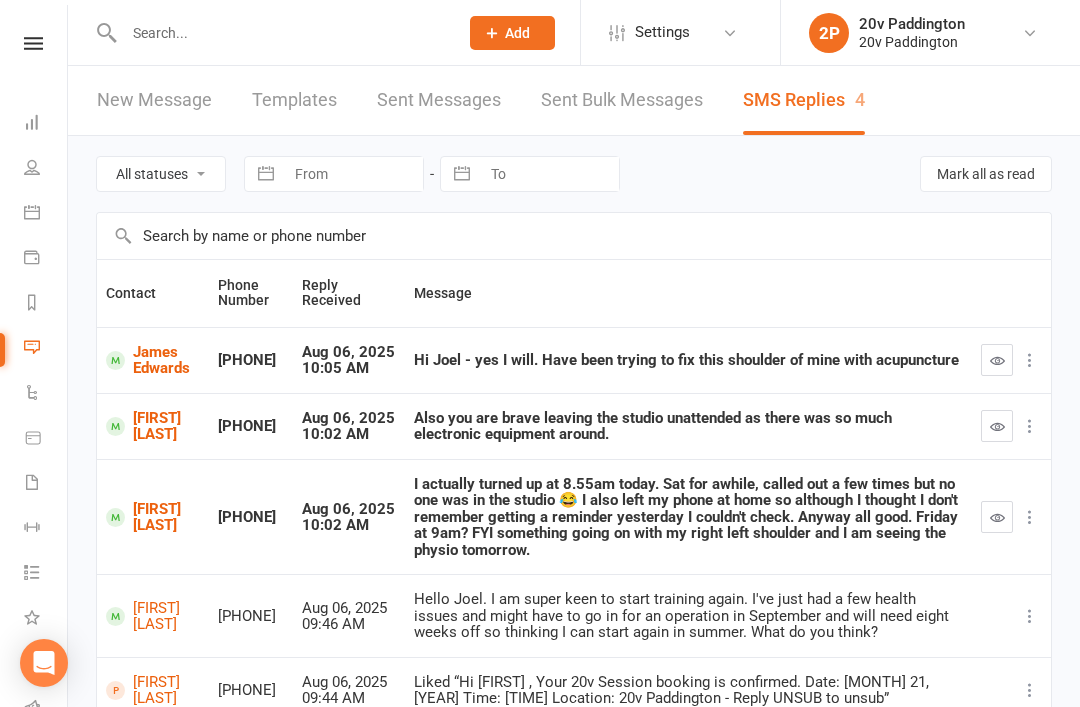 click on "Payments" at bounding box center (46, 259) 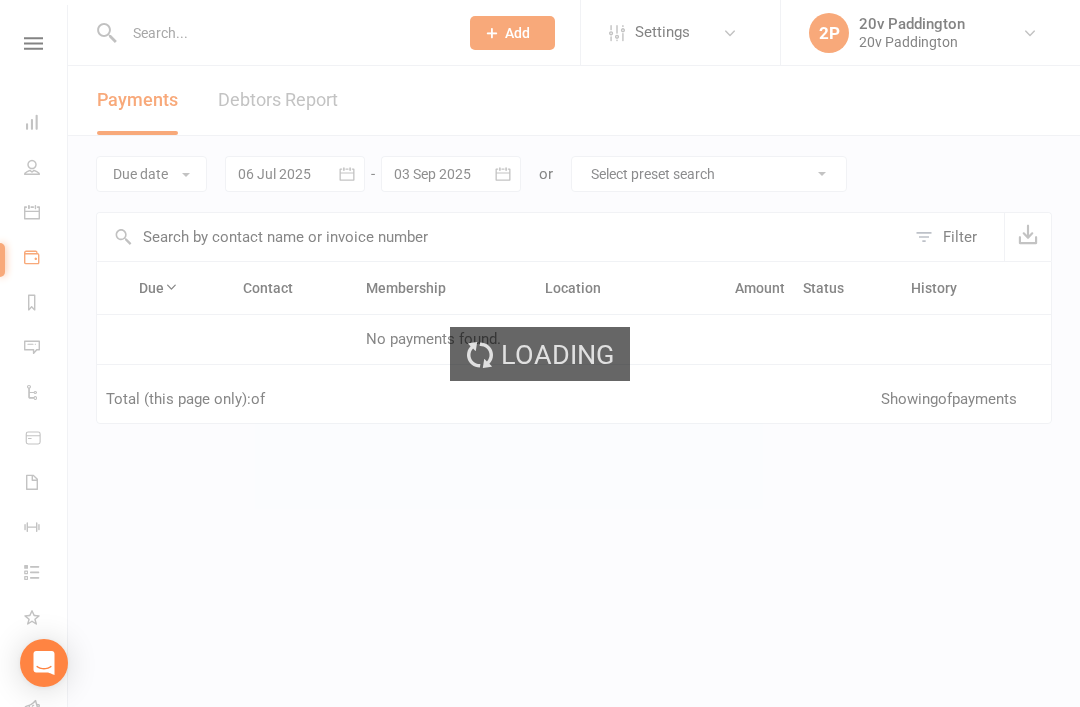 click on "Loading" at bounding box center [540, 353] 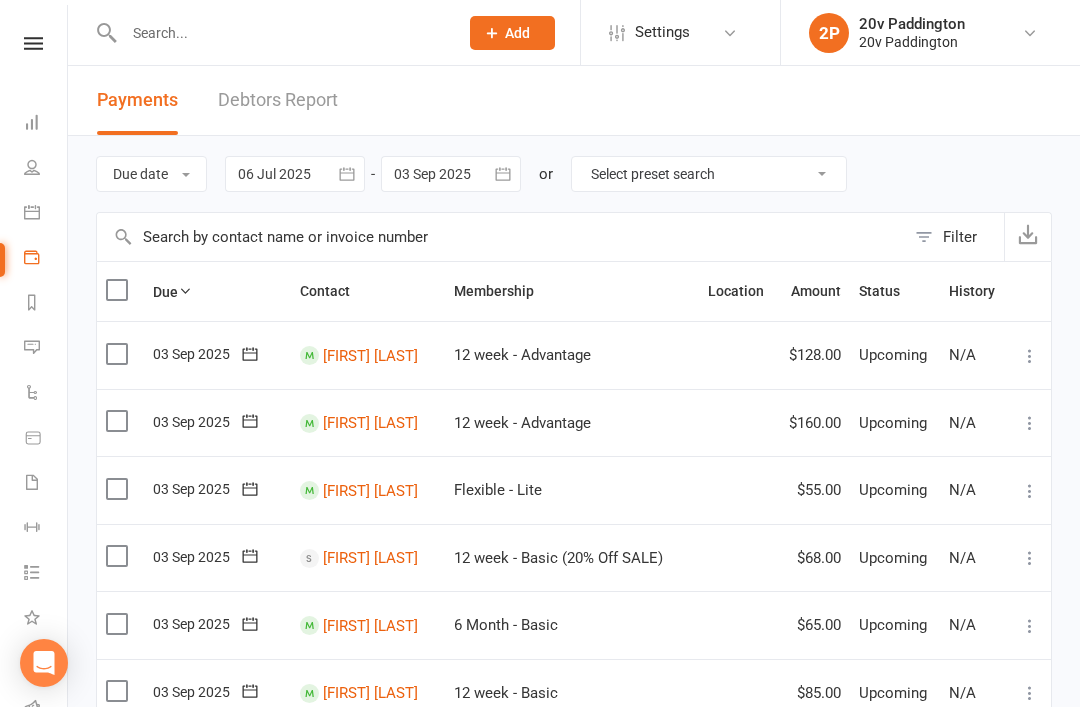 click on "Calendar" at bounding box center [46, 214] 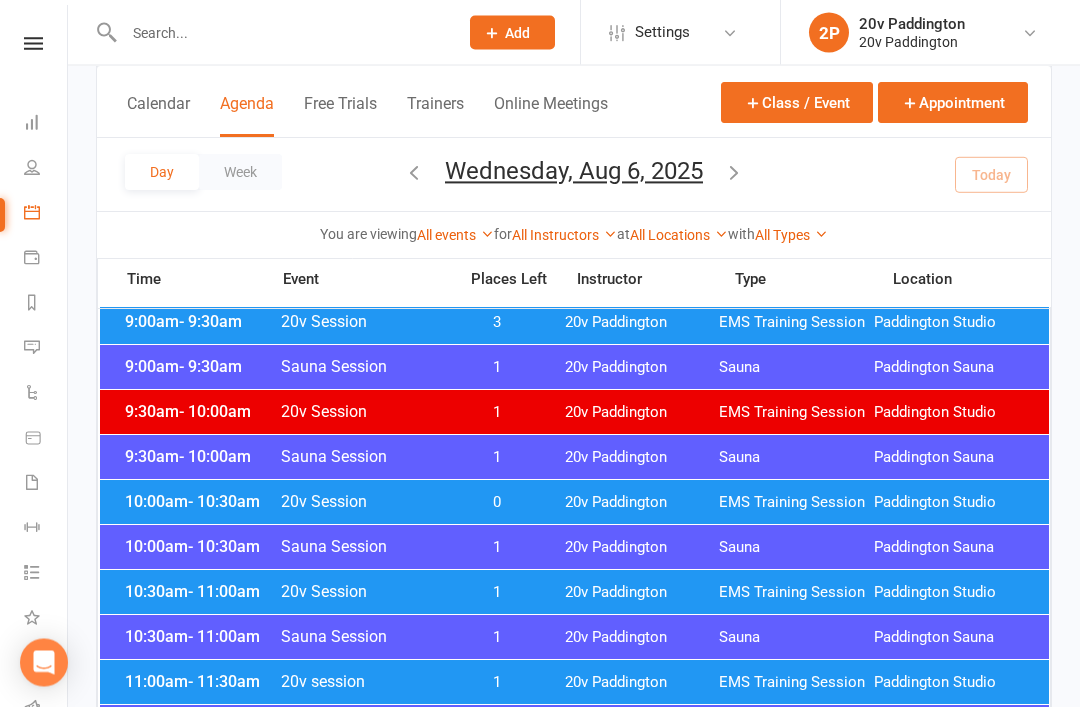 scroll, scrollTop: 627, scrollLeft: 0, axis: vertical 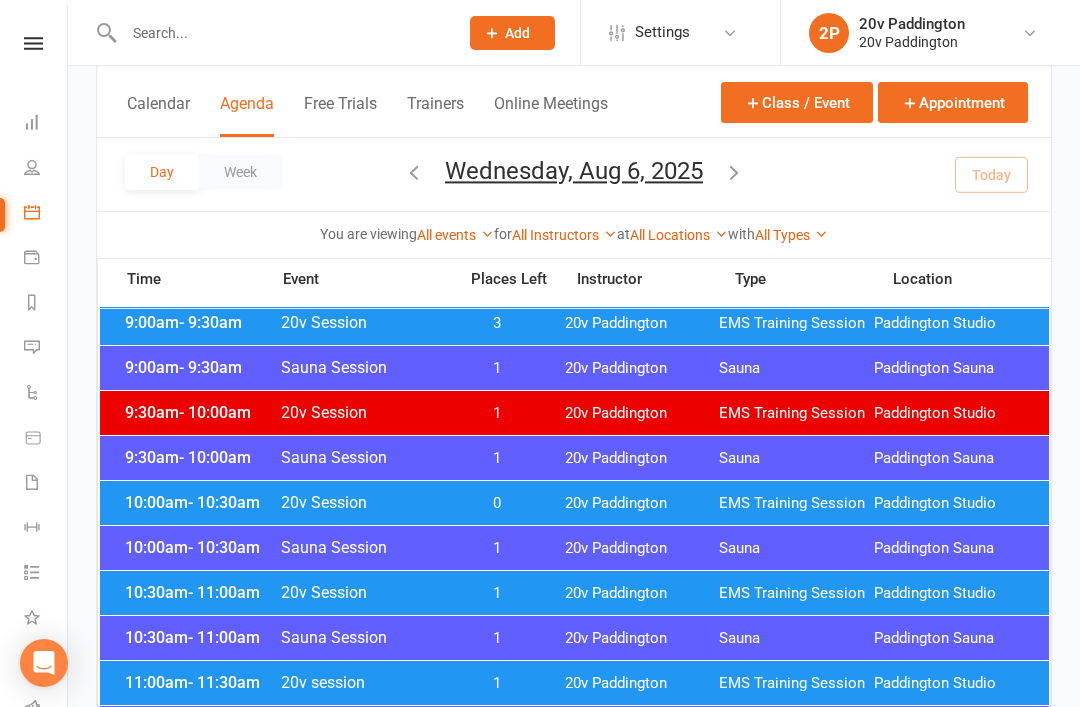 click on "10:30am  - 11:00am 20v Session 1 20v Paddington EMS Training Session Paddington Studio" at bounding box center (574, 593) 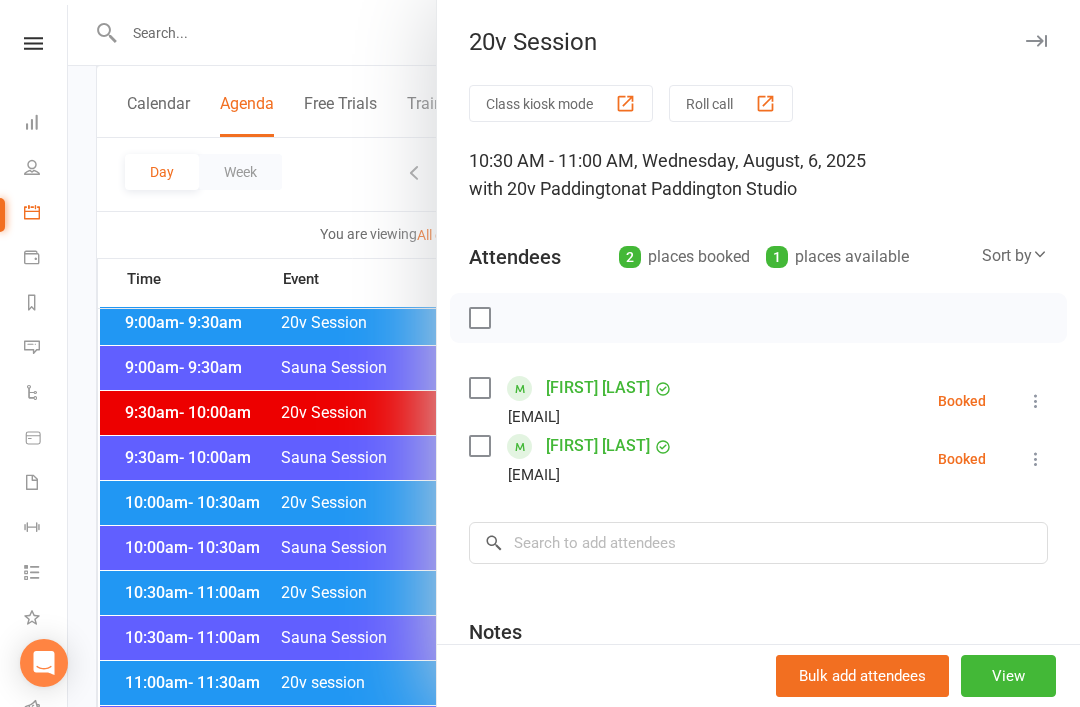 click on "Class kiosk mode  Roll call  10:30 AM - 11:00 AM, Wednesday, August, 6, 2025 with 20v Paddington  at  Paddington Studio  Attendees  2  places booked 1  places available Sort by  Last name  First name  Booking created    pauline leslie  paulinejleslie@gmail.com Booked More info  Remove  Check in  Mark absent  Send message  All bookings for series    Aleksandra Tarkhanova  Kainat1108@gmail.com Booked More info  Remove  Check in  Mark absent  Send message  All bookings for series  × No results
Notes  Add notes for this class / appointment below" at bounding box center (758, 466) 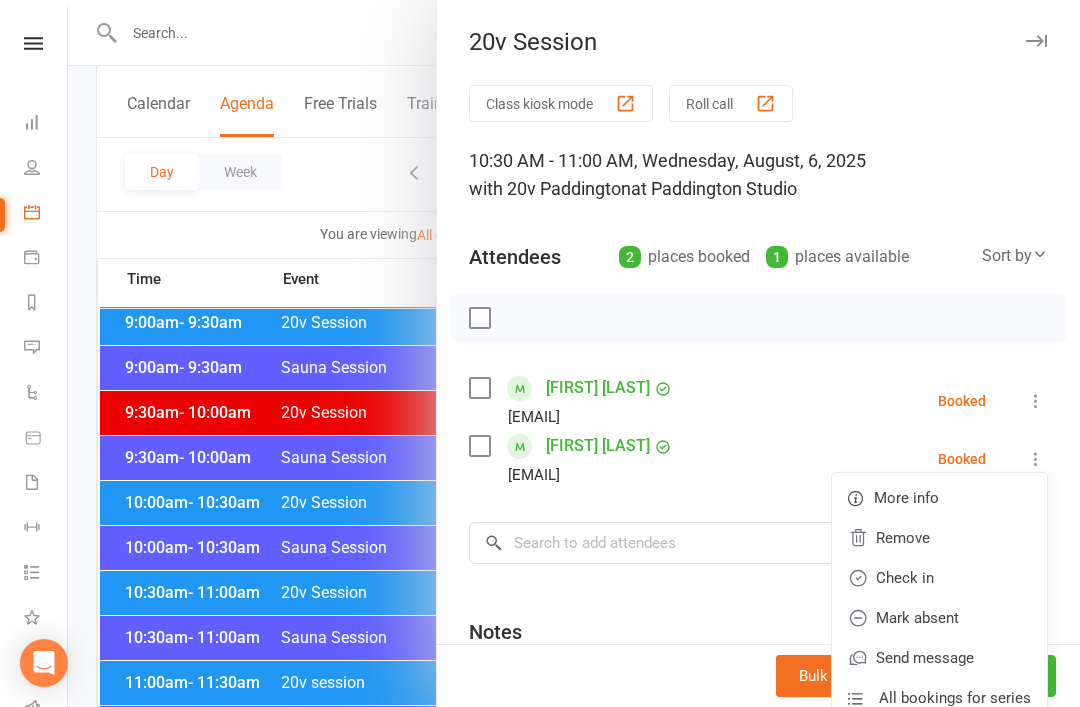 click on "Check in" at bounding box center (939, 578) 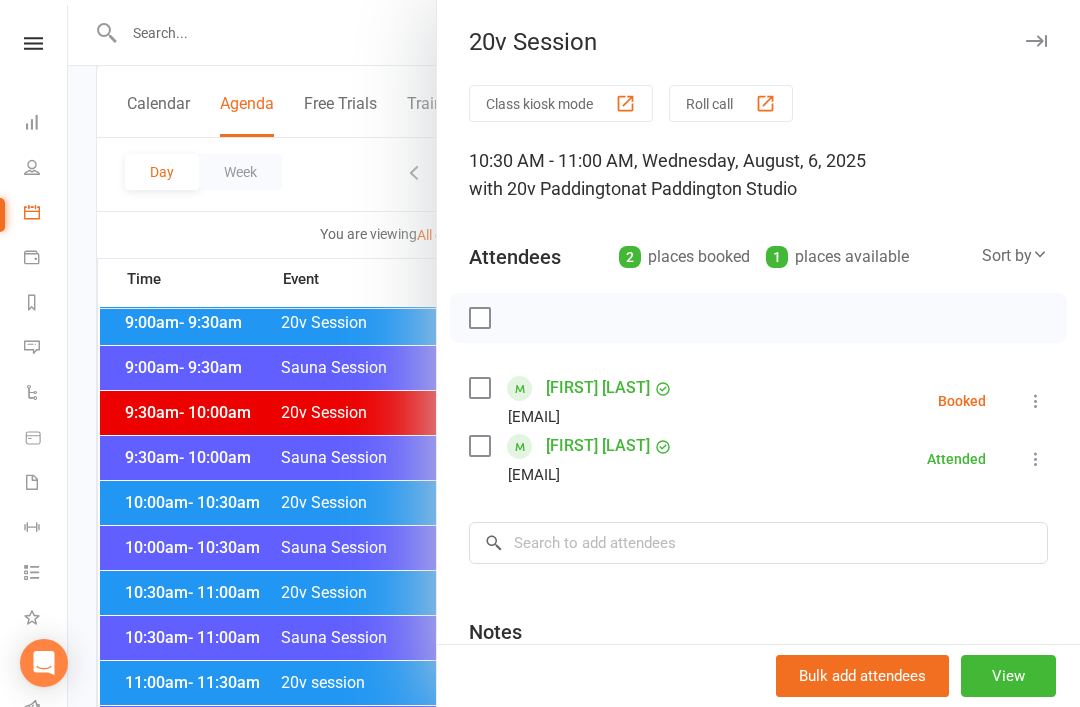 click at bounding box center (574, 353) 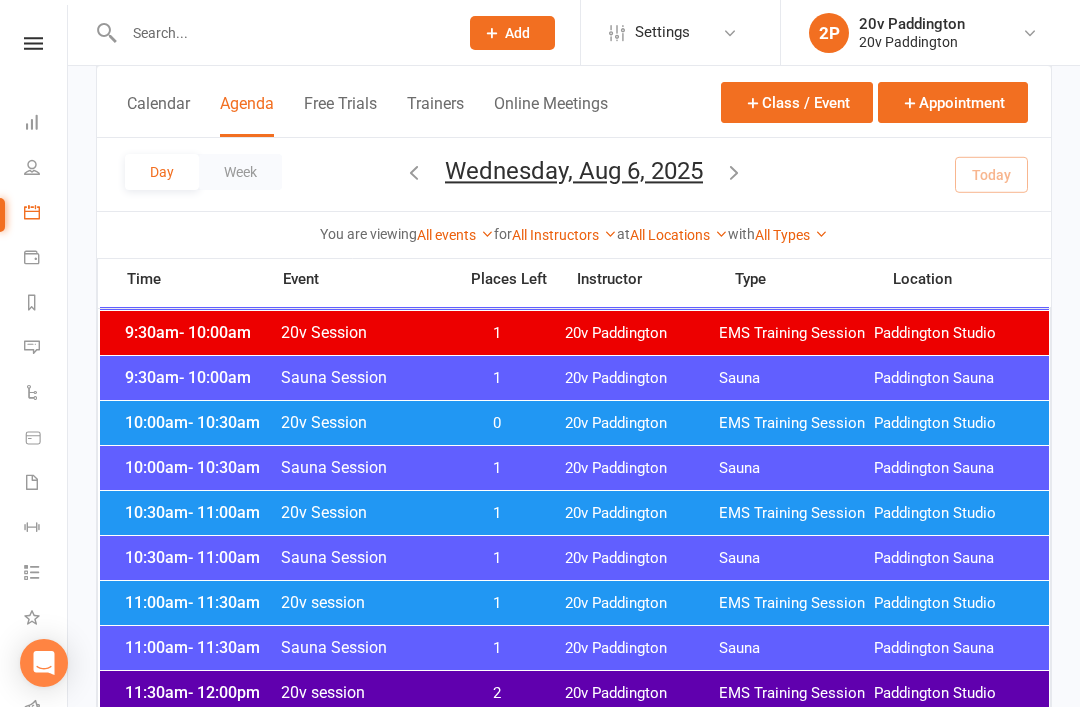 scroll, scrollTop: 720, scrollLeft: 0, axis: vertical 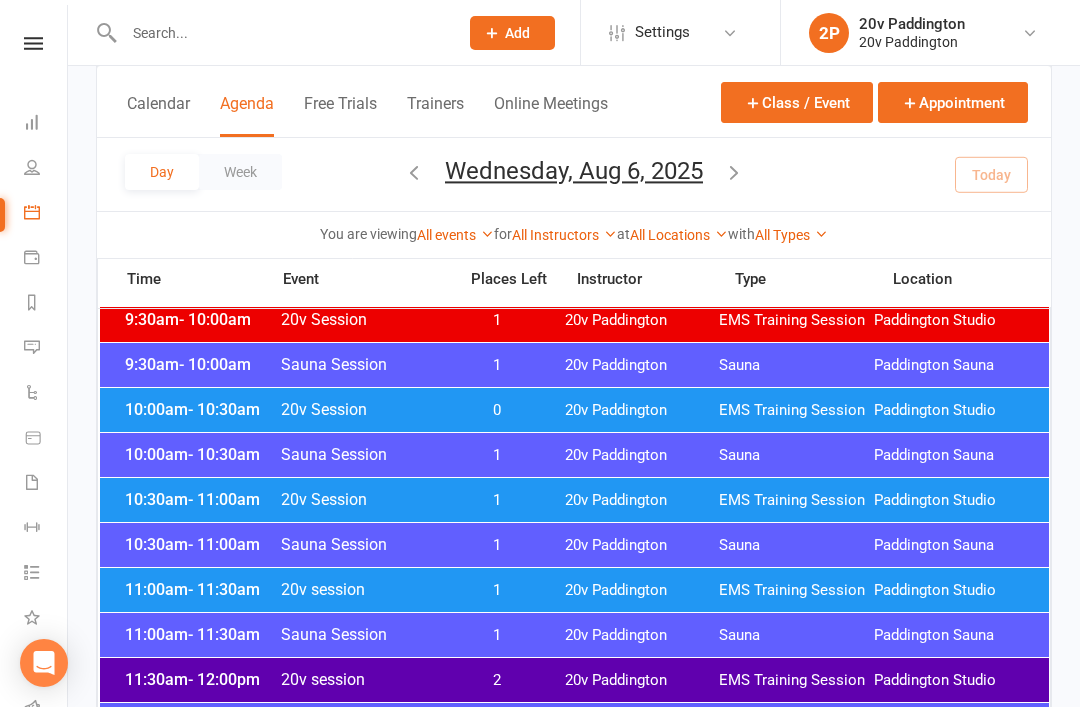 click on "11:30am  - 12:00pm 20v session 2 20v Paddington EMS Training Session Paddington Studio" at bounding box center [574, 680] 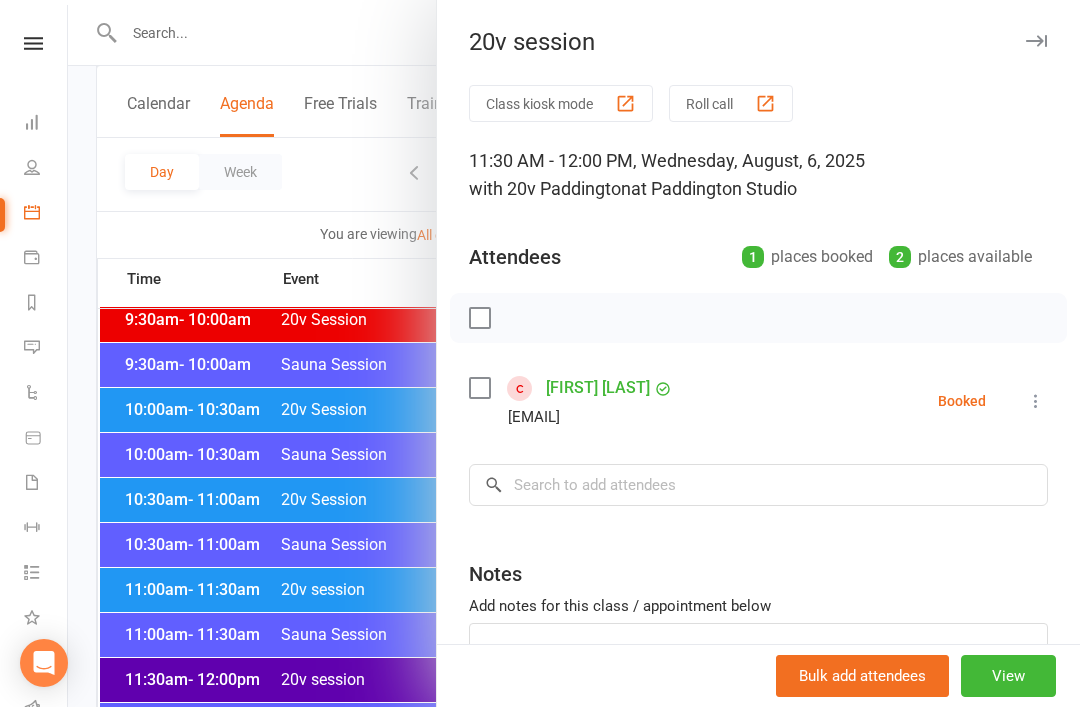 click on "Lucy Harrington" at bounding box center (598, 388) 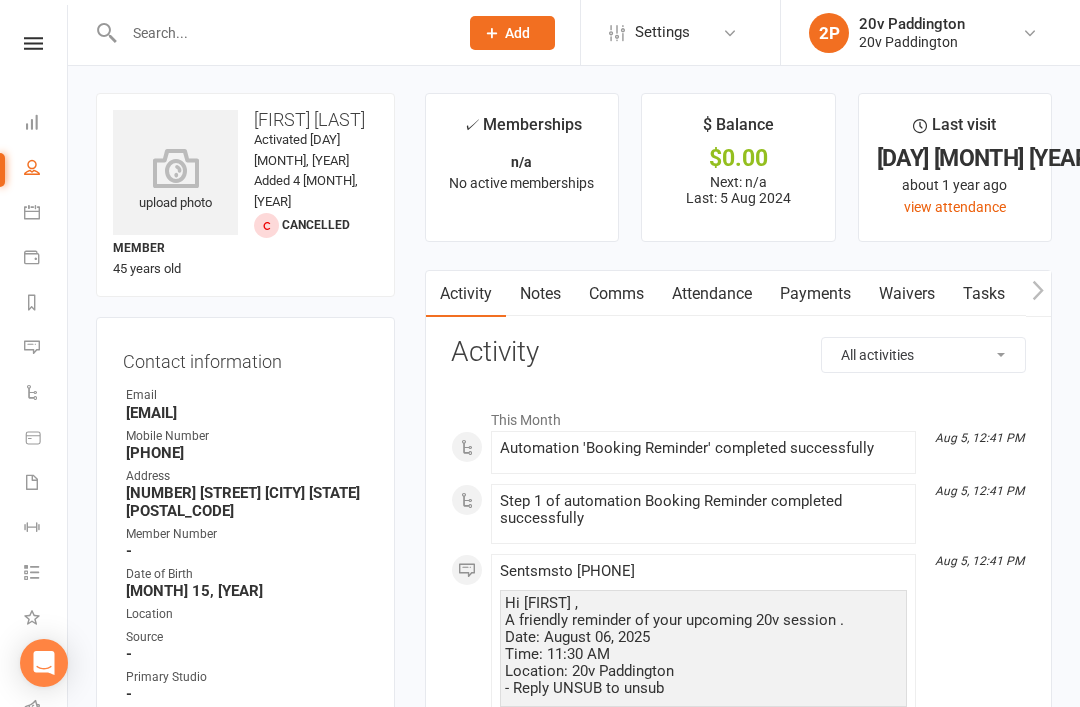 scroll, scrollTop: 0, scrollLeft: 0, axis: both 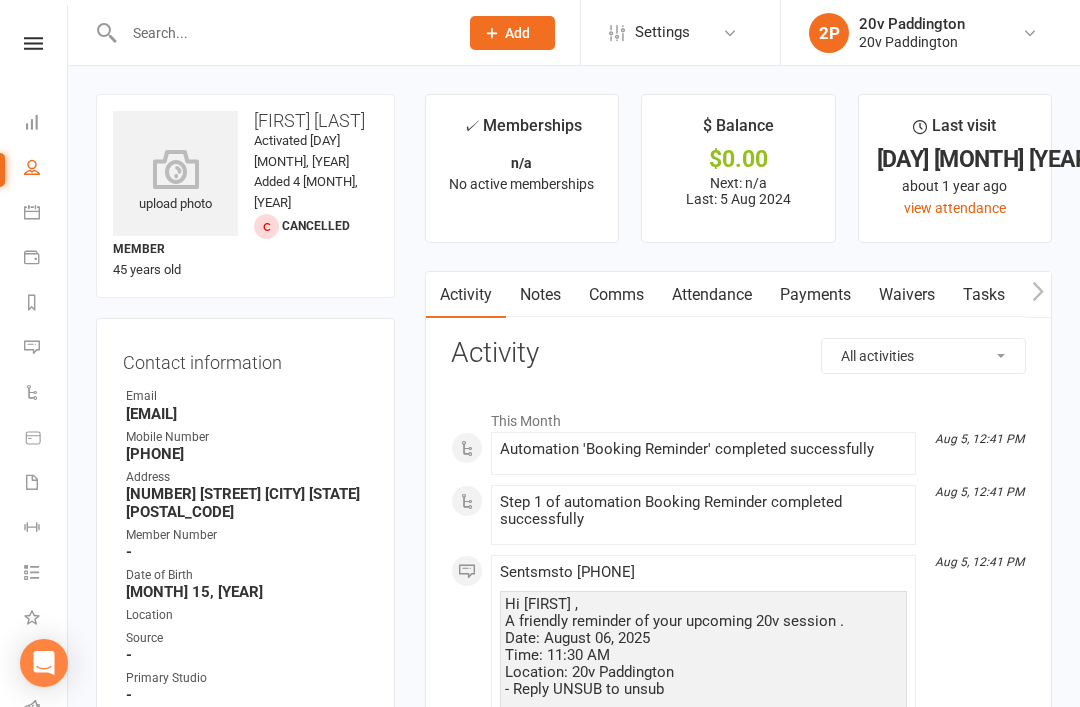 click on "Notes" at bounding box center [540, 295] 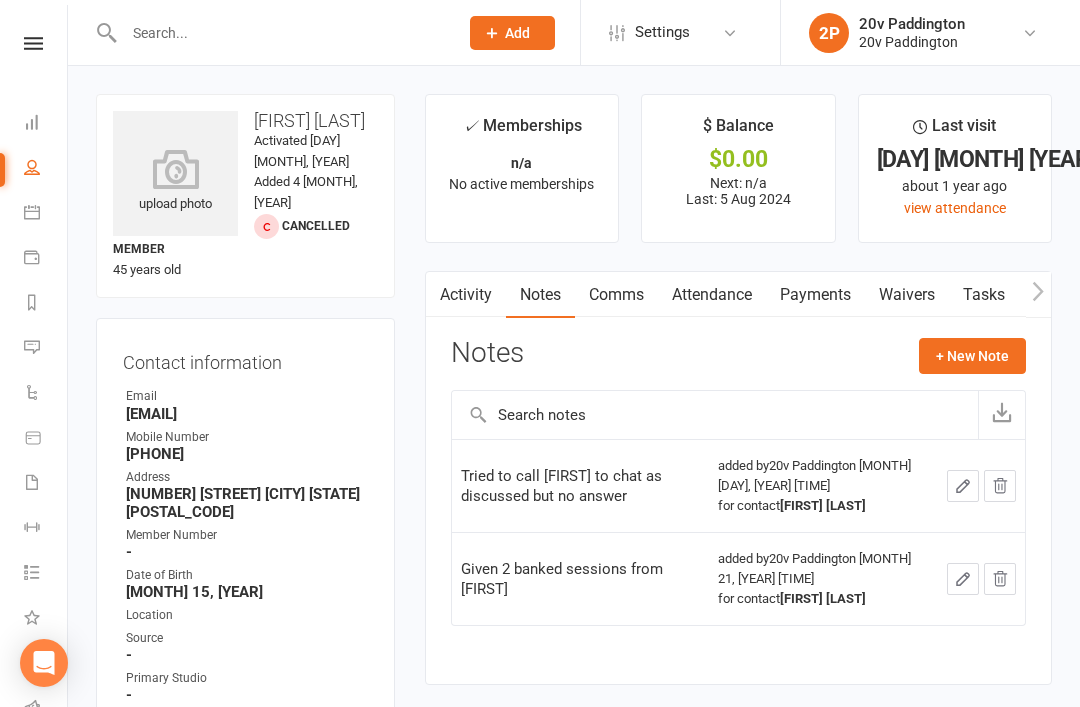 click on "Activity" at bounding box center [466, 295] 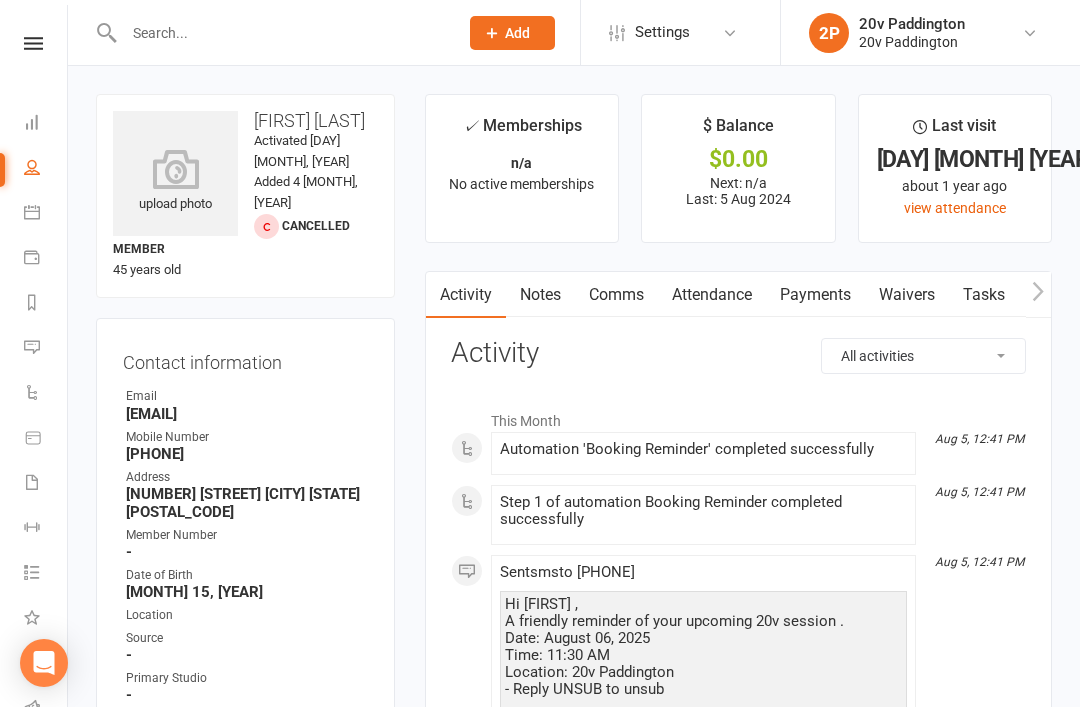 click on "People" at bounding box center (46, 169) 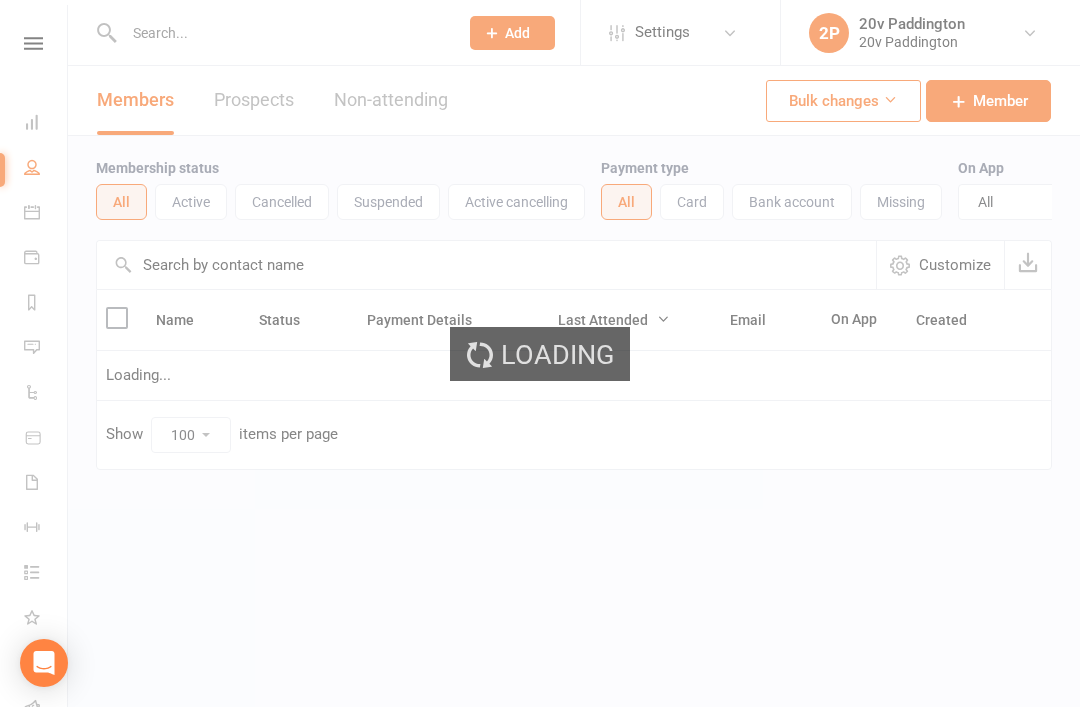 click on "Loading" at bounding box center (540, 353) 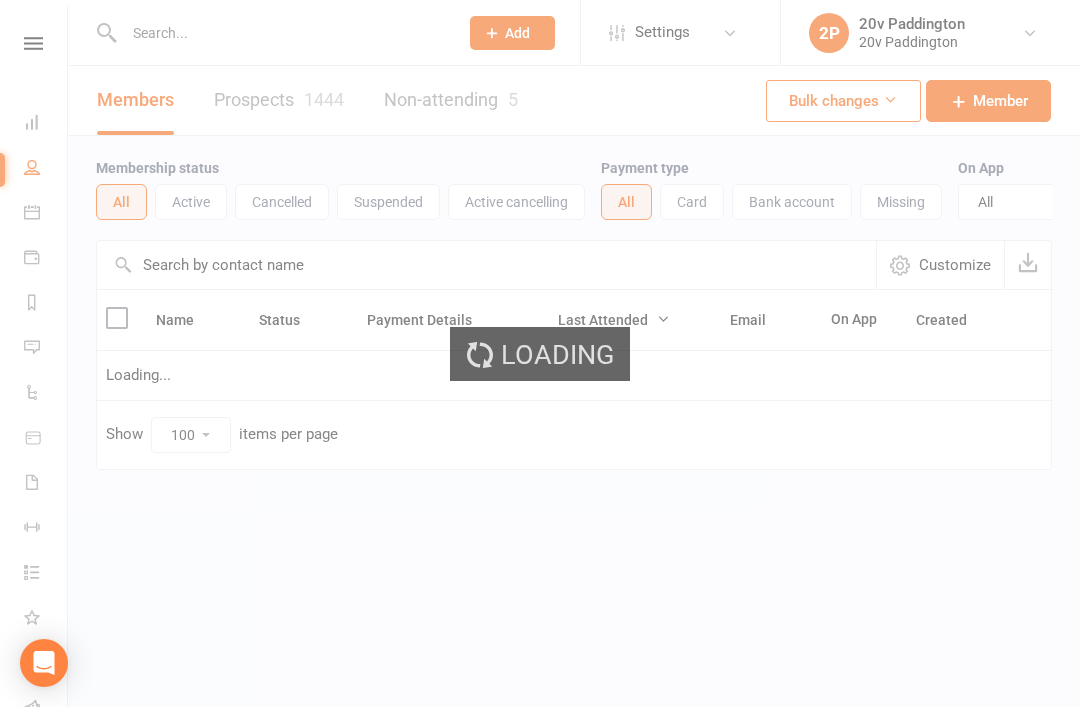 click on "Loading" at bounding box center (540, 353) 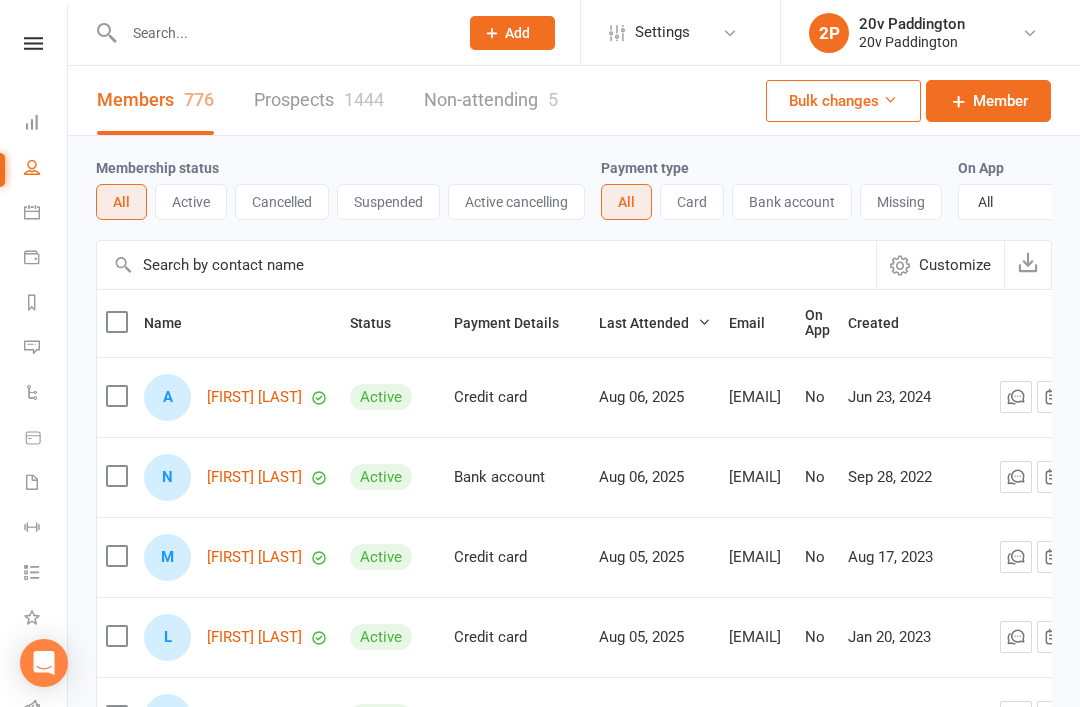 click on "Calendar" at bounding box center (46, 214) 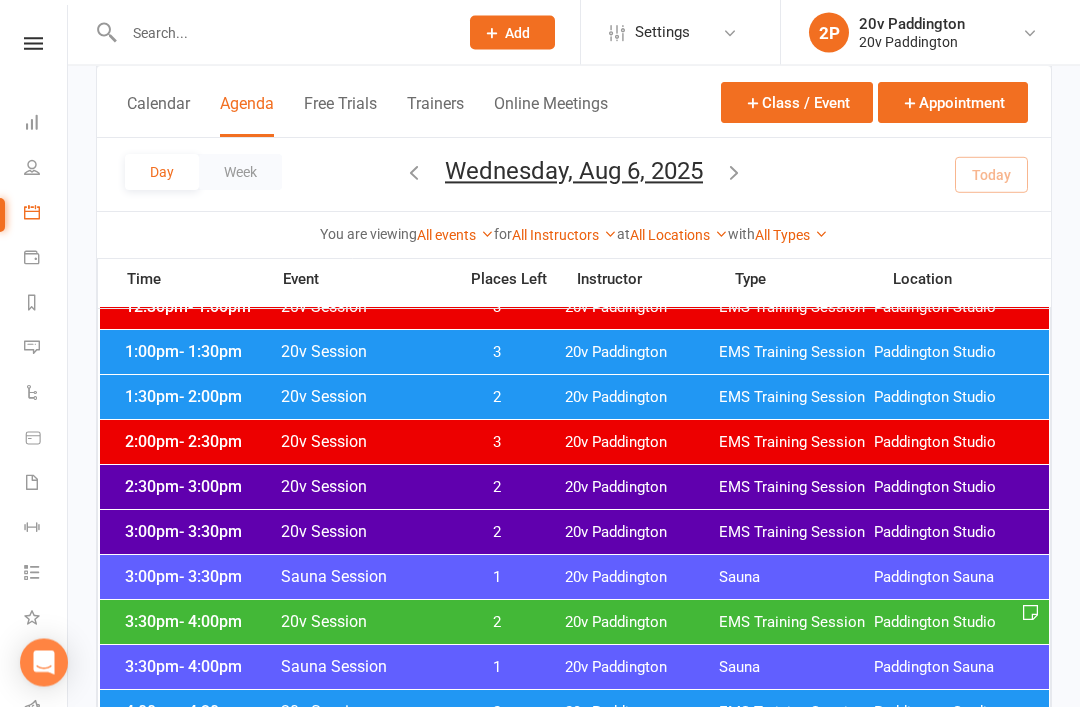 click on "20v Paddington" at bounding box center (642, 488) 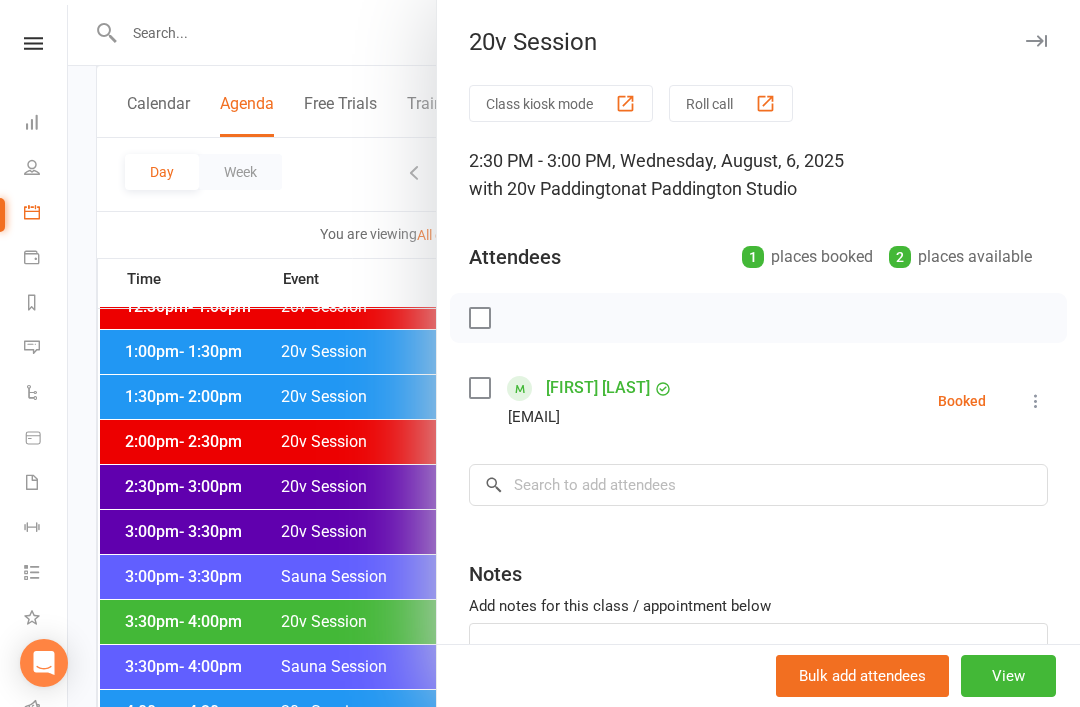 click at bounding box center [574, 353] 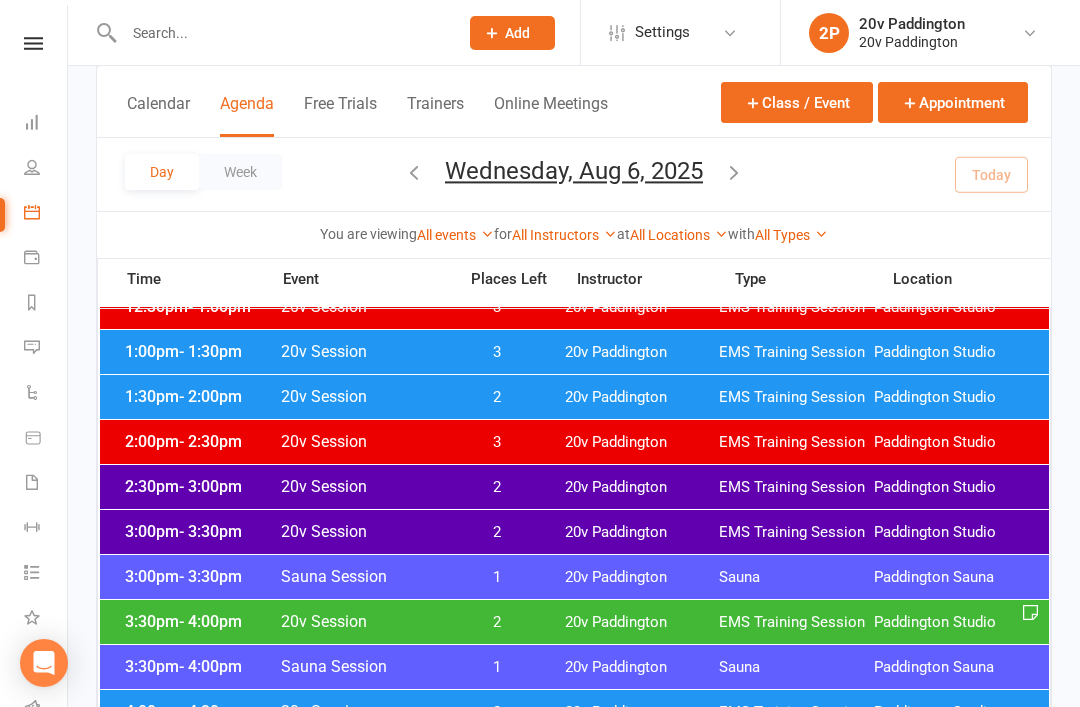 click on "3:00pm  - 3:30pm 20v Session 2 20v Paddington EMS Training Session Paddington Studio" at bounding box center [574, 532] 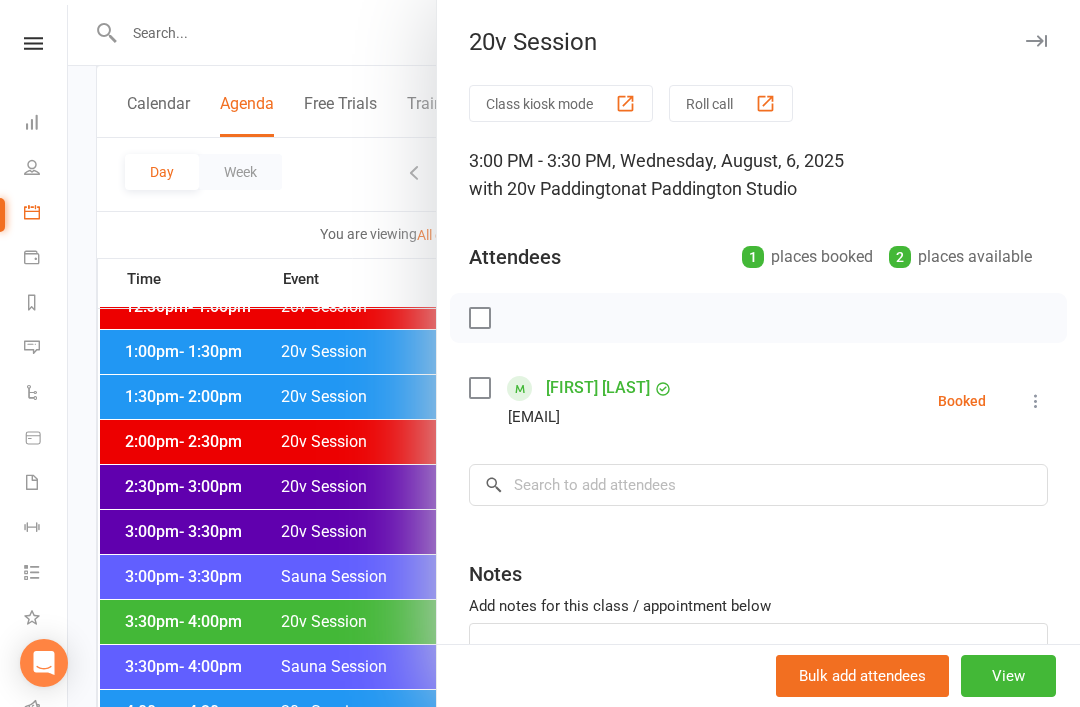 click at bounding box center [574, 353] 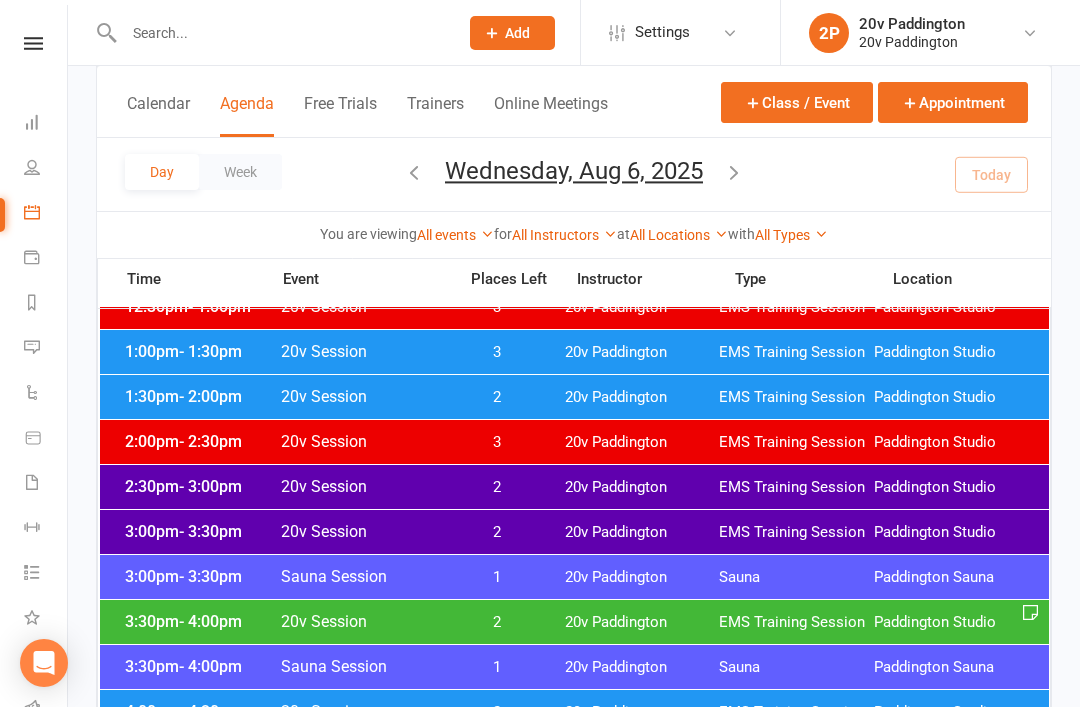 click on "- 3:30pm" at bounding box center (210, 531) 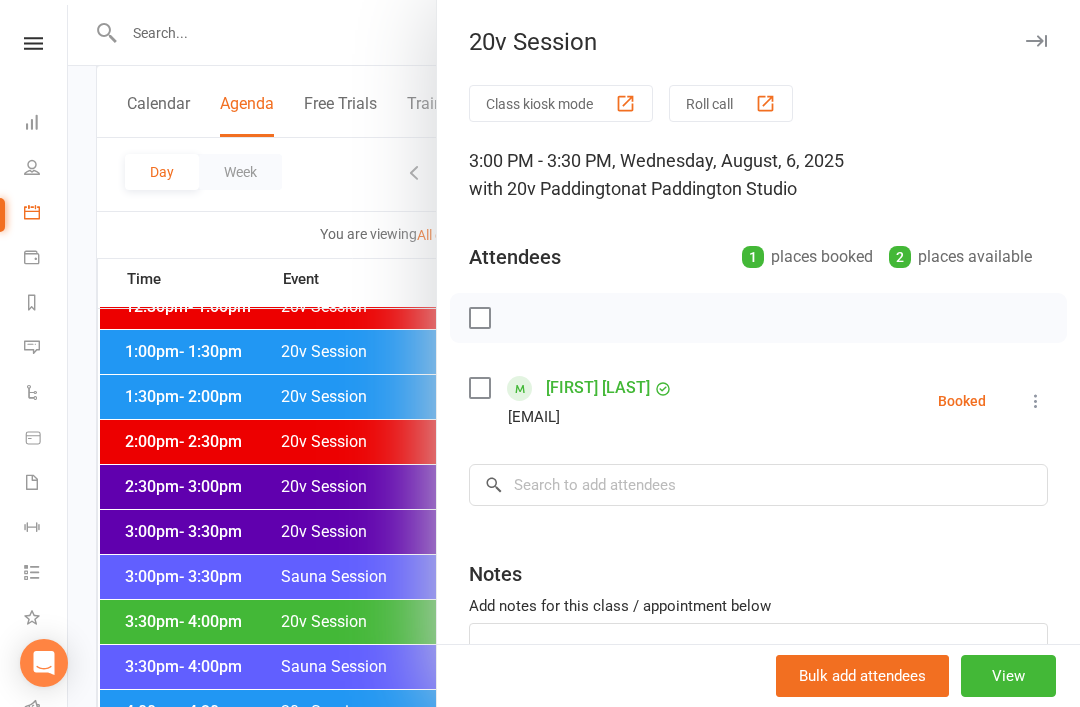 click at bounding box center [574, 353] 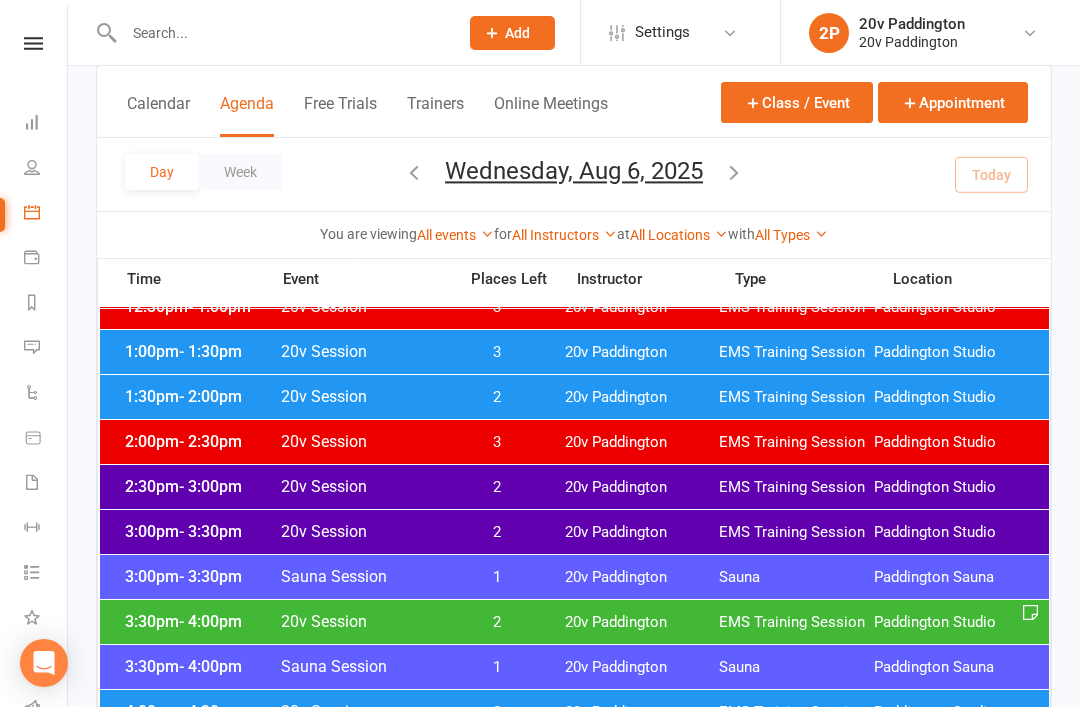 click on "3:30pm  - 4:00pm 20v Session 2 20v Paddington EMS Training Session Paddington Studio" at bounding box center [574, 622] 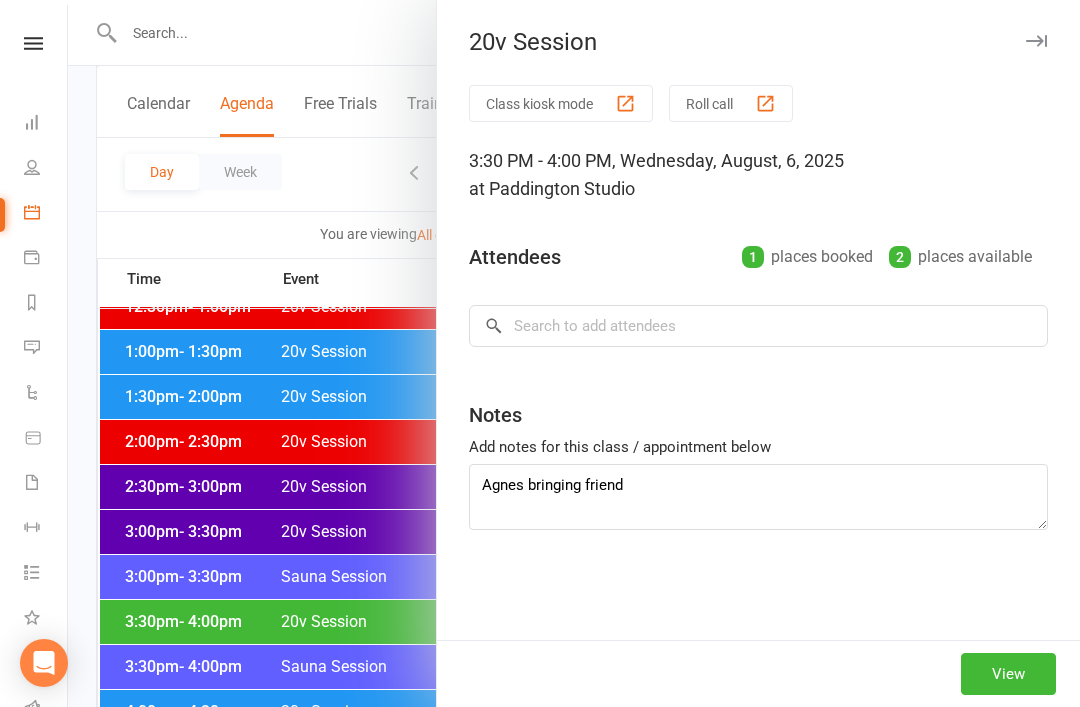 click at bounding box center (574, 353) 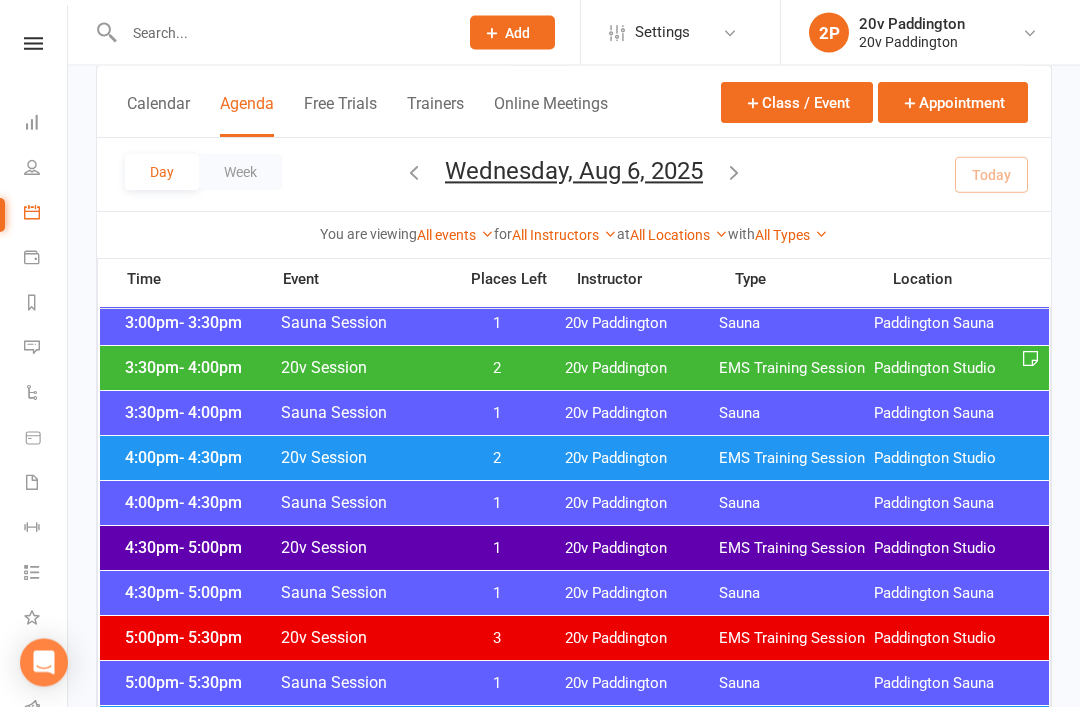 scroll, scrollTop: 1528, scrollLeft: 0, axis: vertical 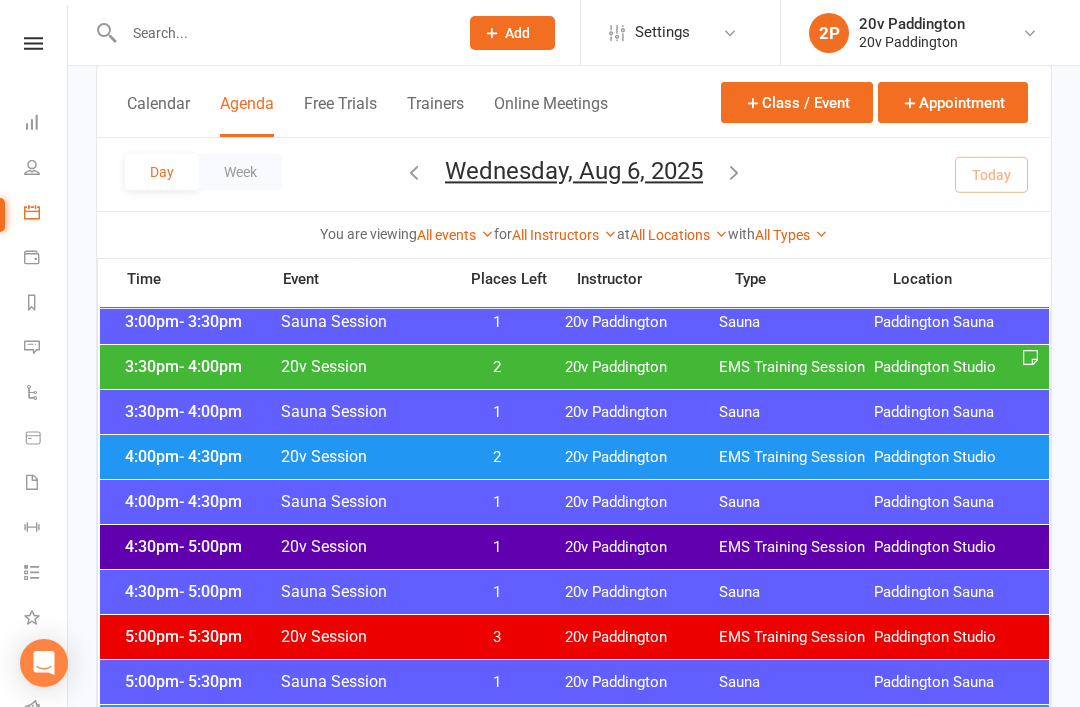 click on "- 4:30pm" at bounding box center (210, 456) 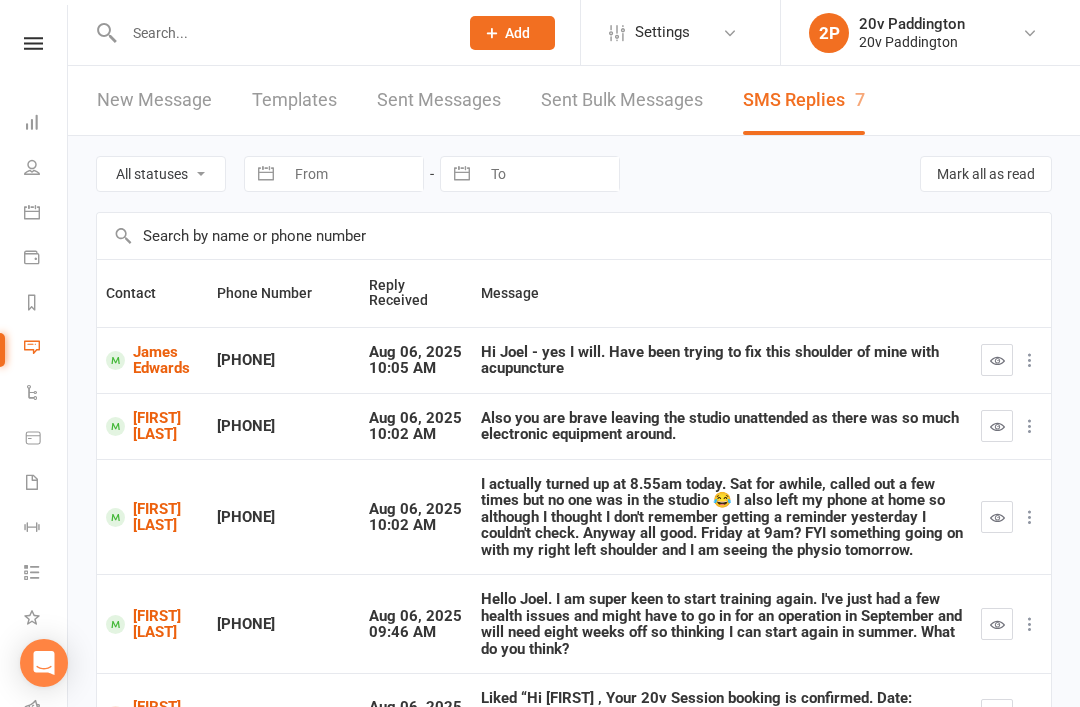 scroll, scrollTop: 0, scrollLeft: 0, axis: both 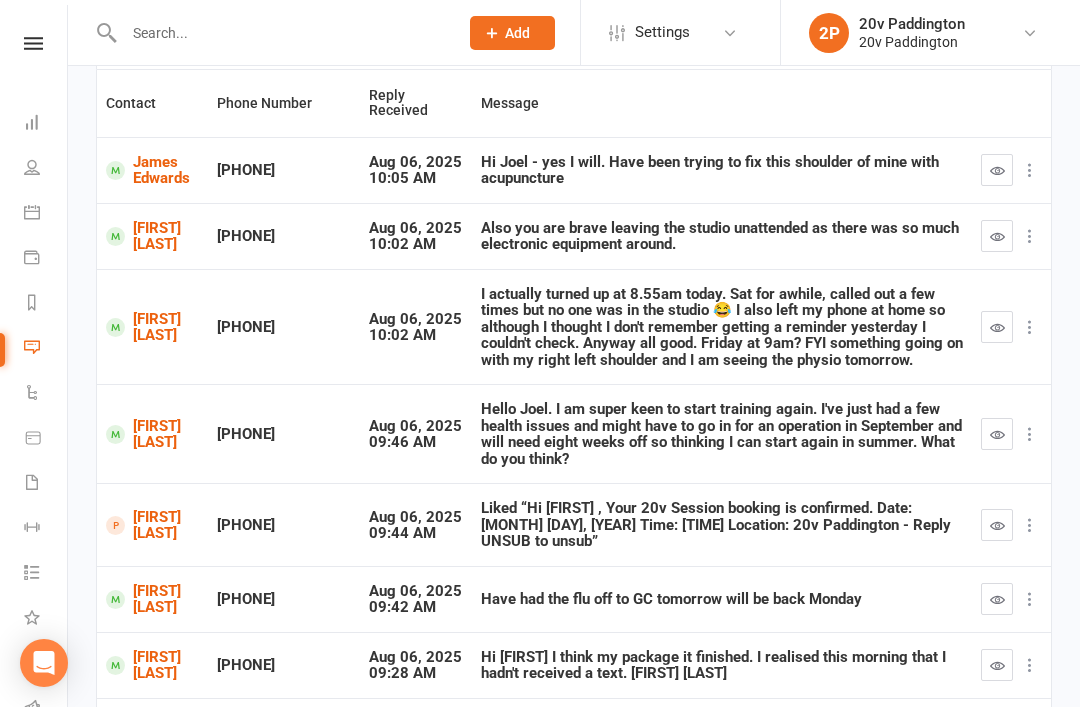 click at bounding box center (997, 525) 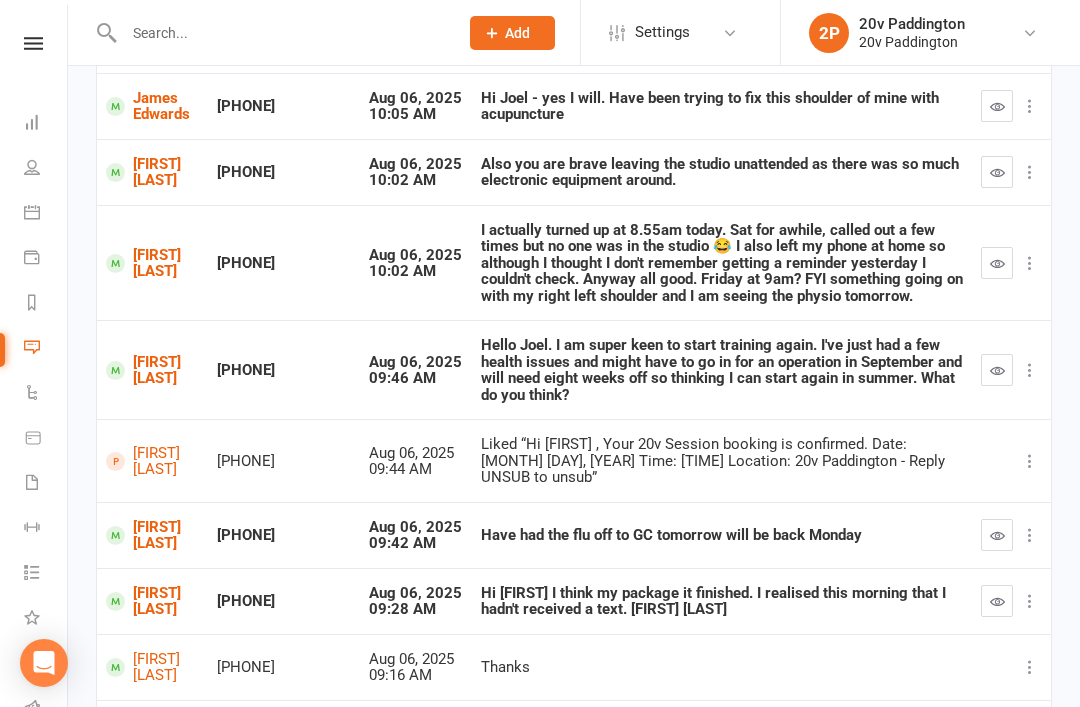 click on "[FIRST] [LAST]" at bounding box center [152, 370] 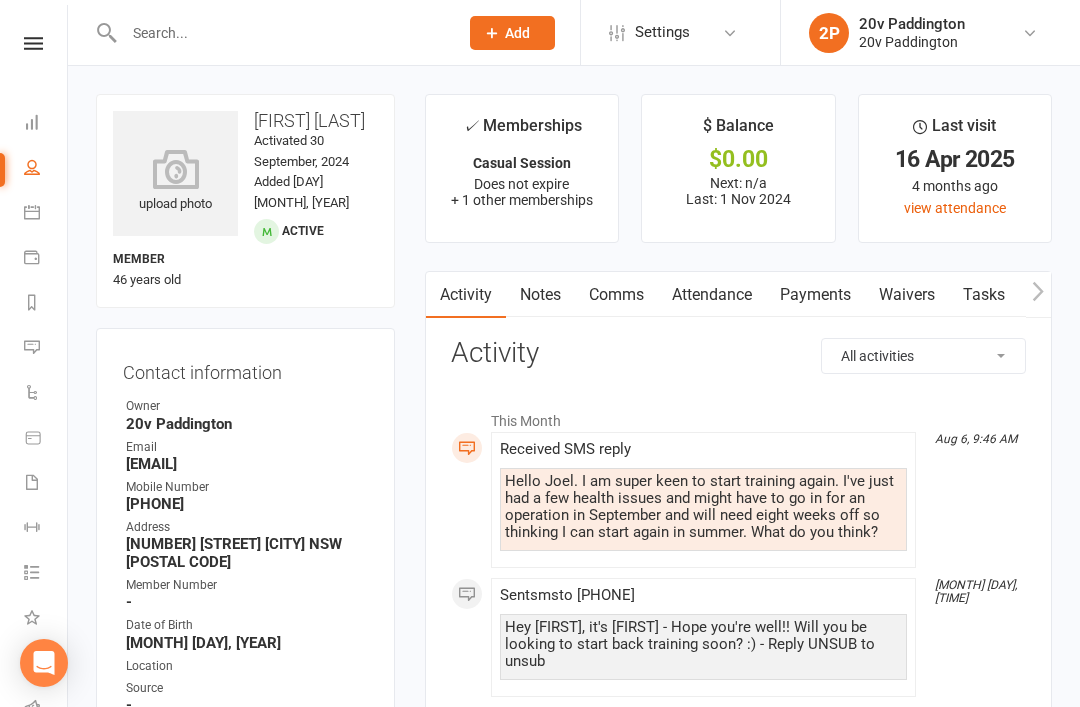 scroll, scrollTop: 1, scrollLeft: 0, axis: vertical 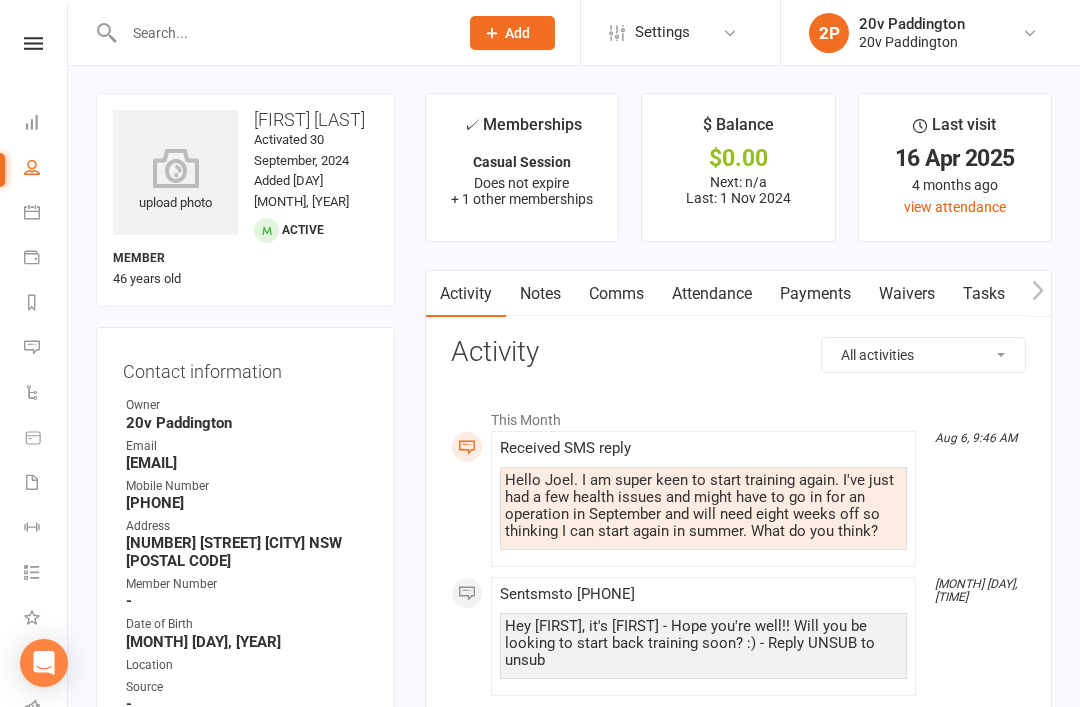 click on "Comms" at bounding box center [616, 294] 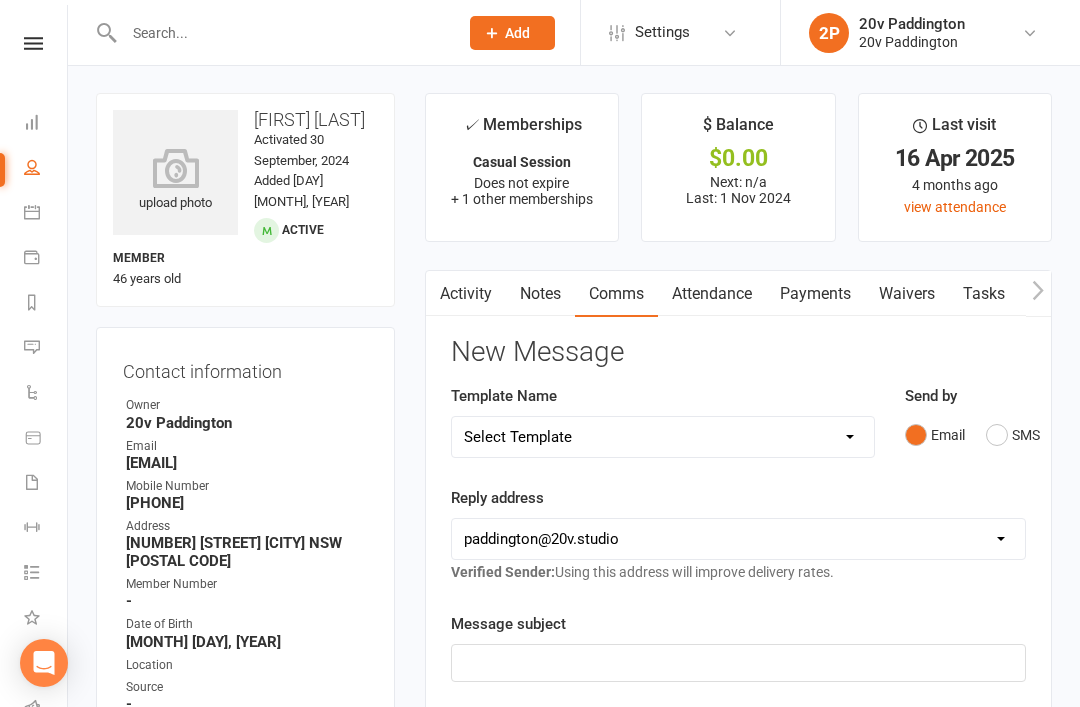 click on "SMS" at bounding box center [1013, 435] 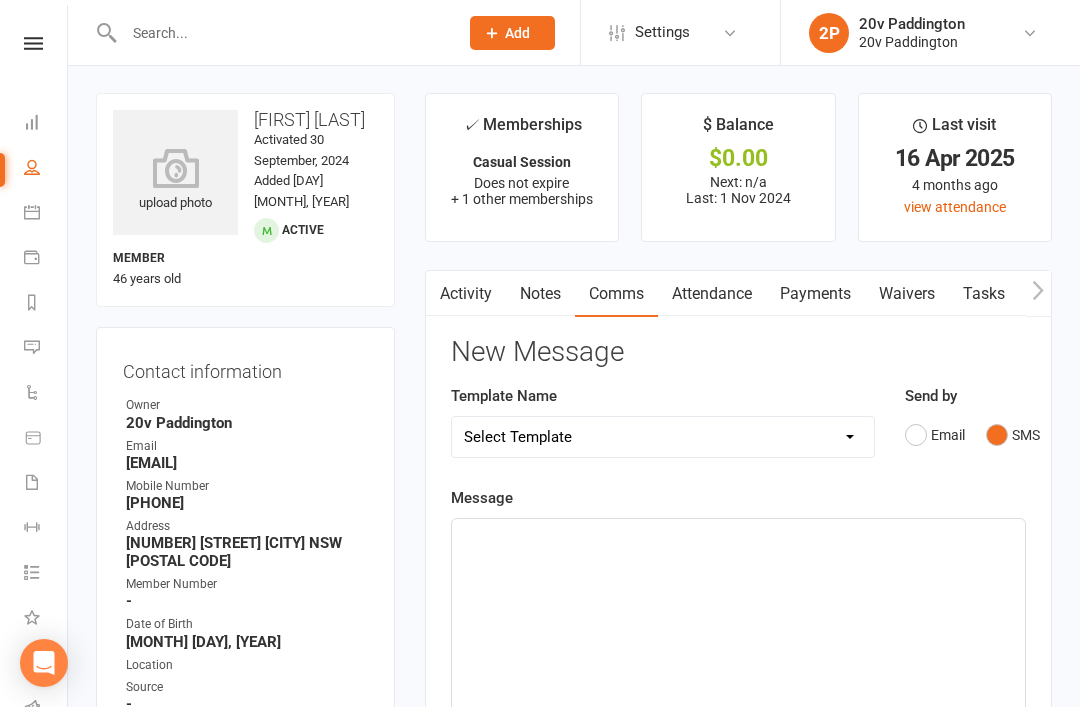 click on "﻿" 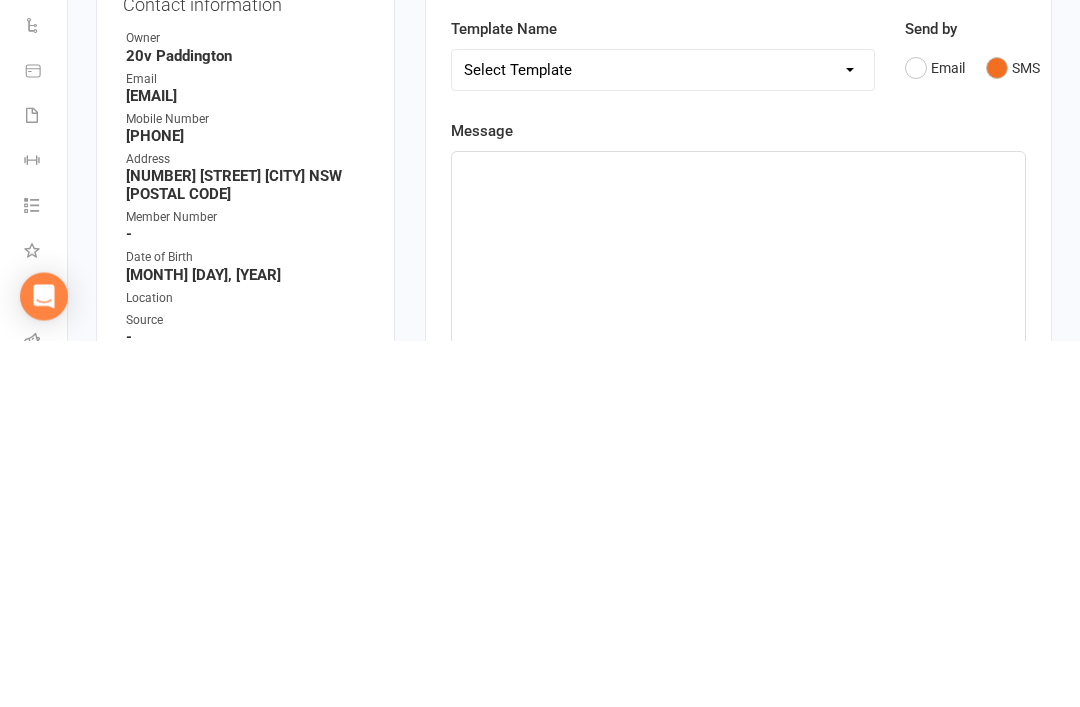 type 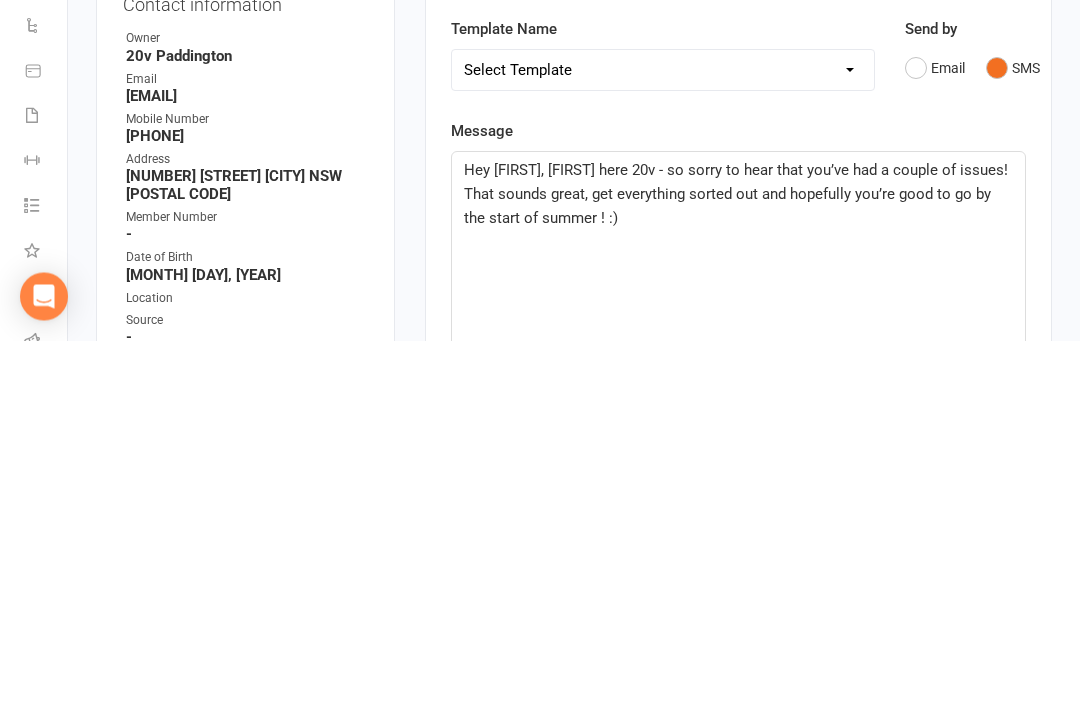 click on "upload photo James Sammut Activated 30 September, 2024 Added 18 September, 2024   Active member 46 years old  Contact information Owner   20v Paddington Email  Jcsammut@gmail.com
Mobile Number  0416026315
Address  275 George st Sydney NSW 2000
Member Number  -
Date of Birth  April 14, 1979
Location
Source  -
Primary Studio  -
Occupation  -
HQ Sales Support  -
Membership Sold By  -
If referred by a member, who?  -
Instagram Handle  -
Update Contact Details Flag Archive Manage Comms Settings
Wallet Credit card James Sammut  xxxx xxxx xxxx 1927  09/2027
Add / Edit Payment Method
Membership      25 Session Pack Nov 1 2024 — Never Booked: 12 Attended: 12 4 classes remaining    Cancel membership Upgrade / Downgrade     Casual Session Sep 30 2024 — Never Booked: 0 Attended: 0 0 classes remaining    Cancel membership Upgrade / Downgrade Add new membership
Family Members  No relationships found. Add link to existing contact  Add link to new contact
Suspensions
edit No
No" at bounding box center [574, 1411] 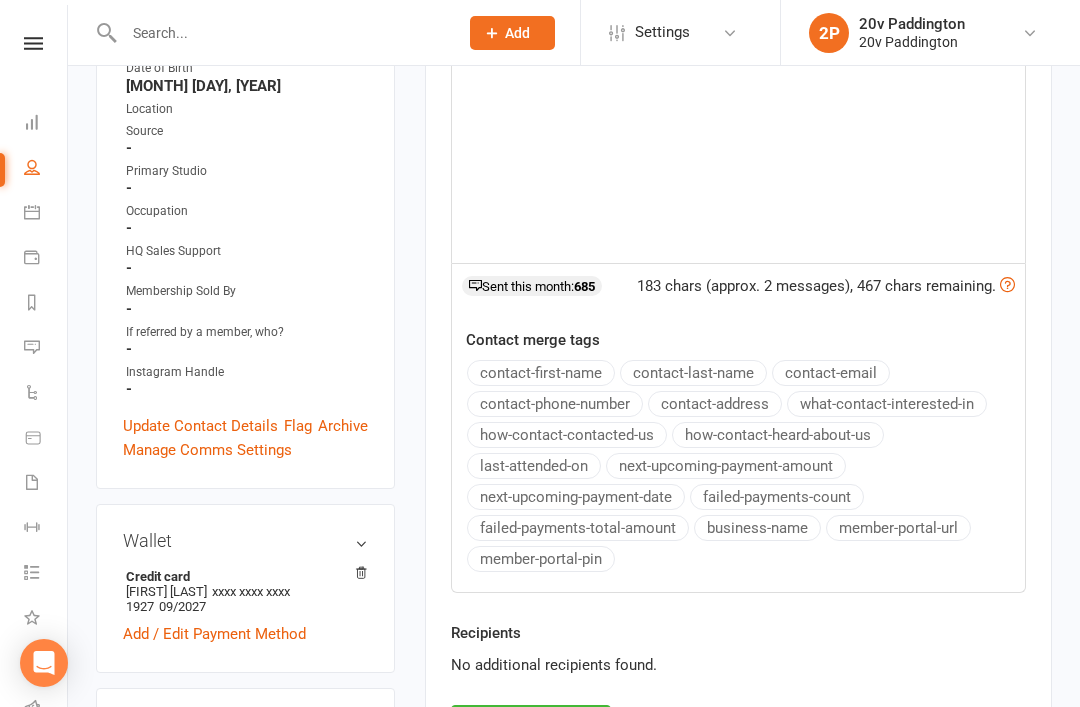scroll, scrollTop: 649, scrollLeft: 0, axis: vertical 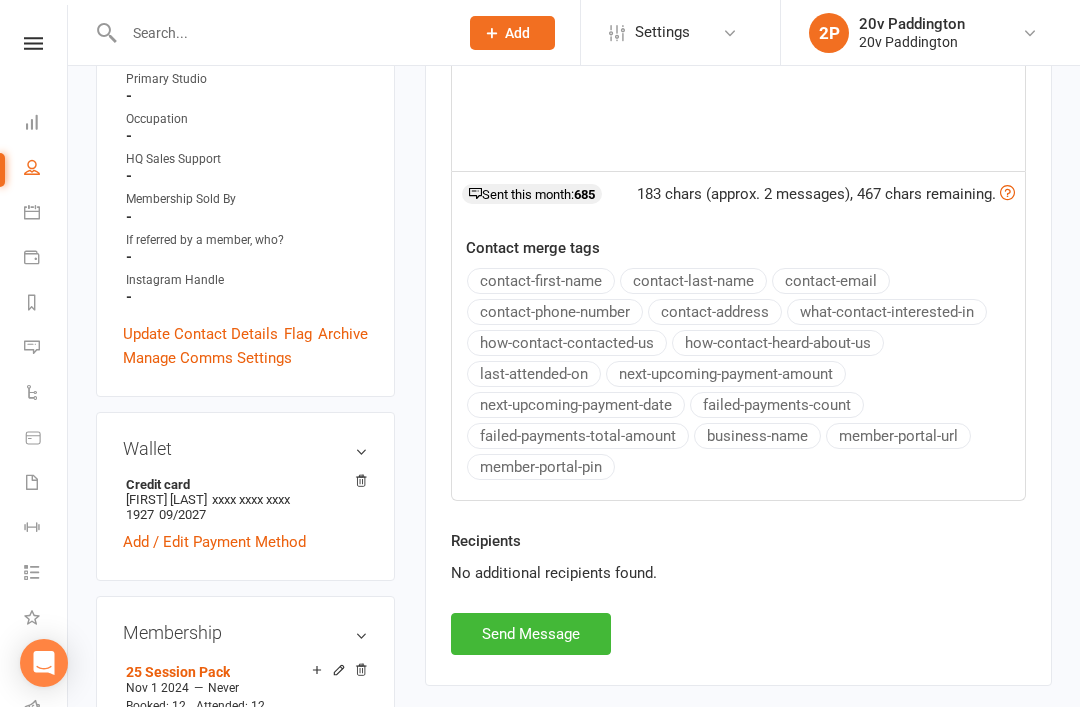 click on "Activity Notes Comms Attendance Payments Waivers Tasks Automations Workouts Assessments Credit balance
New Message Template Name Select Template [Email] 20v Referral Bonus [SMS] Free Trial Link [SMS] Haven’t heard back from trial [SMS] No answer to Kickstart Call [SMS] Ready for trial [SMS] Still interested text 1 [SMS] Still interested text 2 [SMS] Trial same day confirmation text  Send by Email SMS Message Hey James, Zac here 20v - so sorry to hear that you’ve had a couple of issues! That sounds great, get everything sorted out and hopefully you’re good to go by the start of summer ! :) 183 chars (approx. 2 messages), 467 chars remaining.    Sent this month: 685 Contact merge tags contact-first-name contact-last-name contact-email contact-phone-number contact-address what-contact-interested-in how-contact-contacted-us how-contact-heard-about-us last-attended-on next-upcoming-payment-amount next-upcoming-payment-date failed-payments-count failed-payments-total-amount business-name
Recipients" at bounding box center (738, 153) 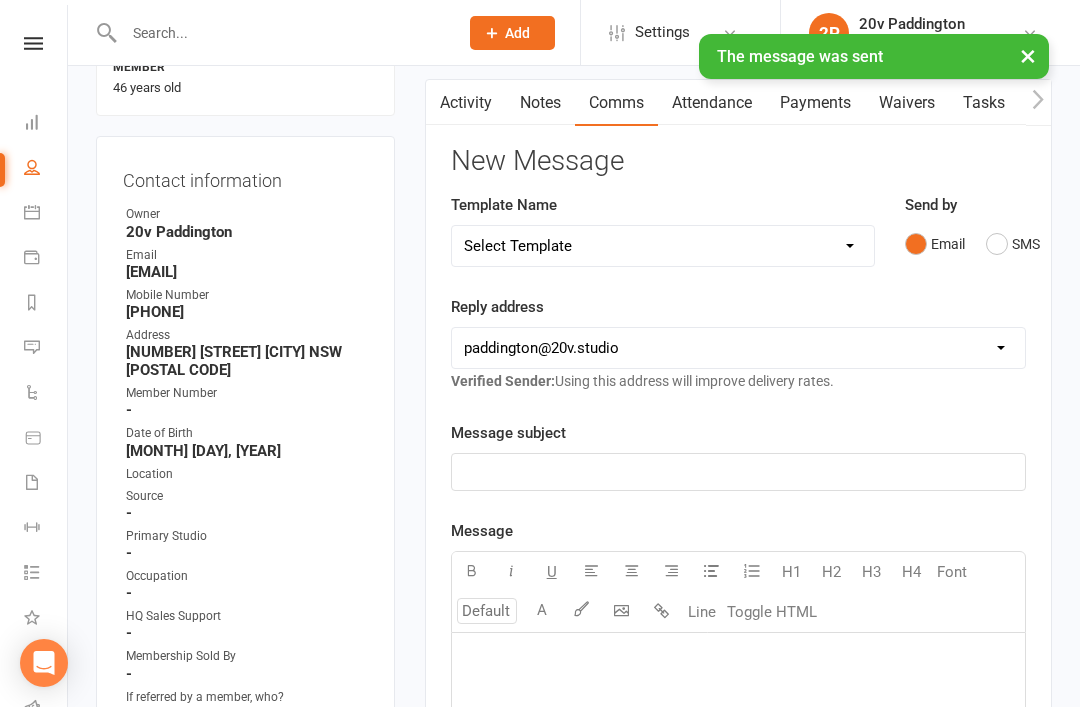 scroll, scrollTop: 0, scrollLeft: 0, axis: both 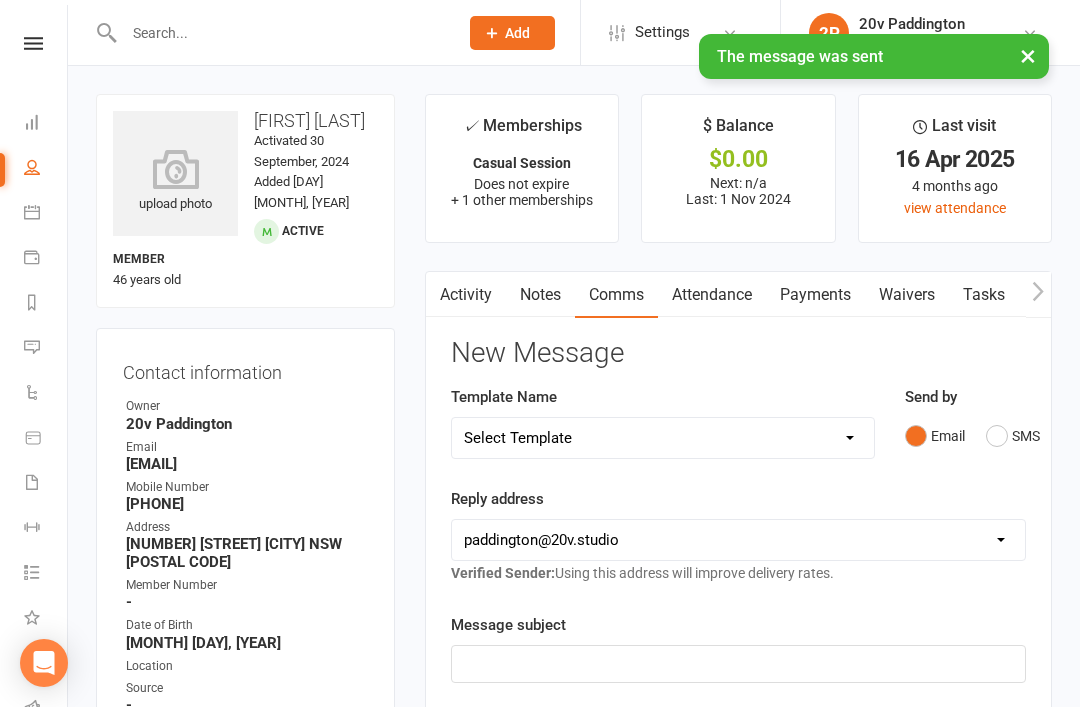click on "Messages   6" at bounding box center (46, 349) 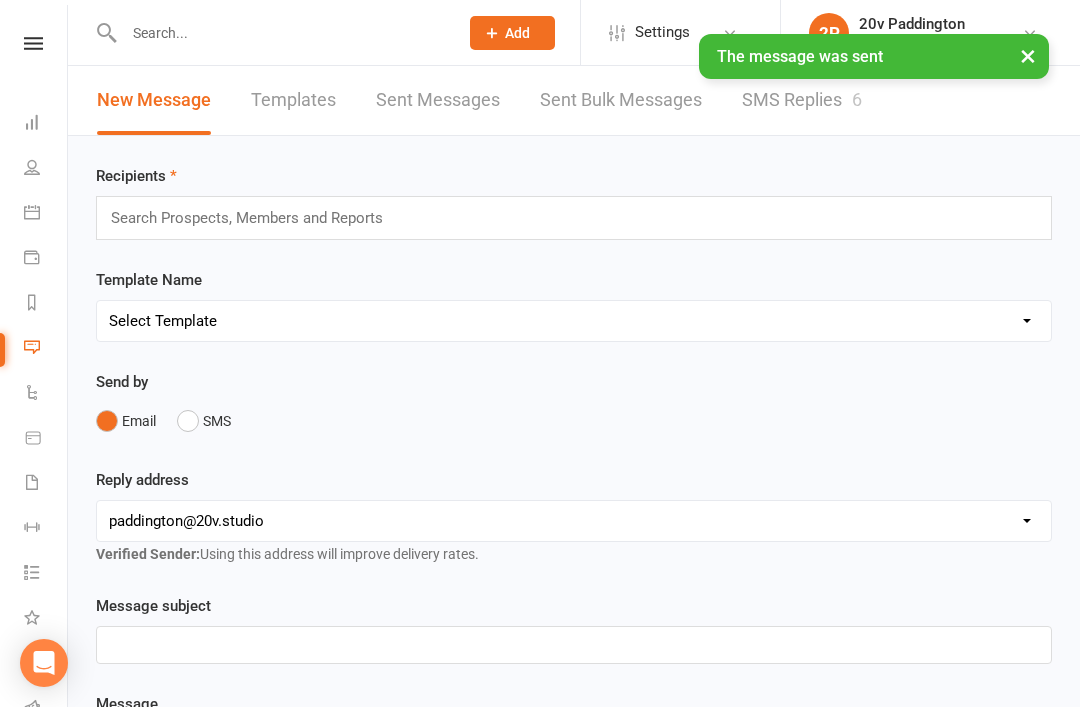 click on "SMS Replies  6" at bounding box center [802, 100] 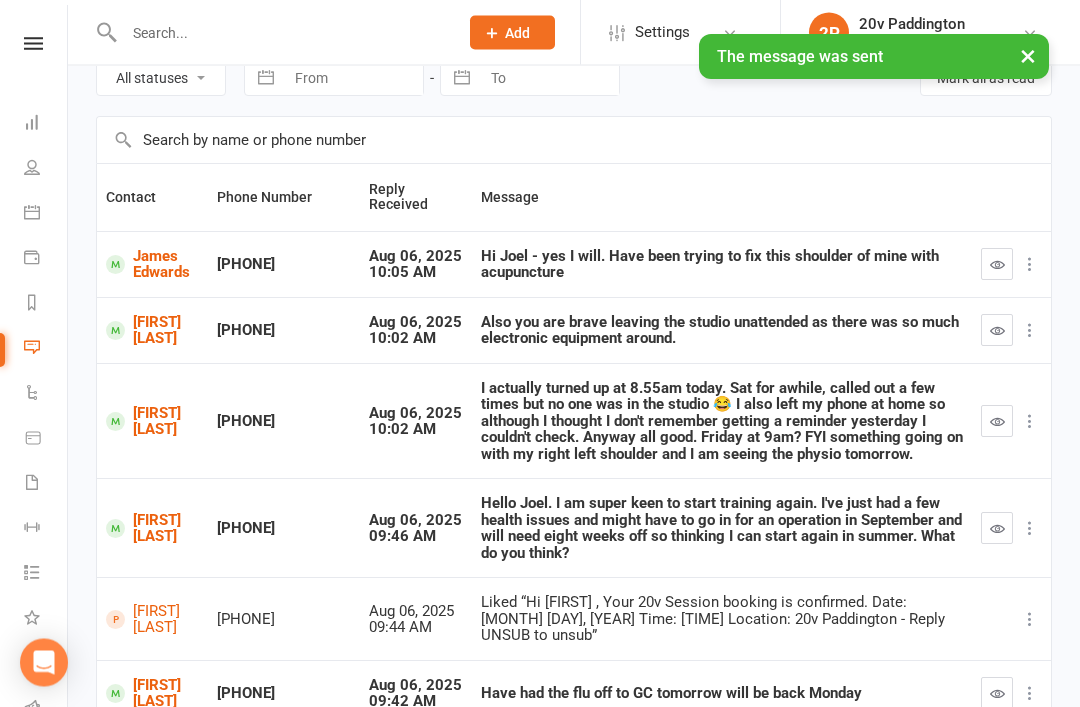 scroll, scrollTop: 96, scrollLeft: 0, axis: vertical 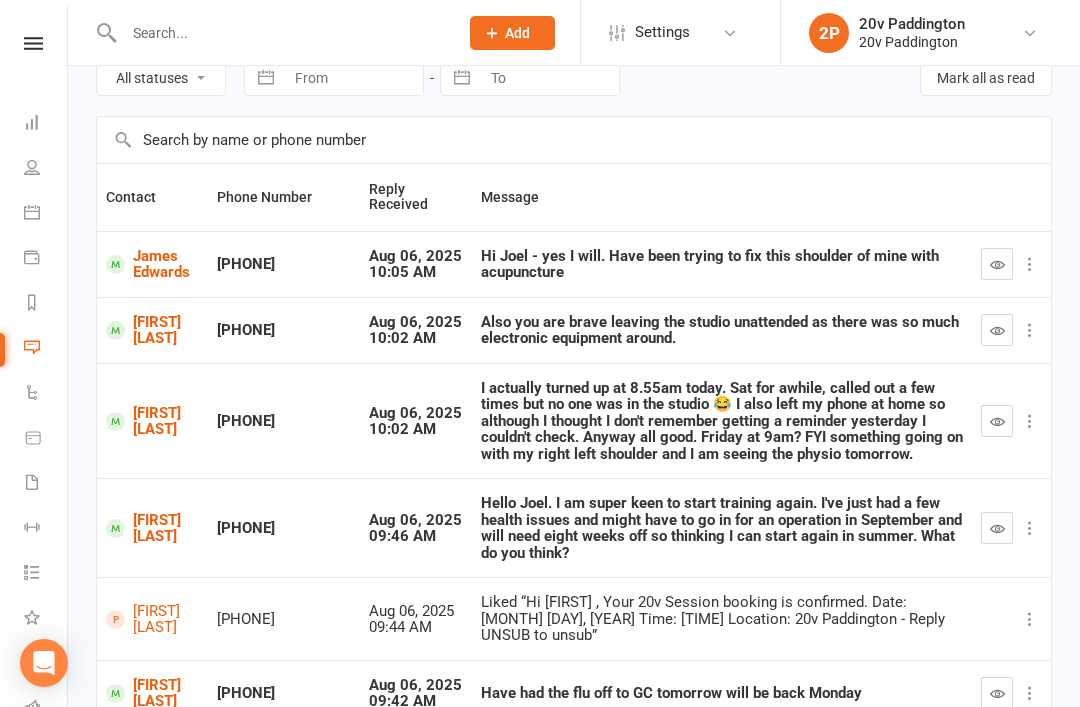 click at bounding box center [997, 528] 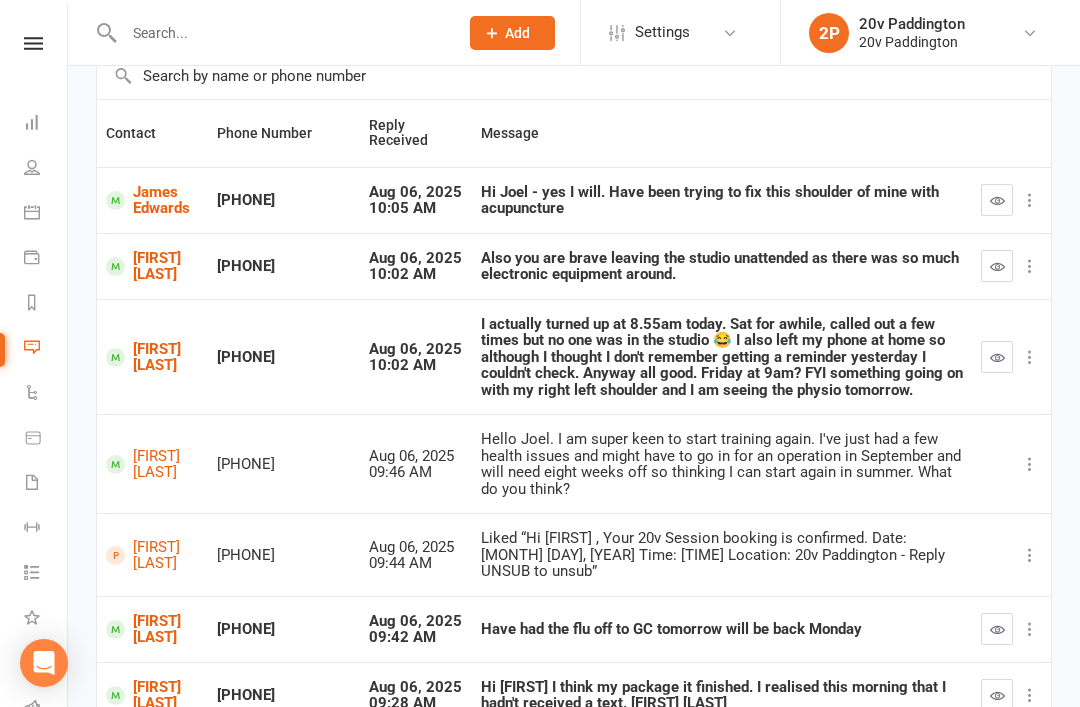 click on "[FIRST] [LAST]" at bounding box center (152, 464) 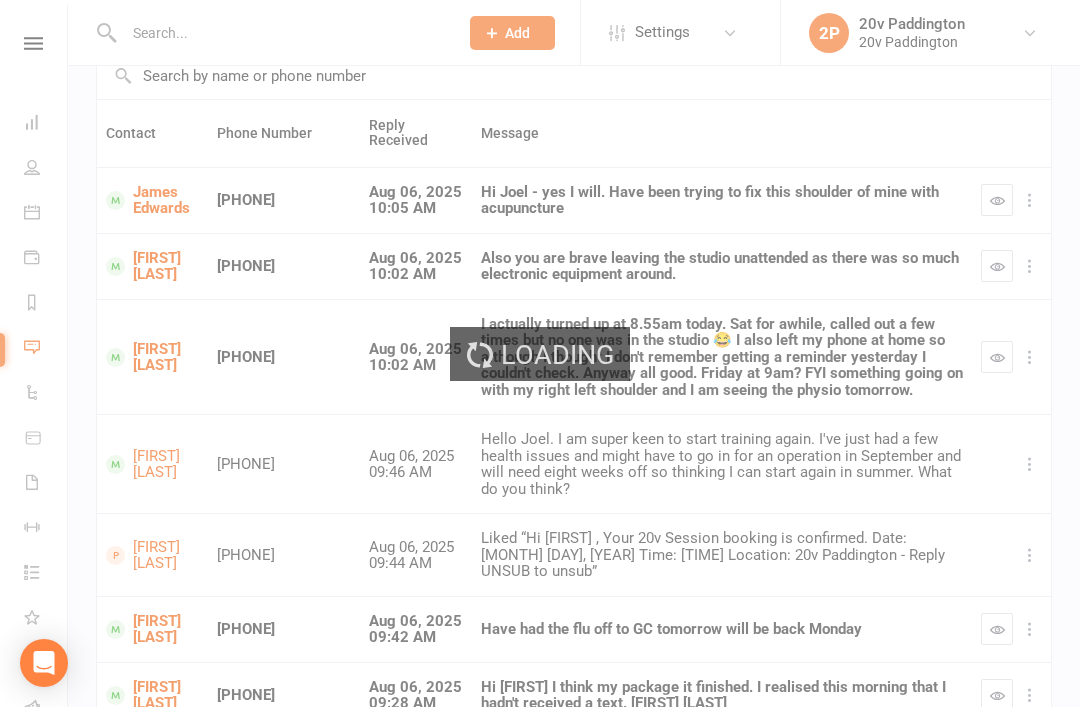 scroll, scrollTop: 0, scrollLeft: 0, axis: both 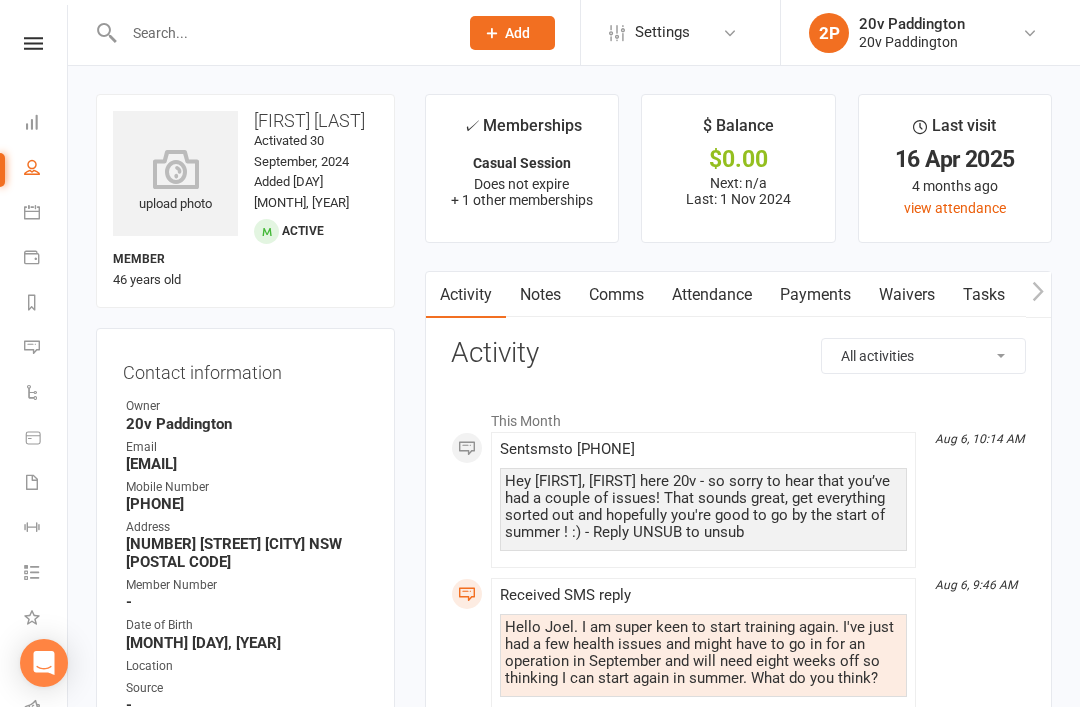click on "Notes" at bounding box center [540, 295] 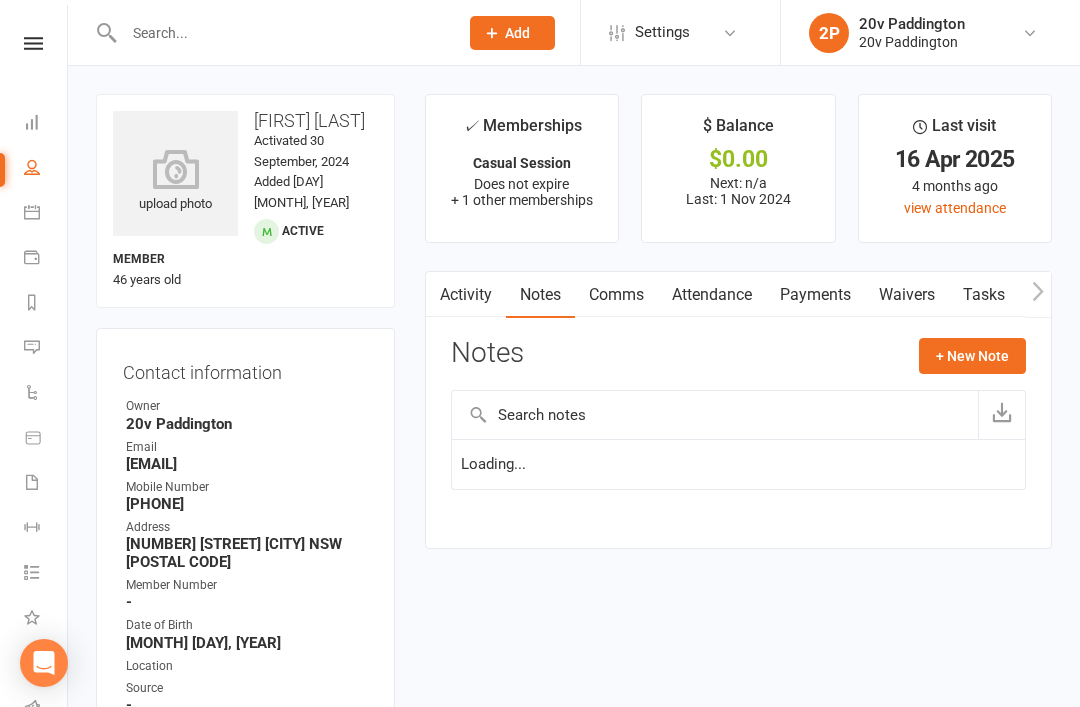 click at bounding box center [1001, 415] 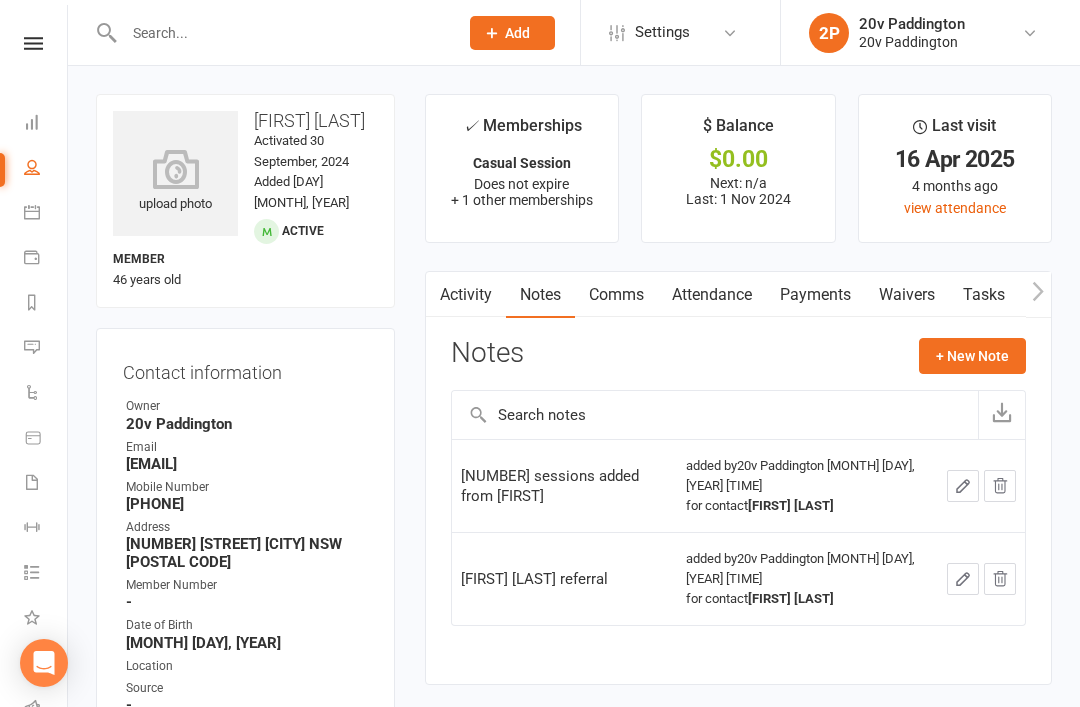 click on "+ New Note" at bounding box center (972, 356) 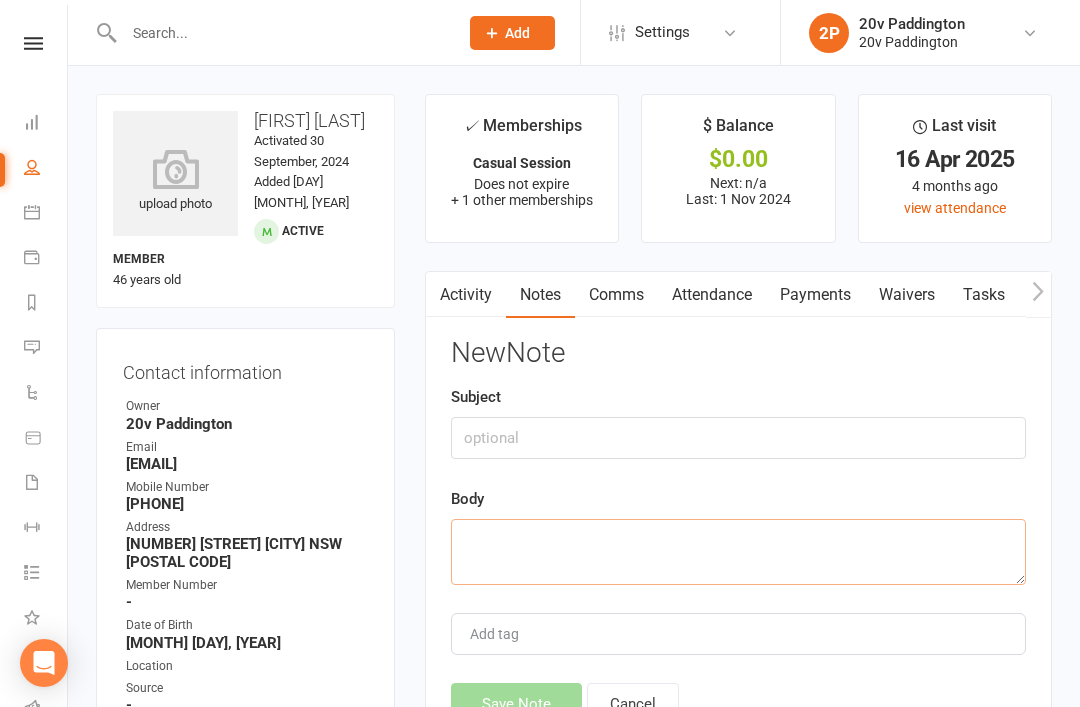 click at bounding box center [738, 552] 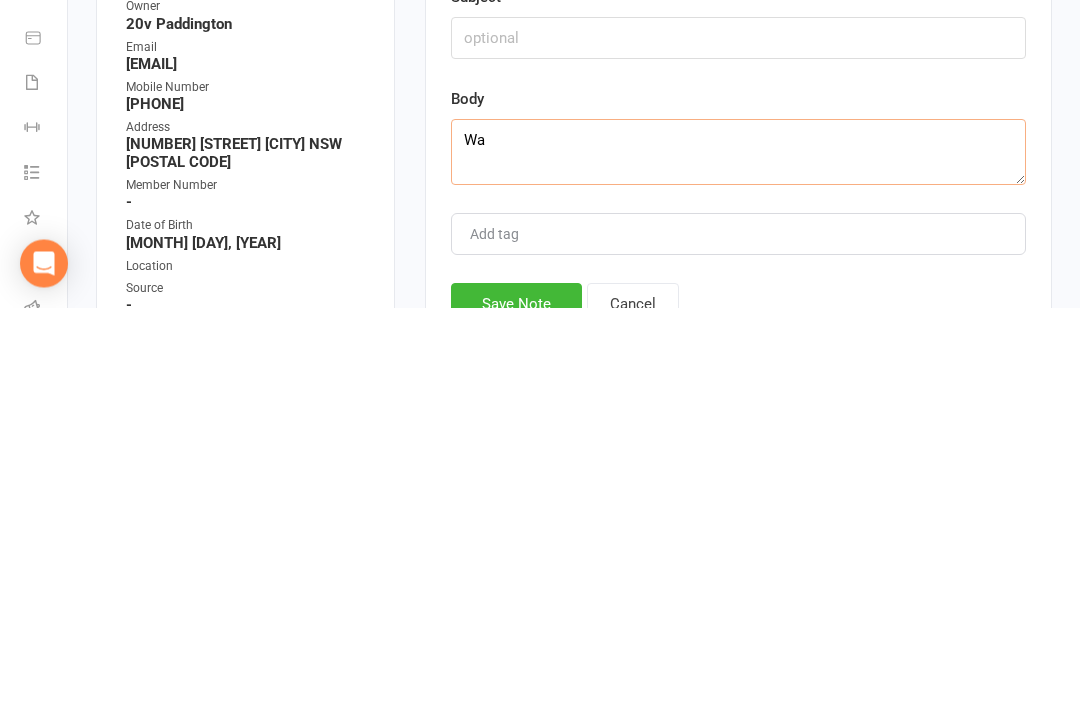 type on "W" 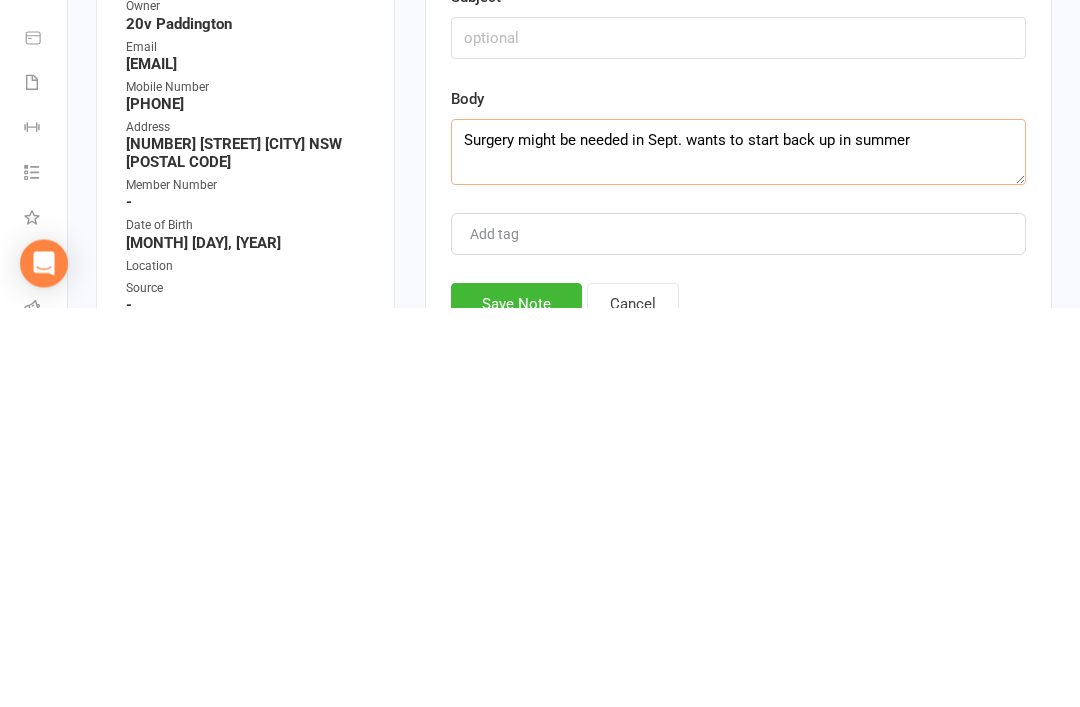 type on "Surgery might be needed in Sept. wants to start back up in summer" 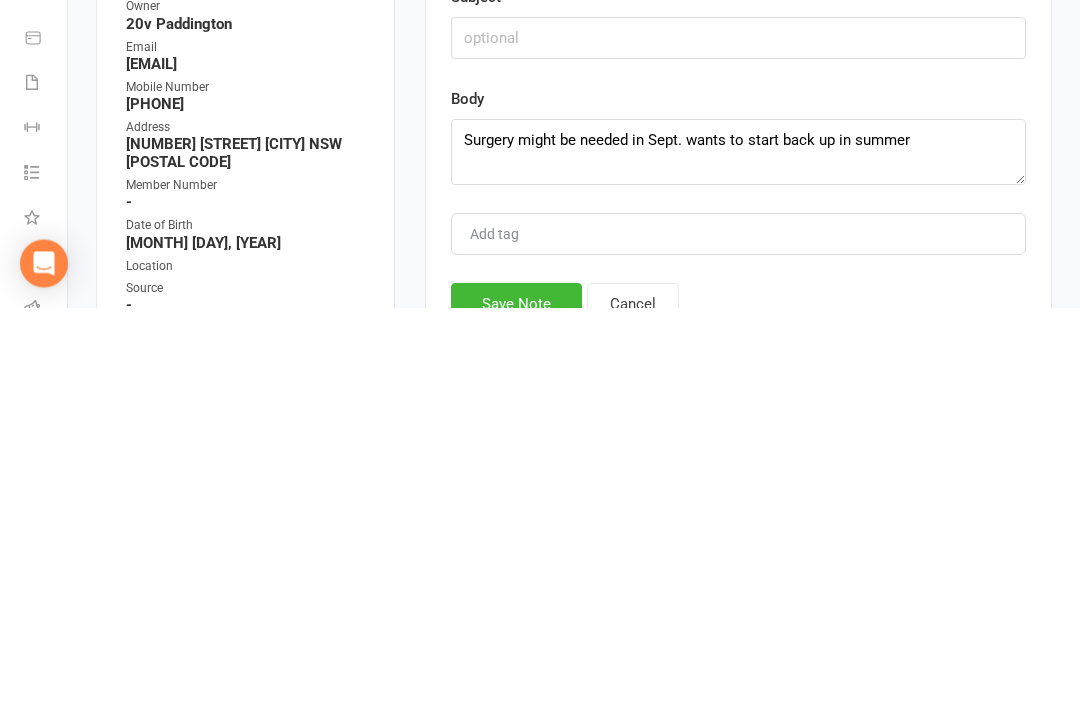 click on "Add tag" at bounding box center [738, 634] 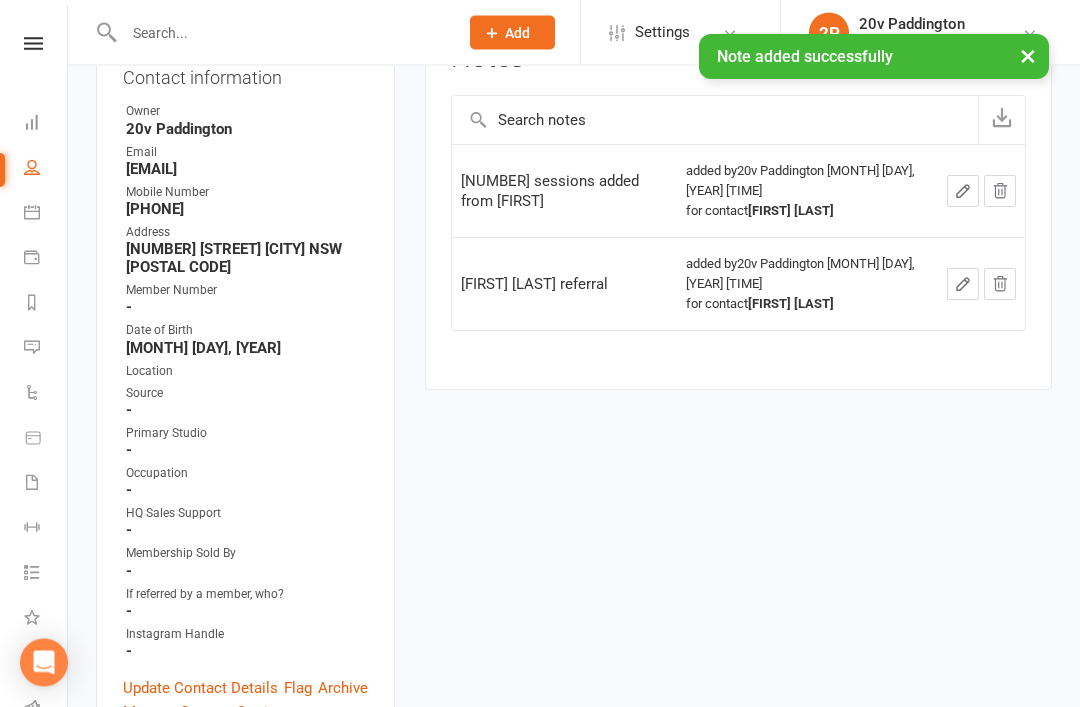 scroll, scrollTop: 0, scrollLeft: 0, axis: both 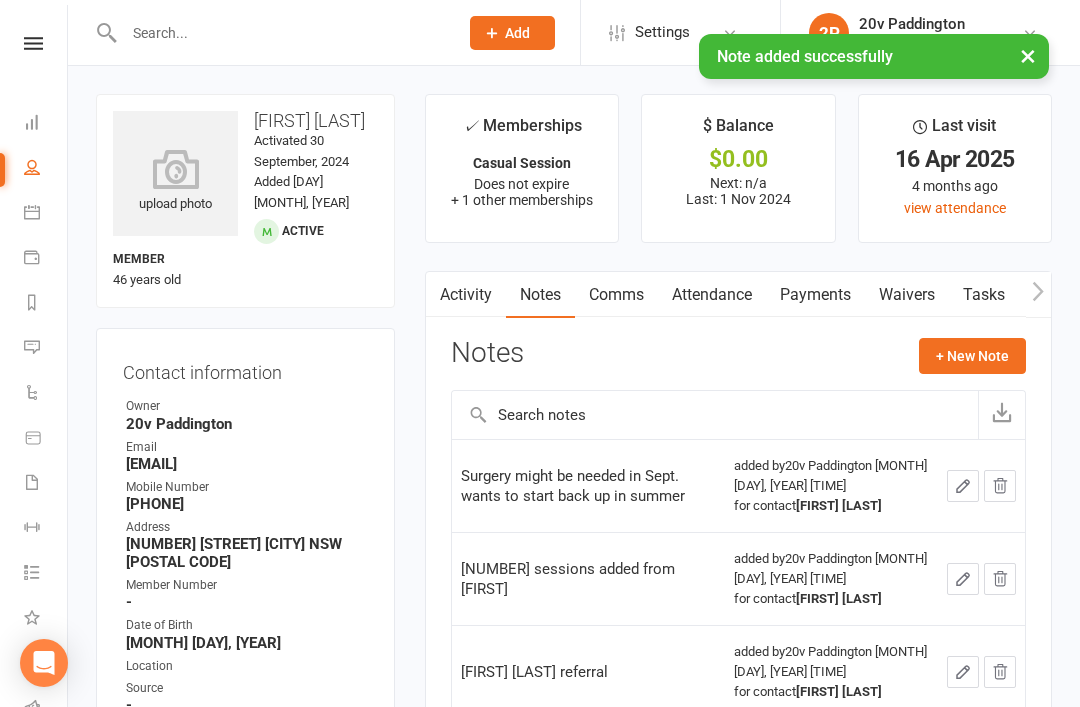 click on "Messages   5" at bounding box center (46, 349) 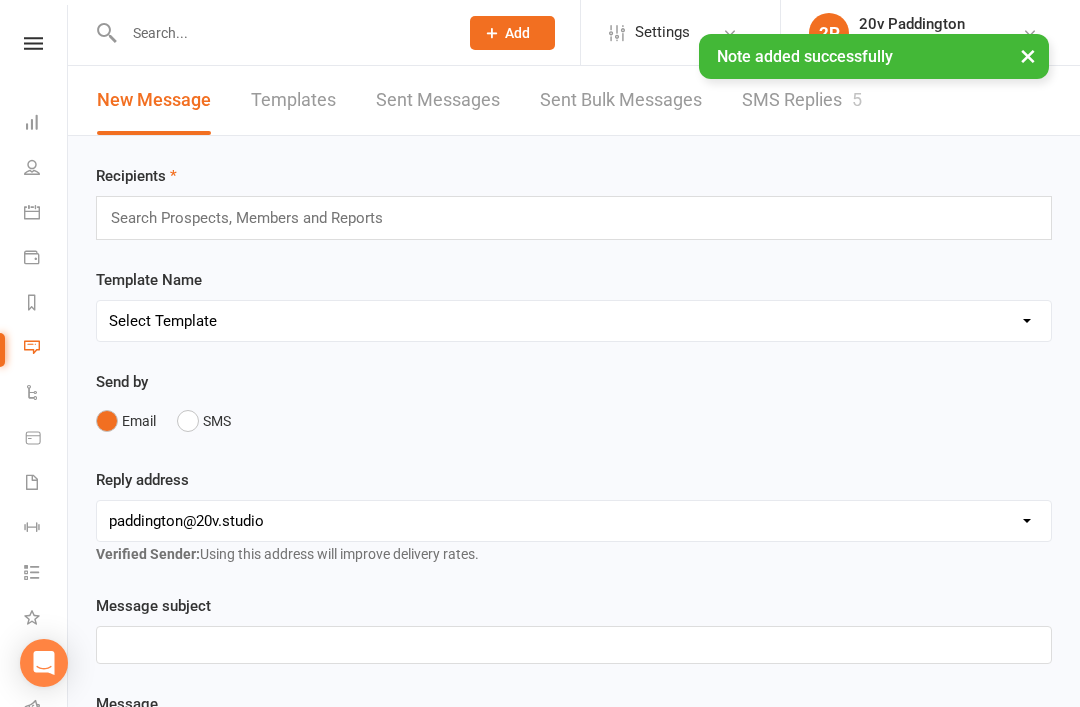 click on "SMS Replies  5" at bounding box center [802, 100] 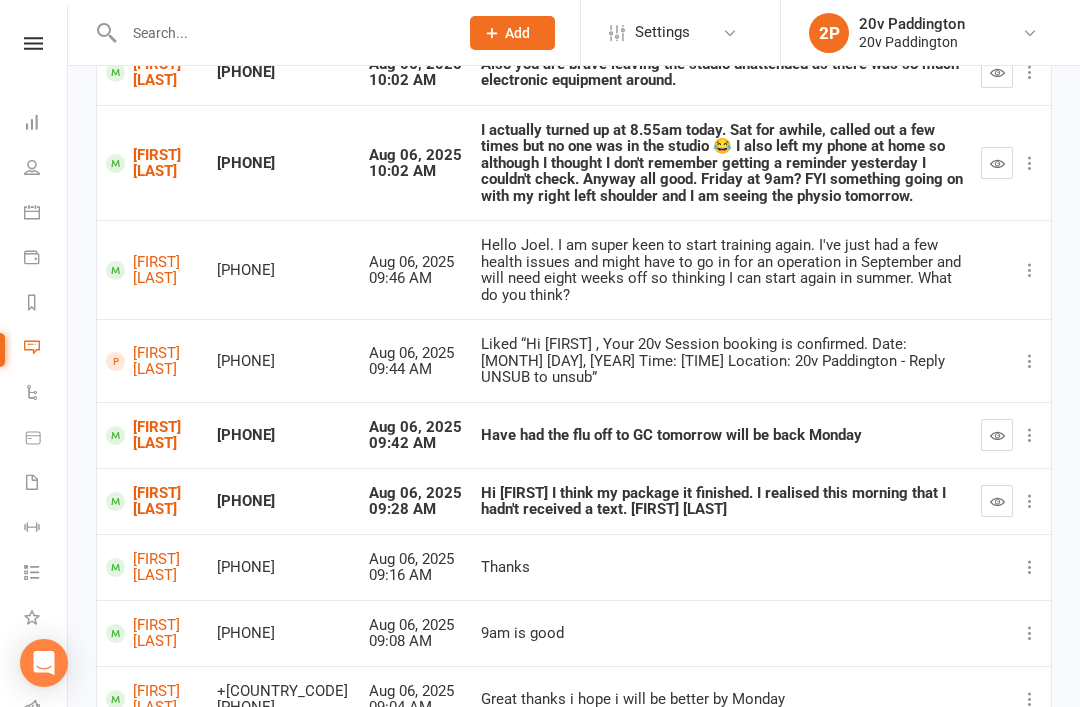 scroll, scrollTop: 353, scrollLeft: 0, axis: vertical 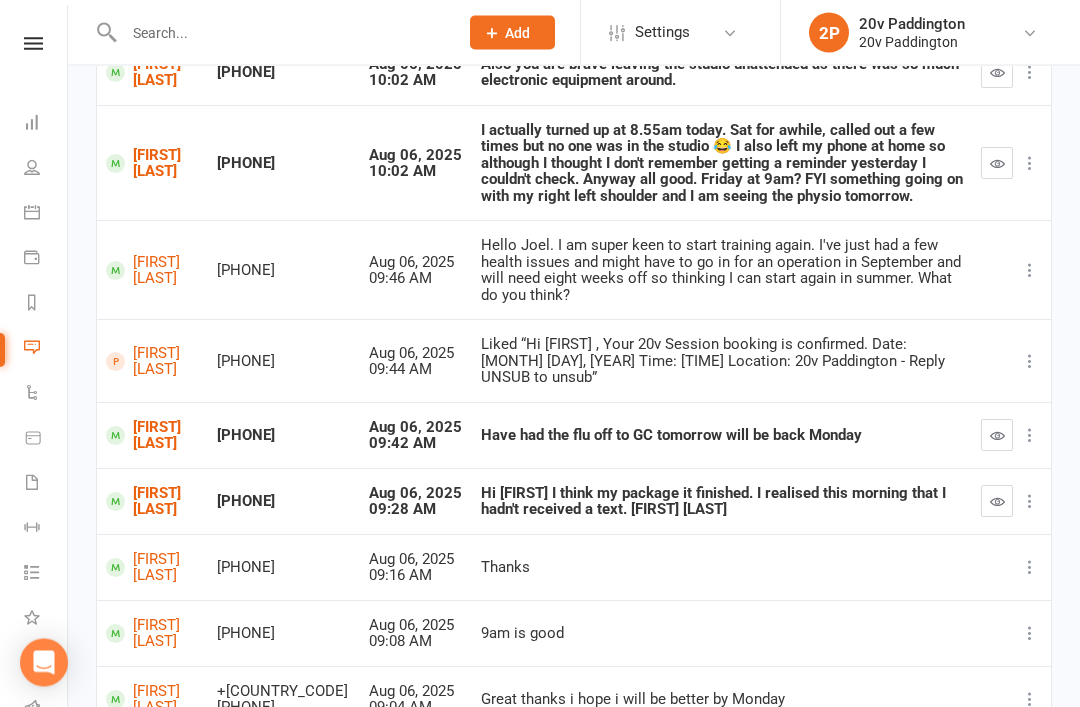 click on "[FIRST] [LAST]" at bounding box center (152, 436) 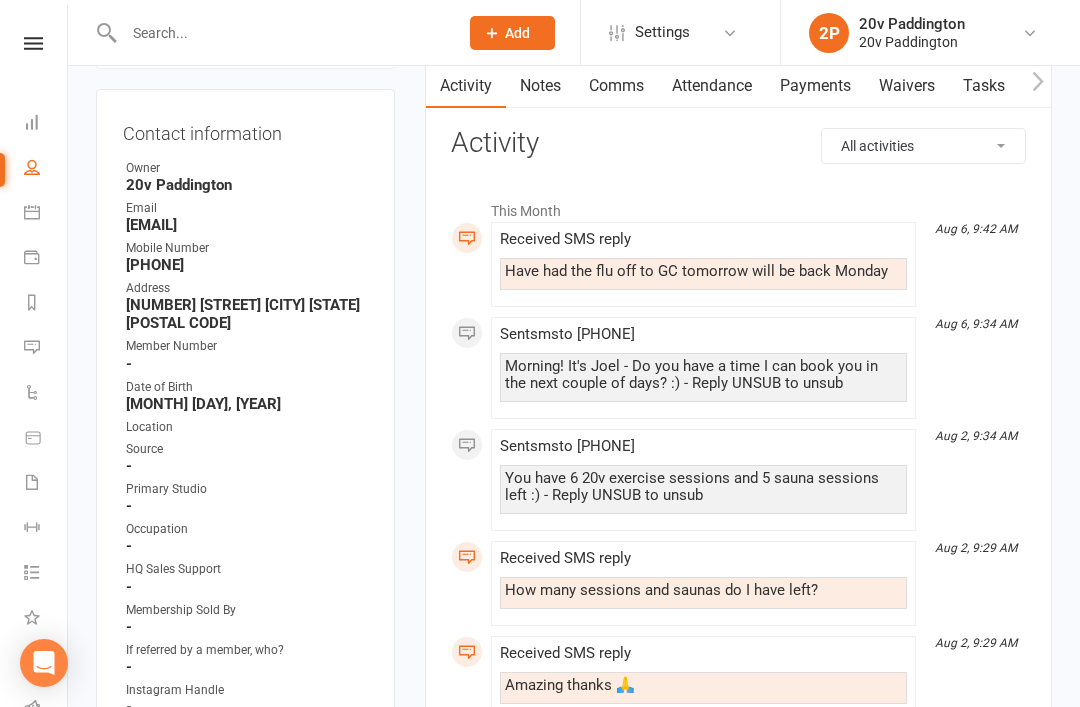 scroll, scrollTop: 217, scrollLeft: 0, axis: vertical 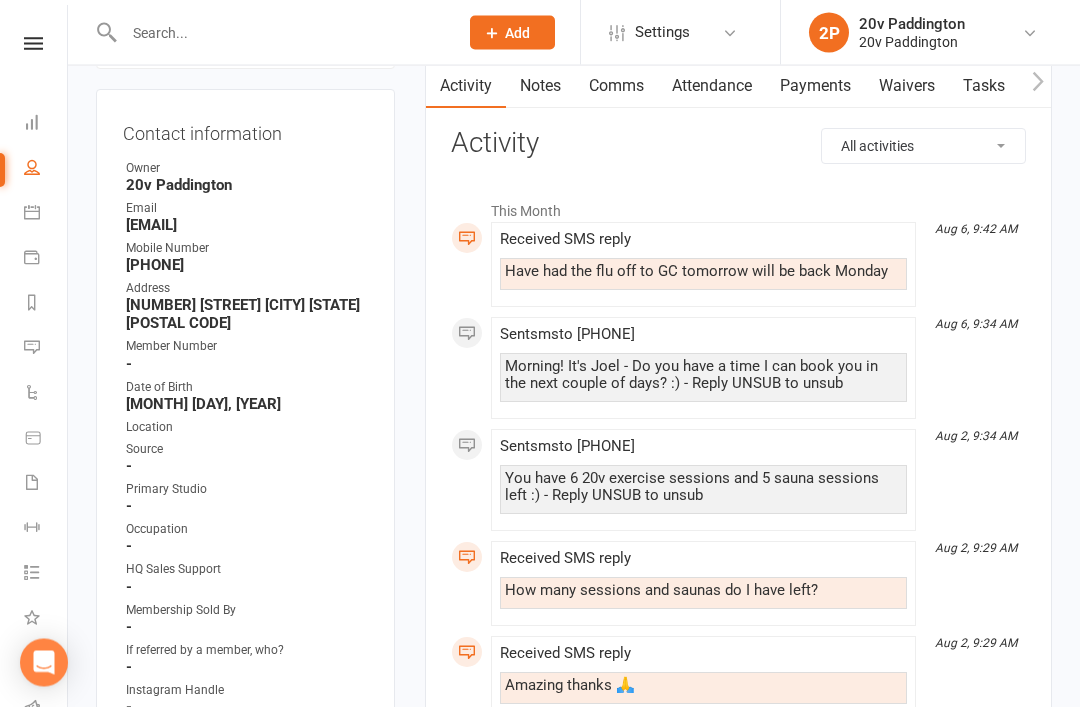 click on "Comms" at bounding box center [616, 87] 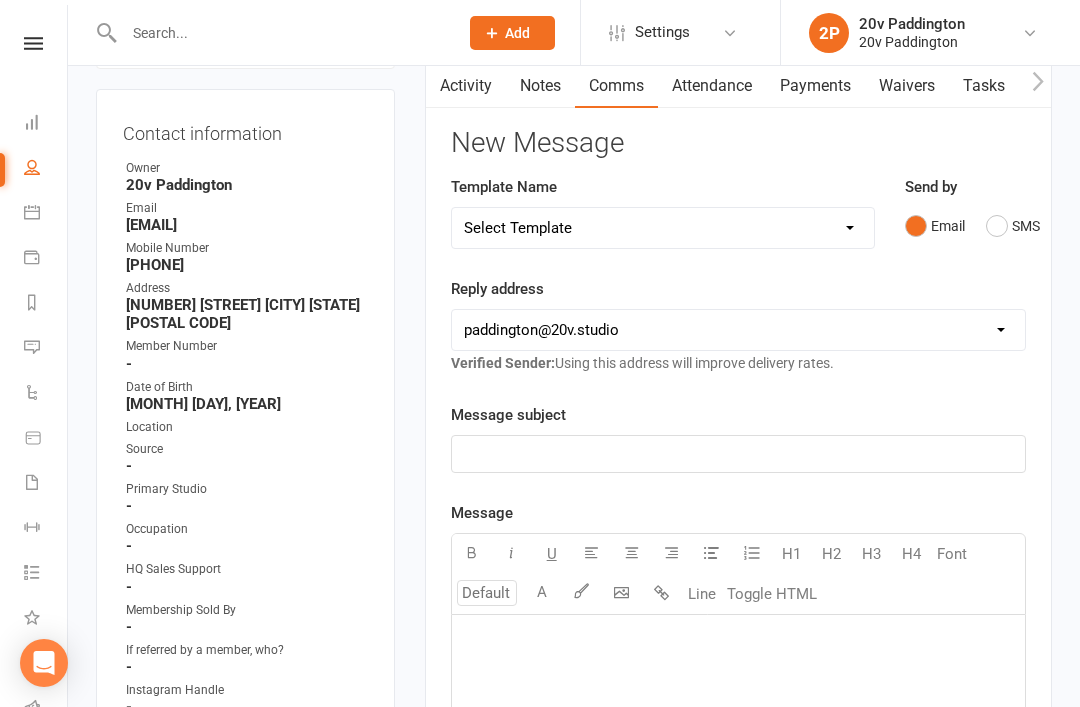 click on "SMS" at bounding box center (1013, 226) 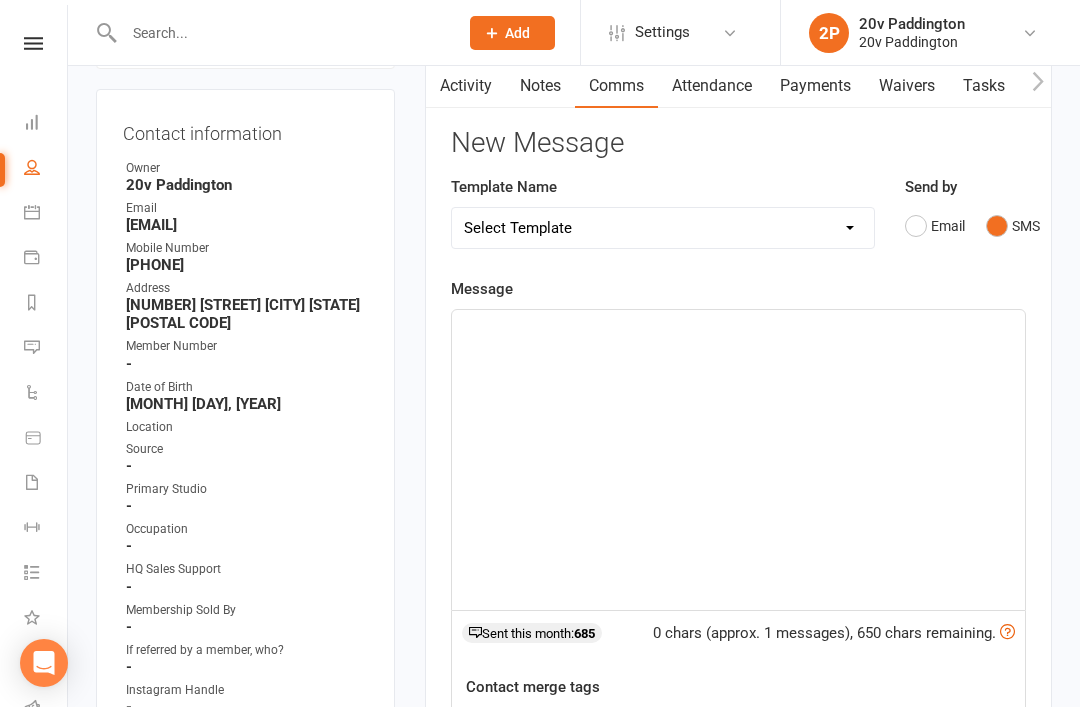 click on "﻿" 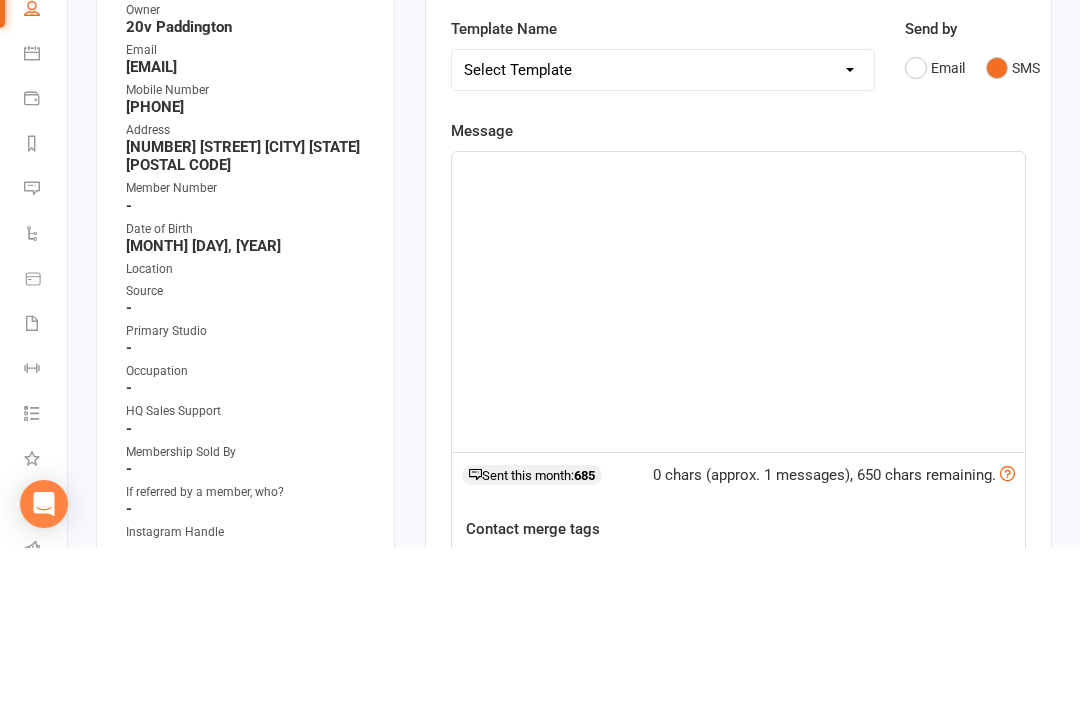 type 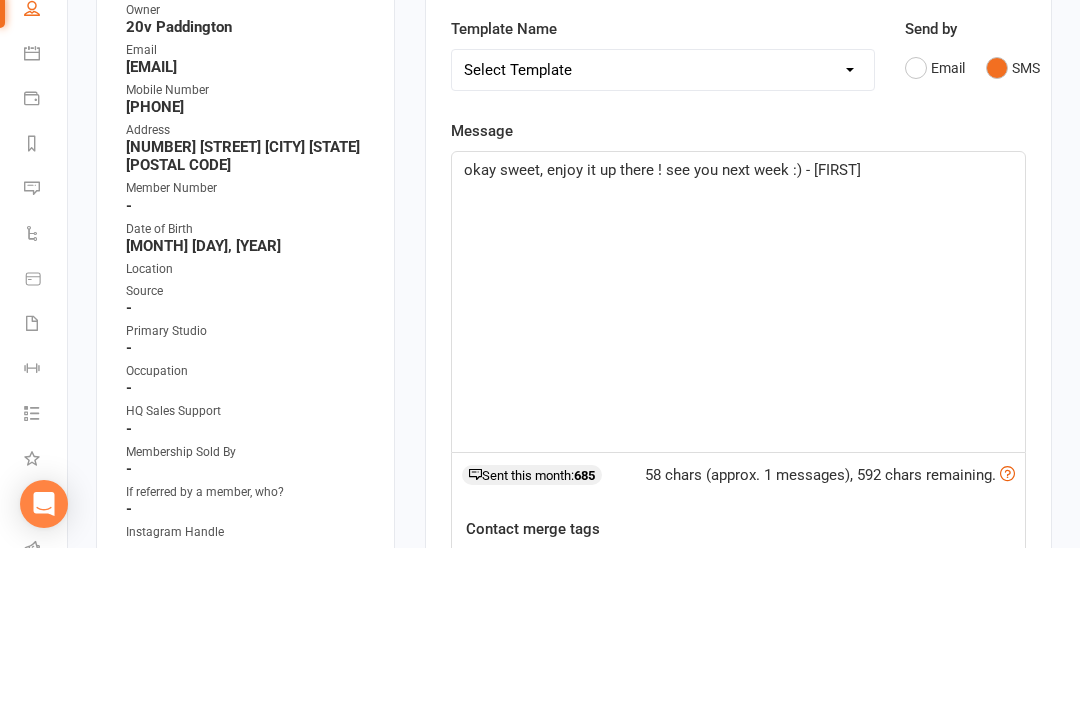 click on "Activity Notes Comms Attendance Payments Waivers Tasks Automations Workouts Assessments Credit balance
New Message Template Name Select Template [Email] 20v Referral Bonus [SMS] Free Trial Link [SMS] Haven’t heard back from trial [SMS] No answer to Kickstart Call [SMS] Ready for trial [SMS] Still interested text 1 [SMS] Still interested text 2 [SMS] Trial same day confirmation text  Send by Email SMS Message okay sweet, enjoy it up there ! see you next week :) - zac 58 chars (approx. 1 messages), 592 chars remaining.    Sent this month: 685 Contact merge tags contact-first-name contact-last-name contact-email contact-phone-number contact-address what-contact-interested-in how-contact-contacted-us how-contact-heard-about-us last-attended-on next-upcoming-payment-amount next-upcoming-payment-date failed-payments-count failed-payments-total-amount business-name member-portal-url member-portal-pin
Recipients No additional recipients found. Send Message" at bounding box center (738, 594) 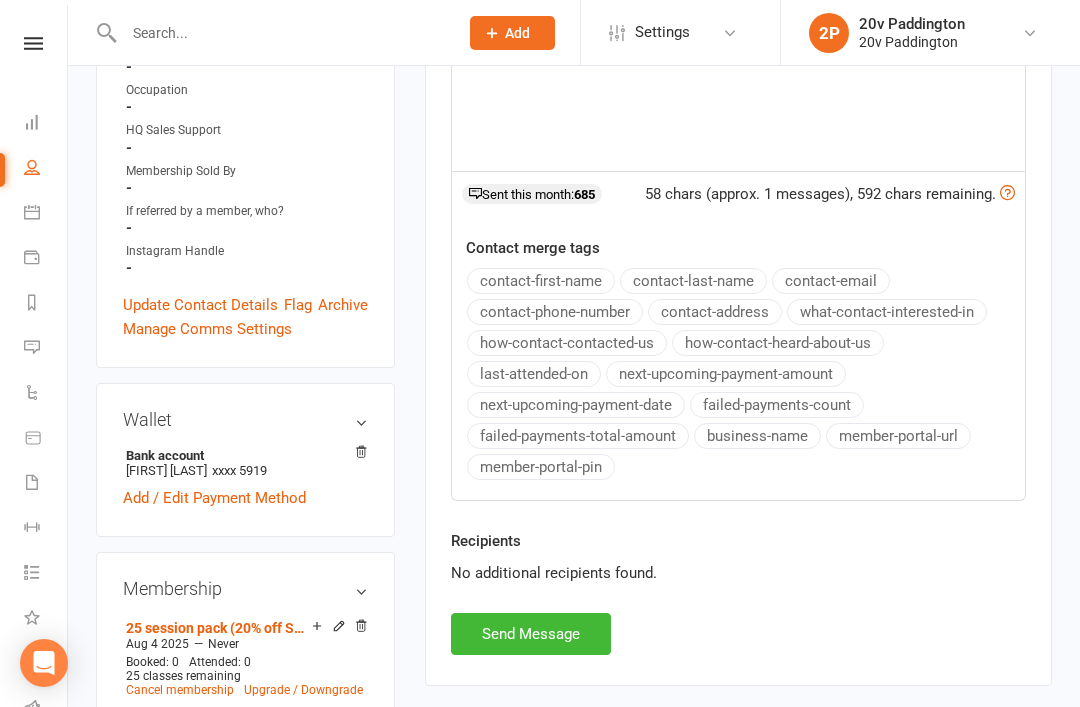 click on "Send Message" at bounding box center [531, 634] 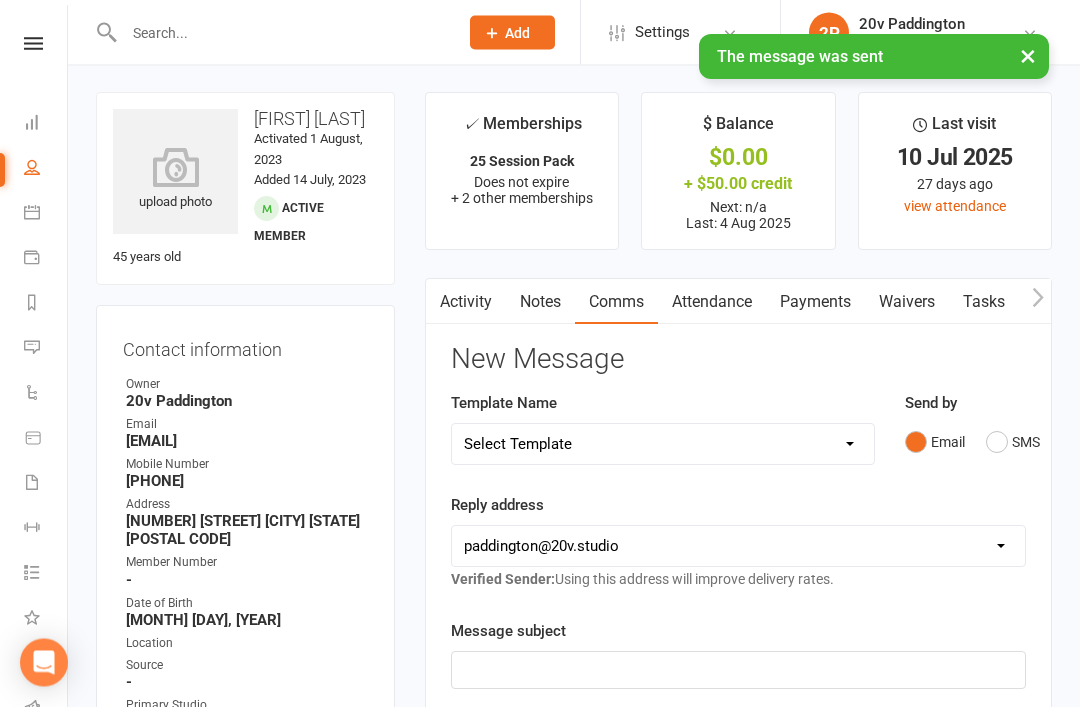 scroll, scrollTop: 0, scrollLeft: 0, axis: both 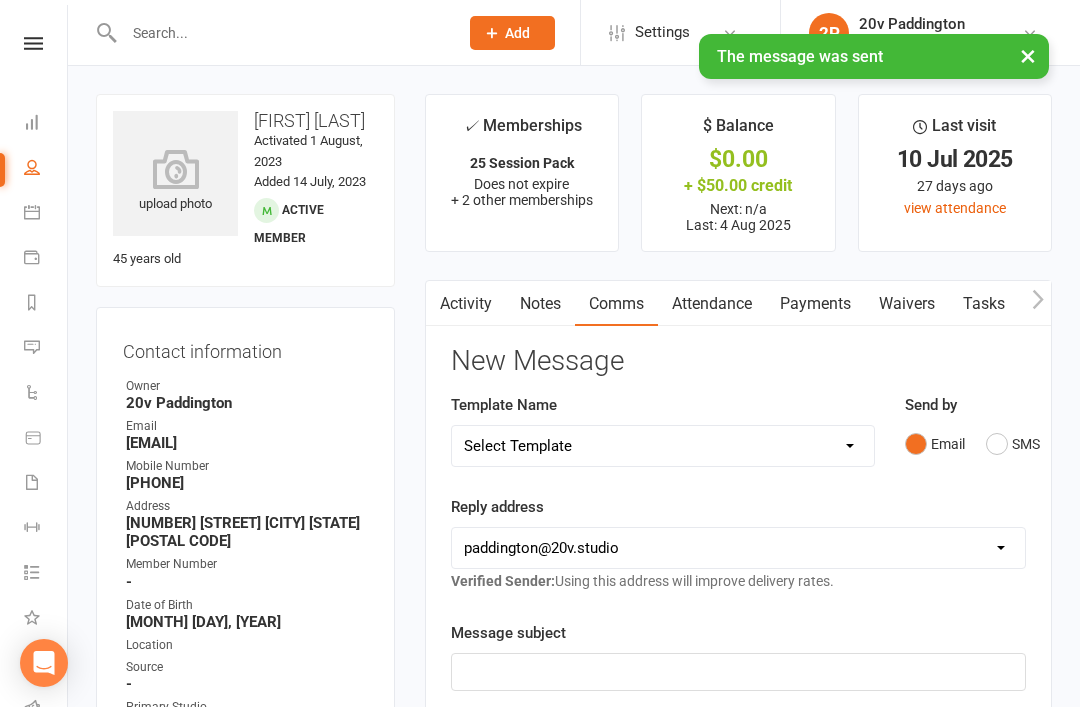 click on "Messages   5" at bounding box center (46, 349) 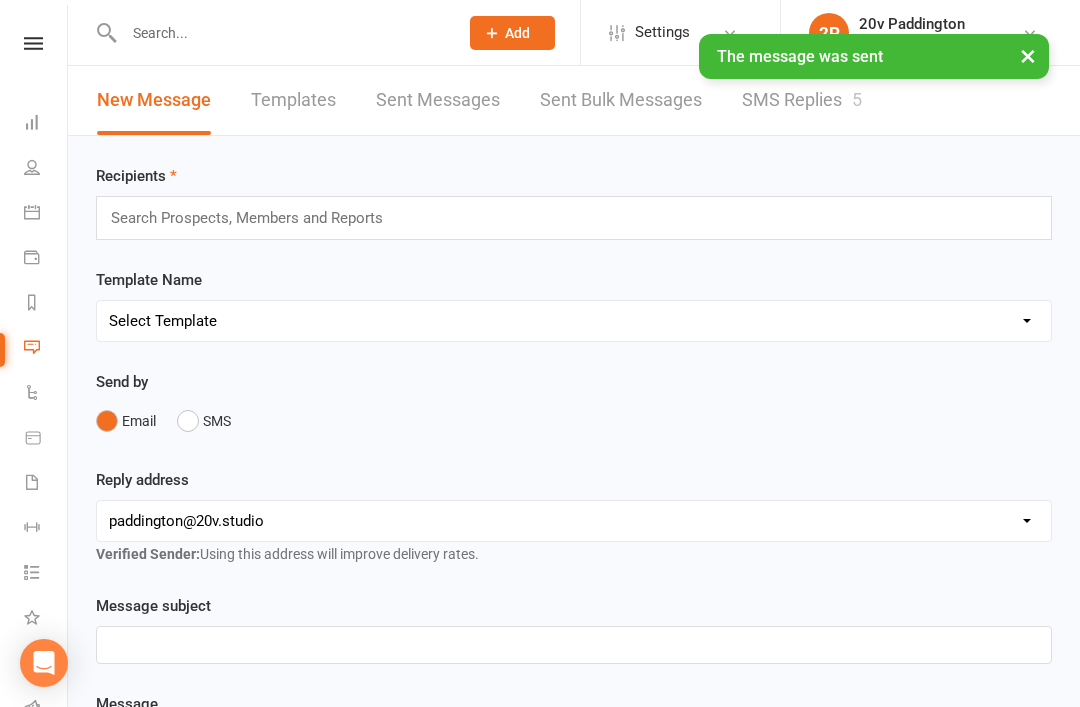 click on "SMS Replies  5" at bounding box center (802, 100) 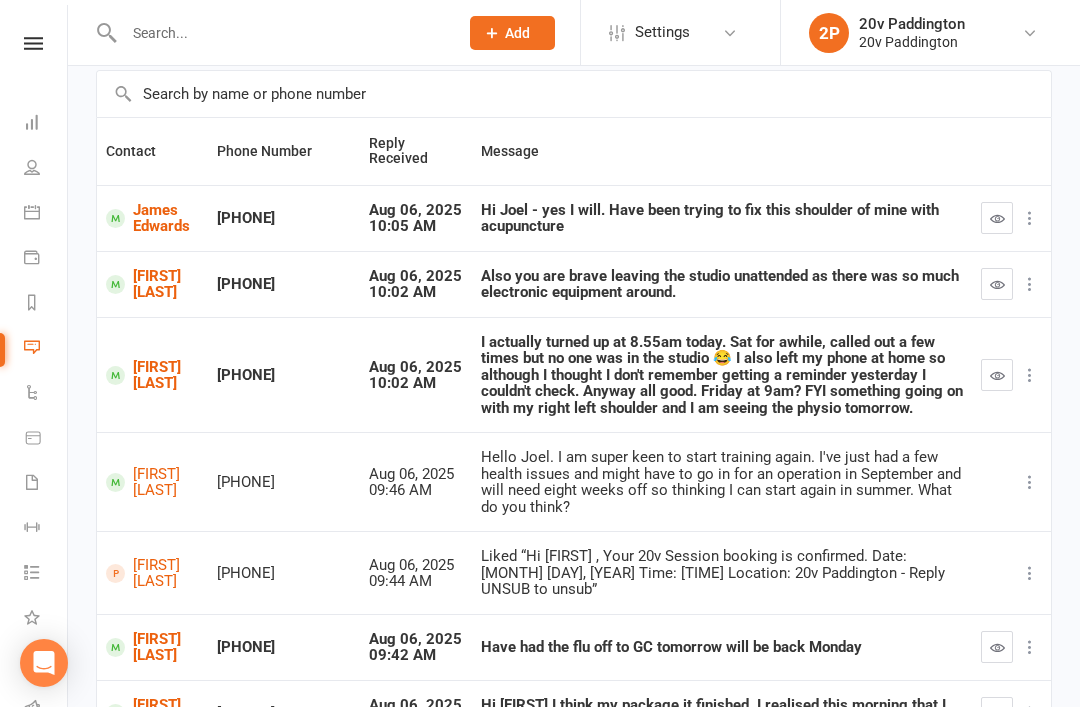 scroll, scrollTop: 146, scrollLeft: 0, axis: vertical 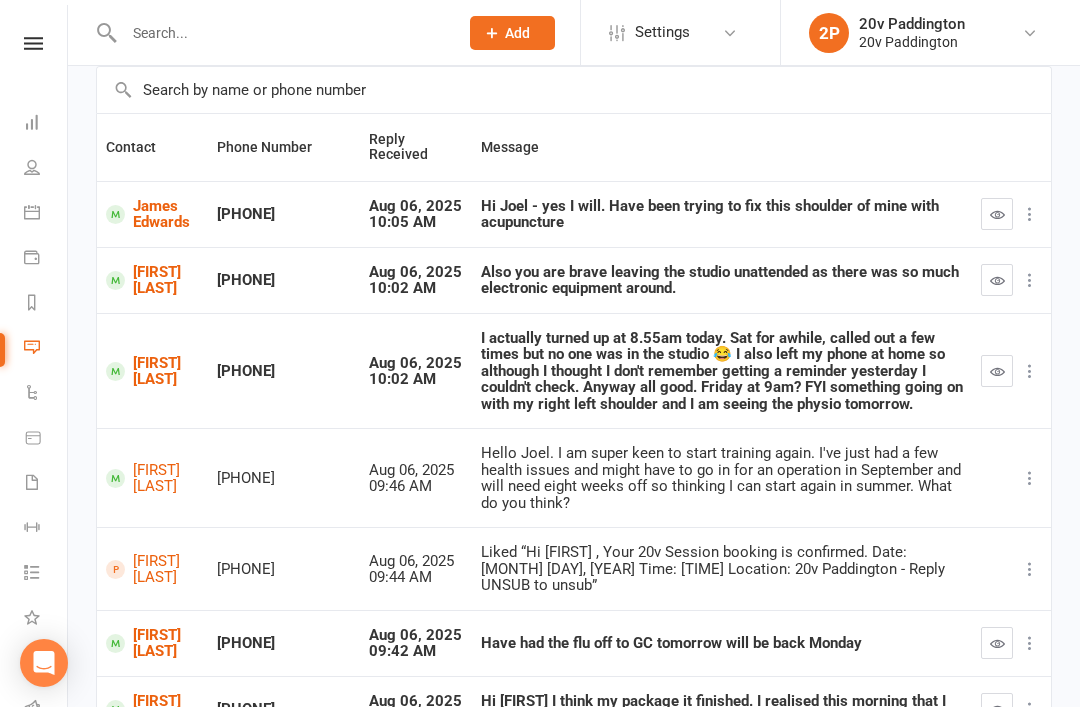 click at bounding box center [997, 643] 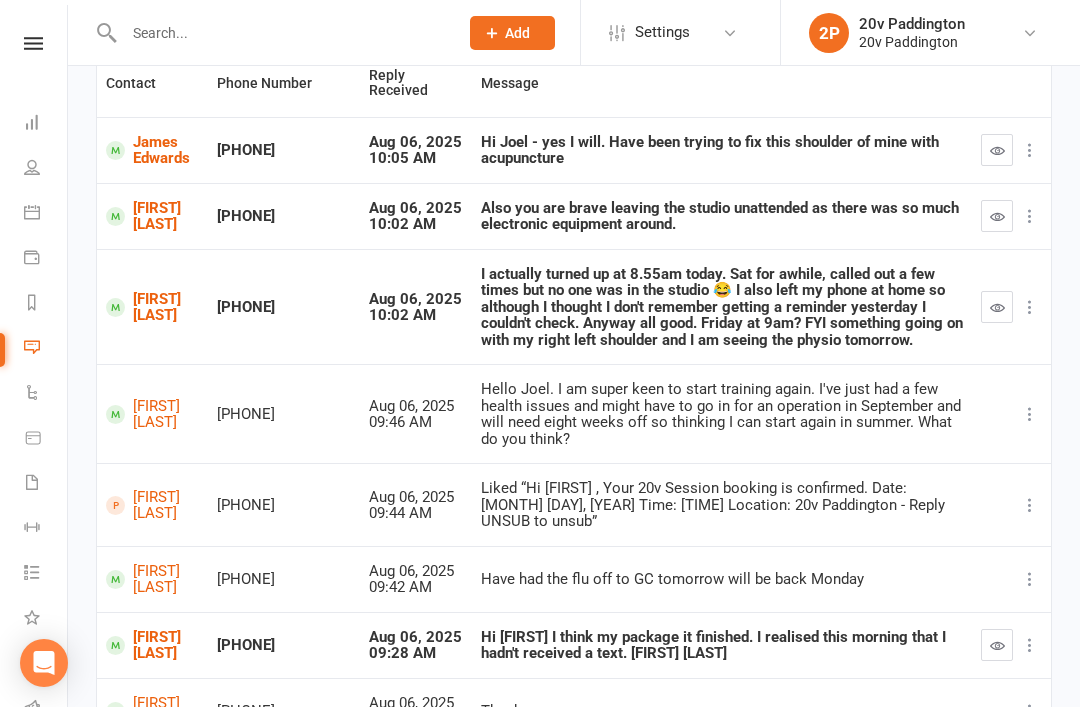 click at bounding box center (997, 645) 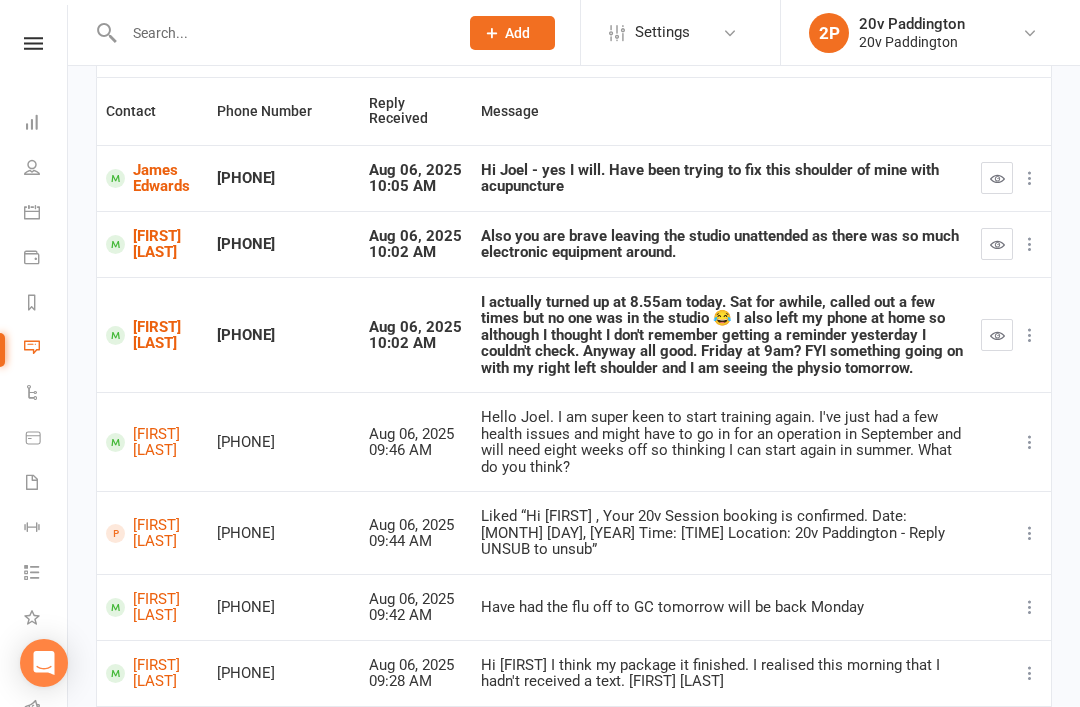 scroll, scrollTop: 177, scrollLeft: 0, axis: vertical 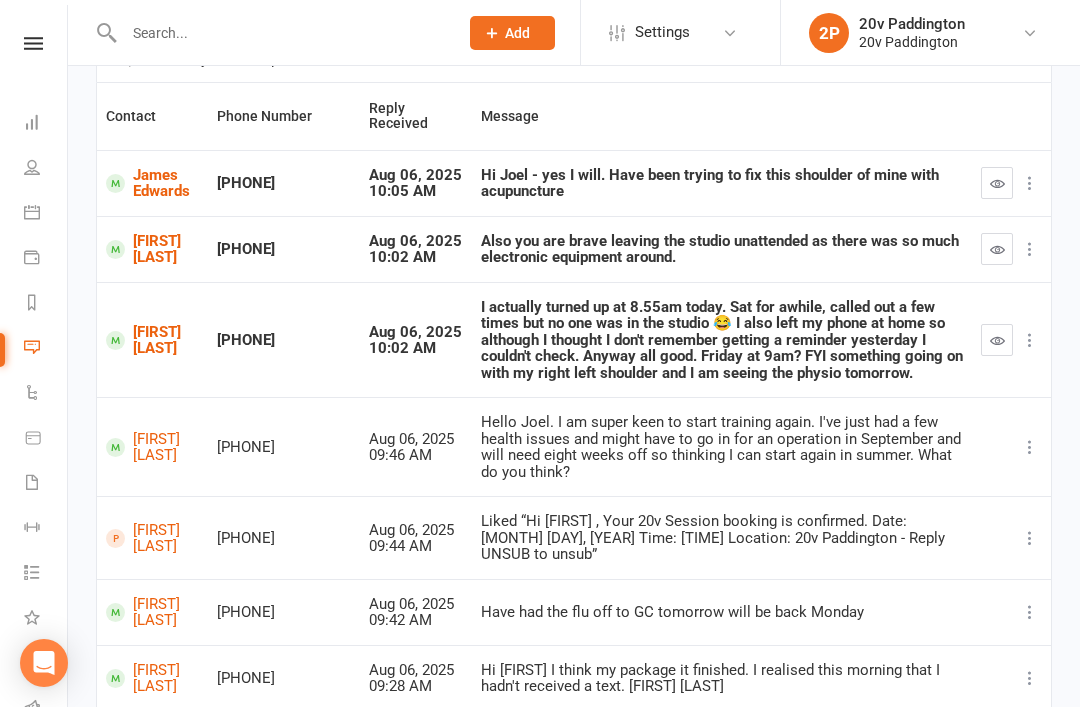 click on "James Edwards" at bounding box center [152, 183] 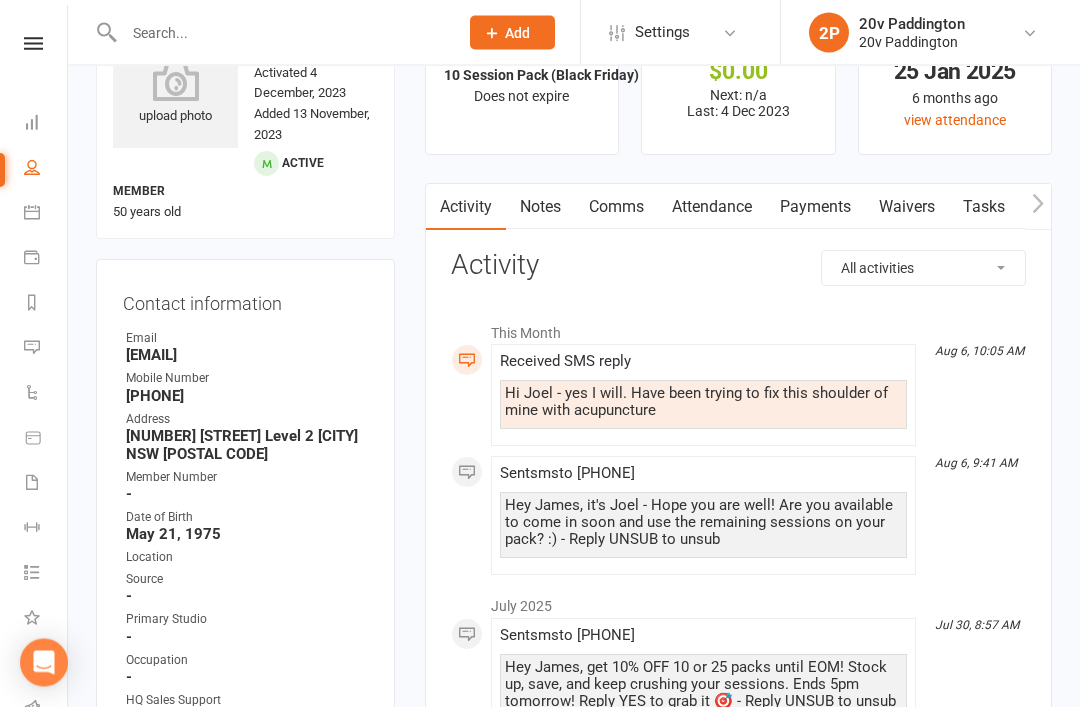 scroll, scrollTop: 0, scrollLeft: 0, axis: both 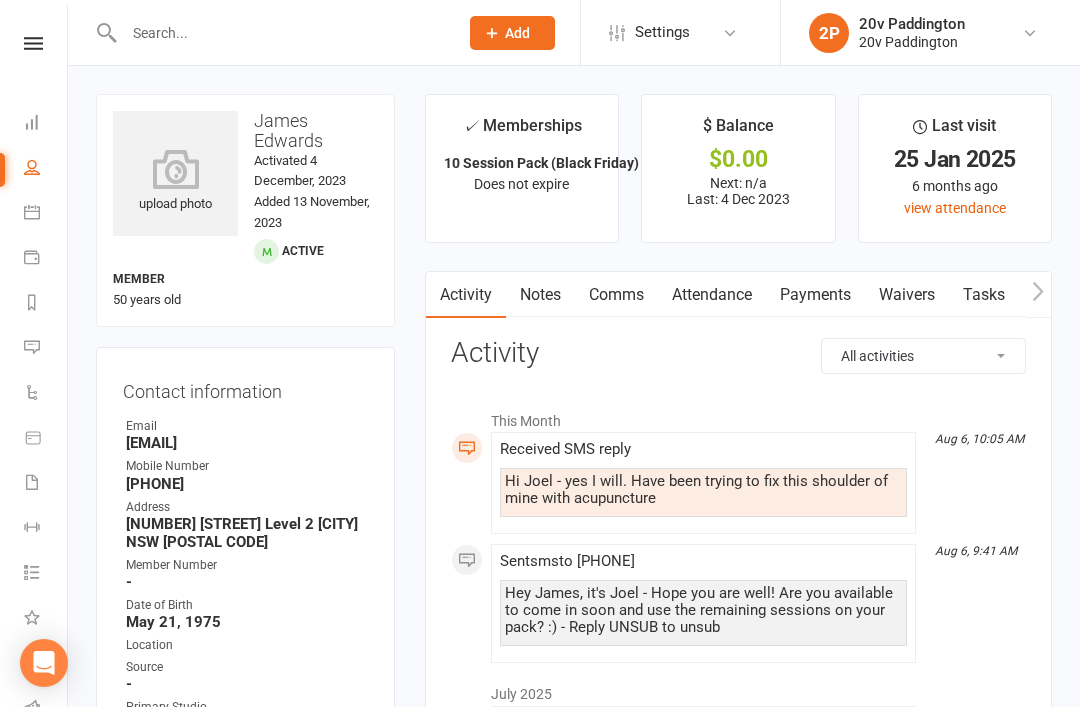 click on "Messages   3" at bounding box center [46, 349] 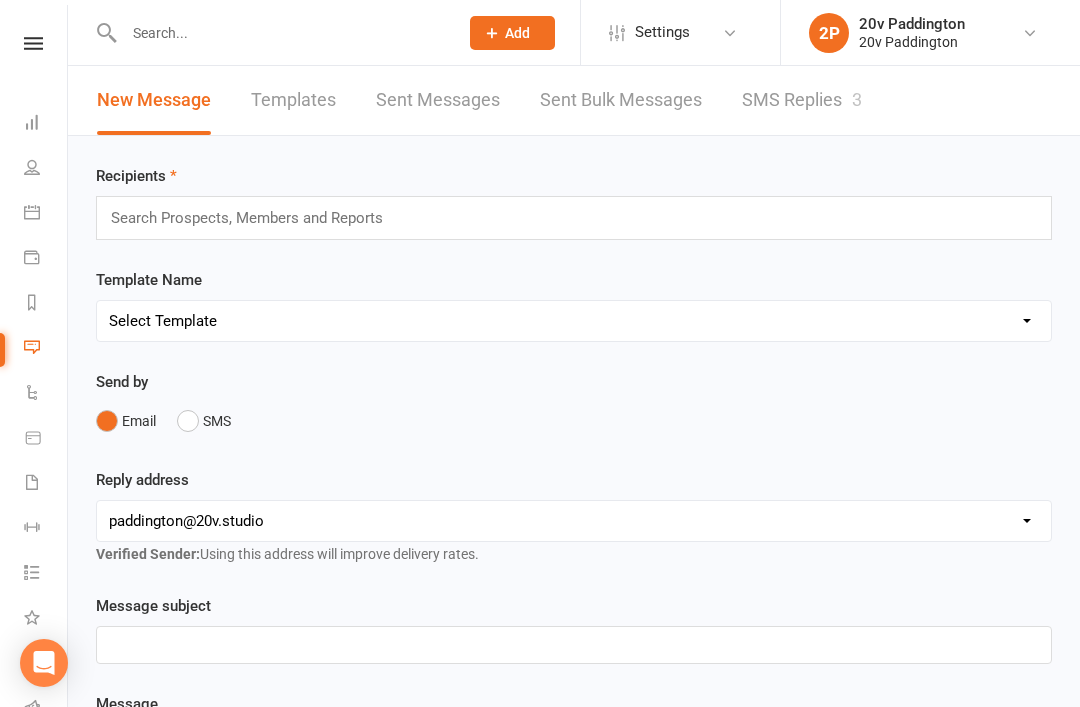 click on "SMS Replies  3" at bounding box center [802, 100] 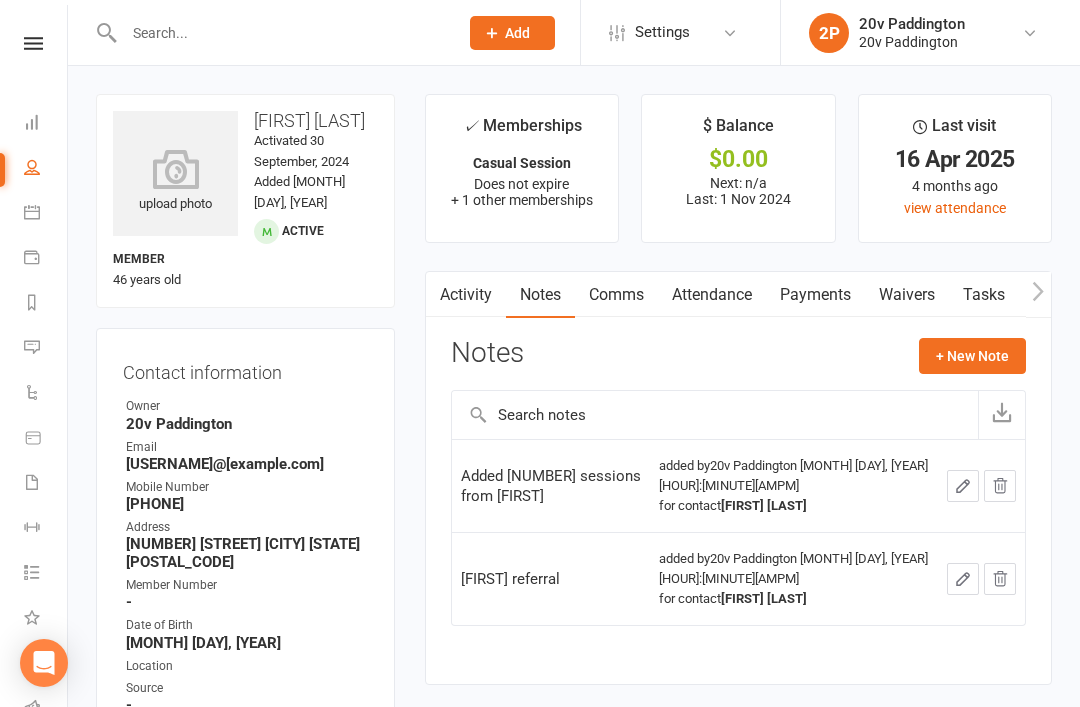 scroll, scrollTop: 0, scrollLeft: 0, axis: both 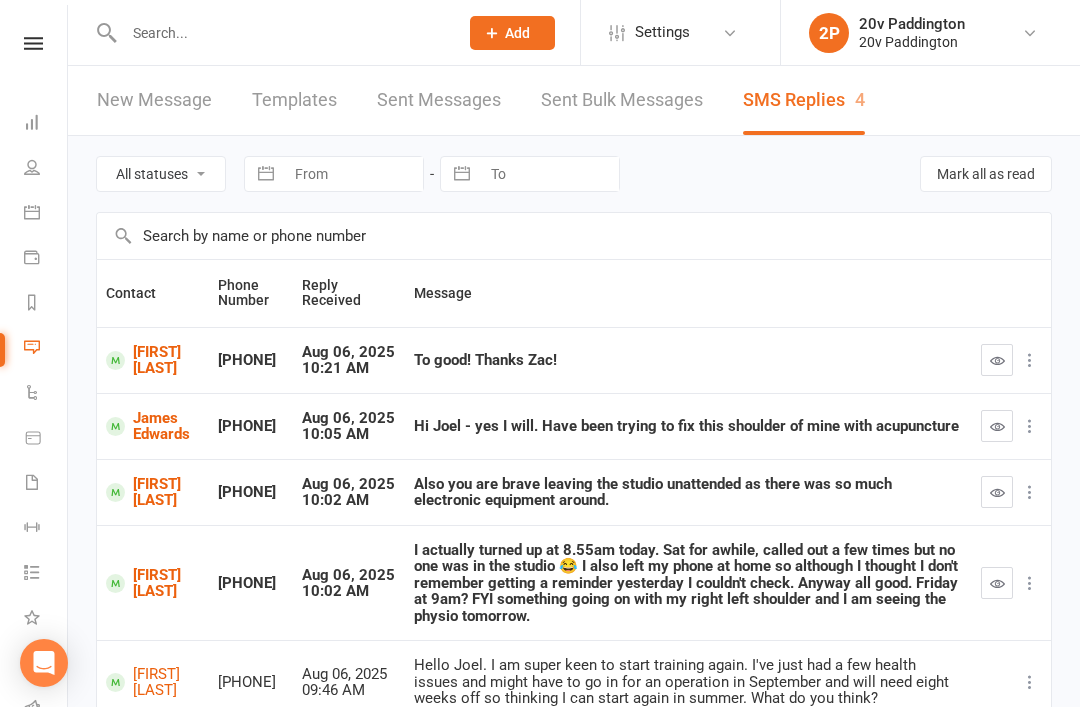 click at bounding box center (997, 360) 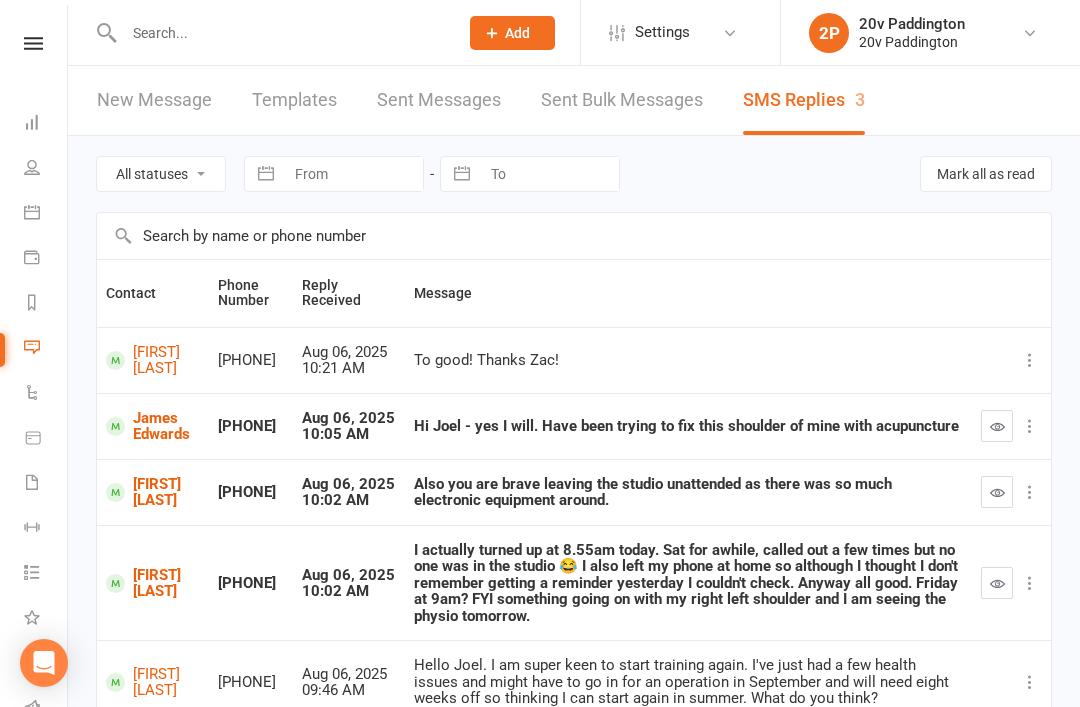 click on "[FIRST] [LAST]" at bounding box center [153, 583] 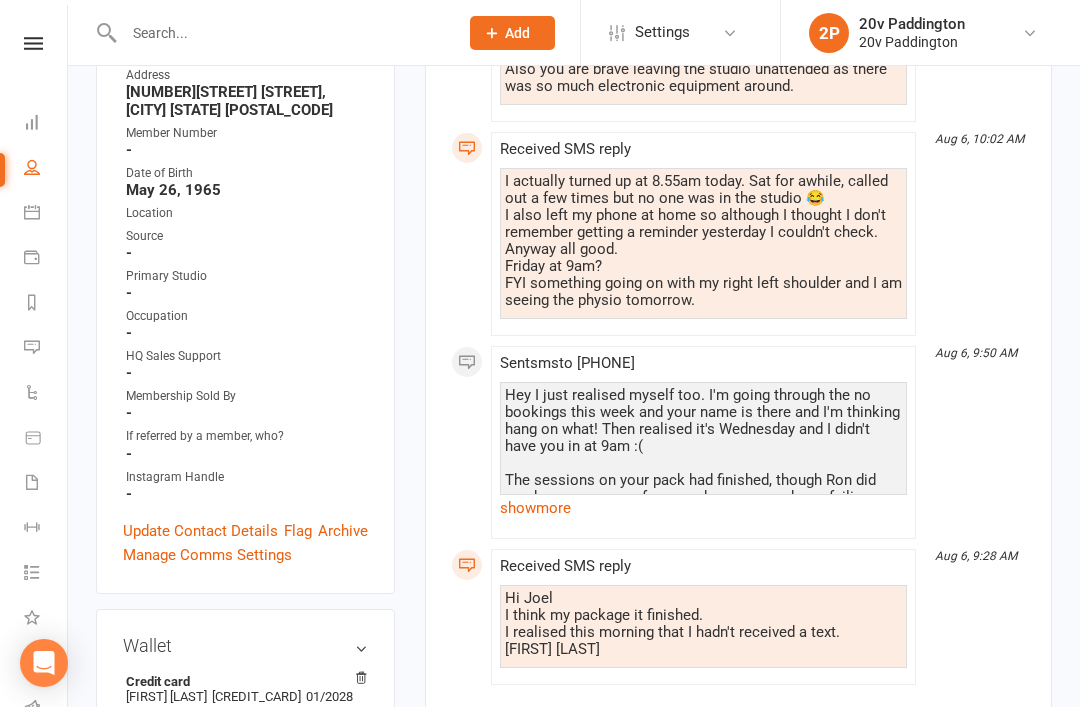scroll, scrollTop: 456, scrollLeft: 0, axis: vertical 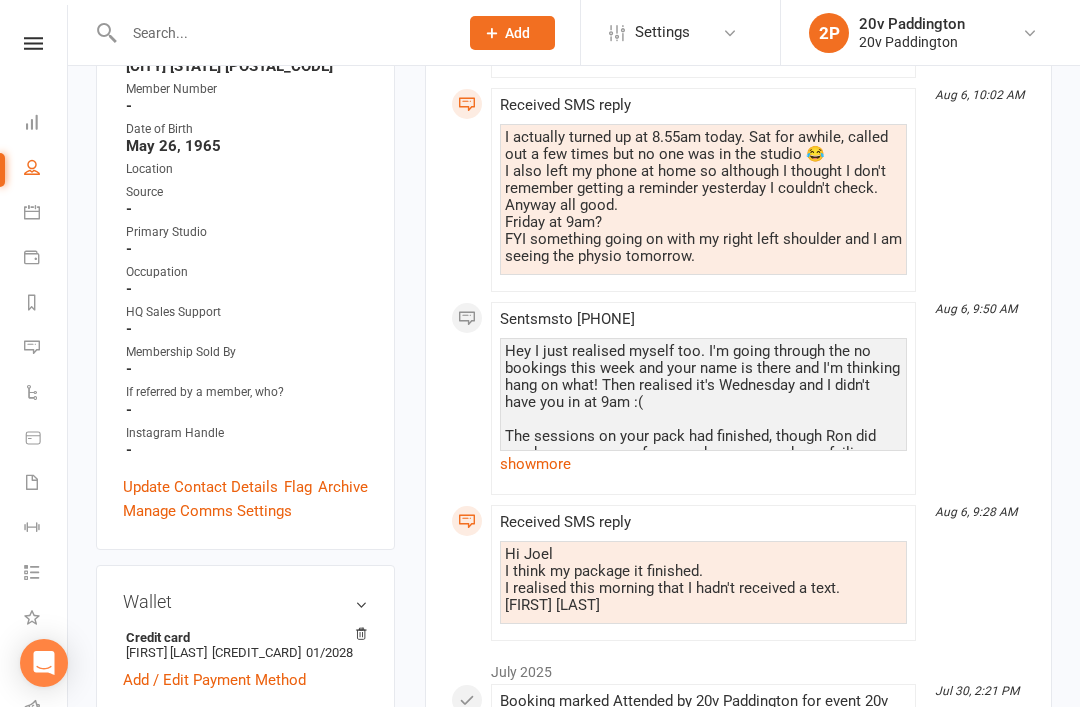 click on "show  more" at bounding box center (703, 464) 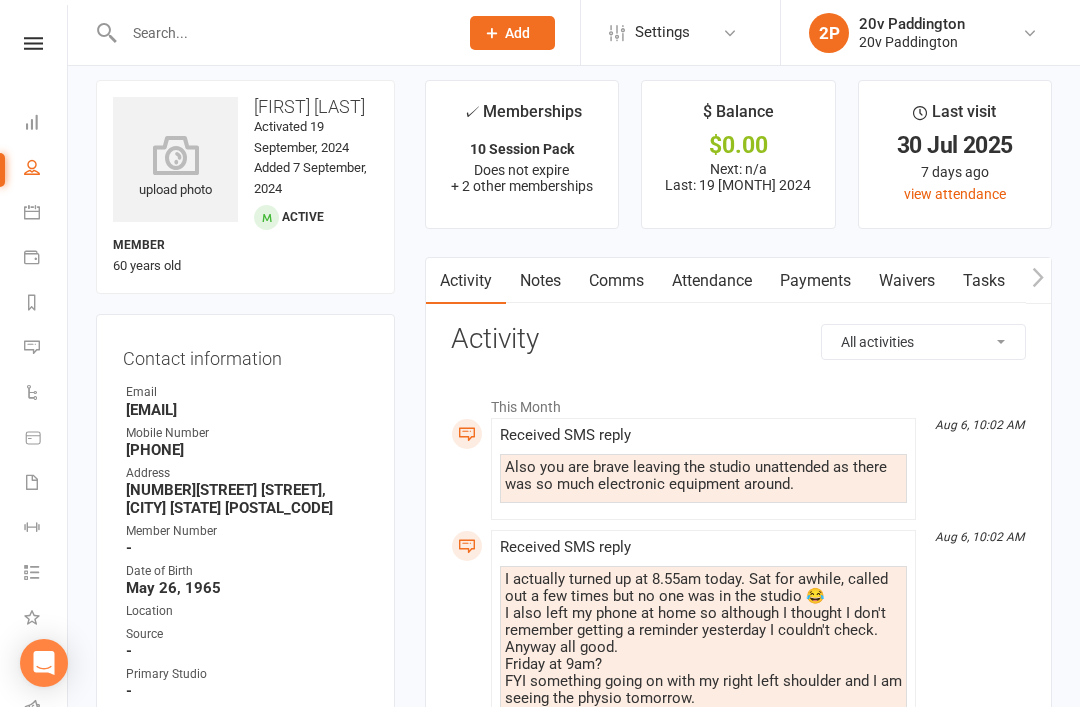 scroll, scrollTop: 0, scrollLeft: 0, axis: both 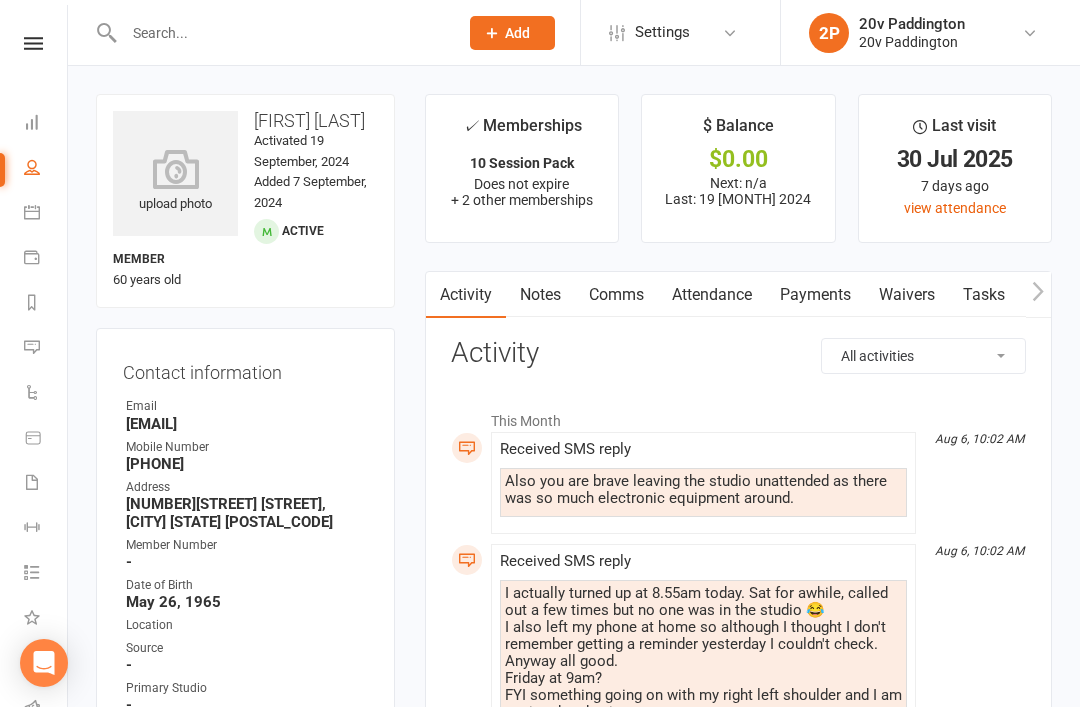 click on "Messages   3" at bounding box center (46, 349) 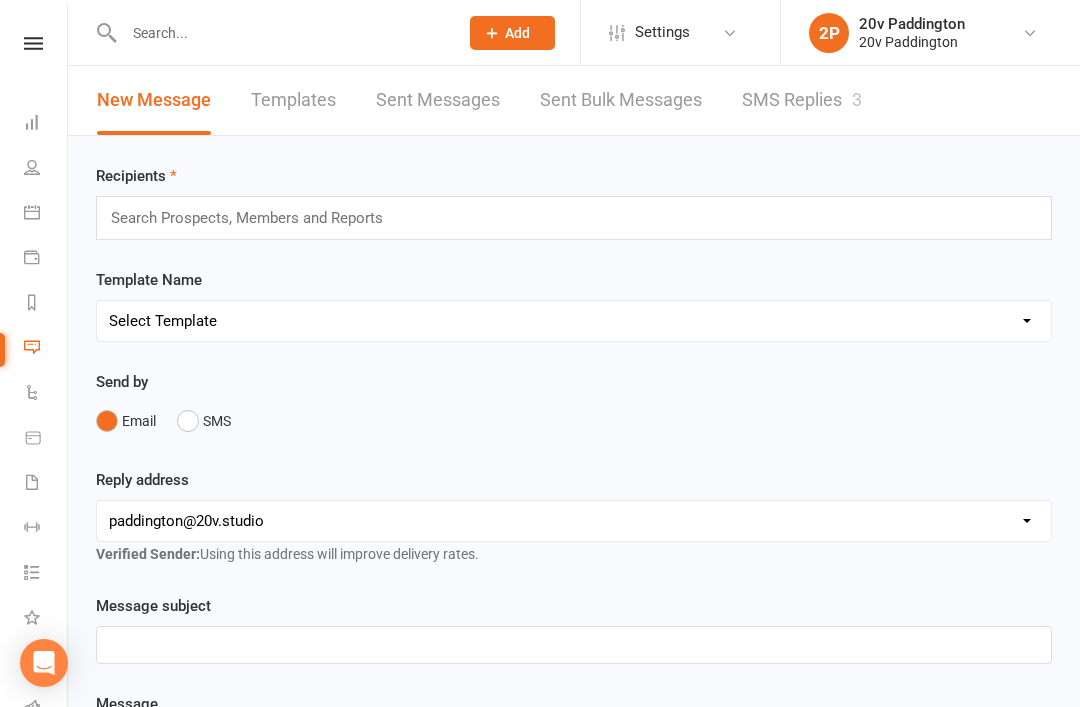 click on "SMS Replies  3" at bounding box center [802, 100] 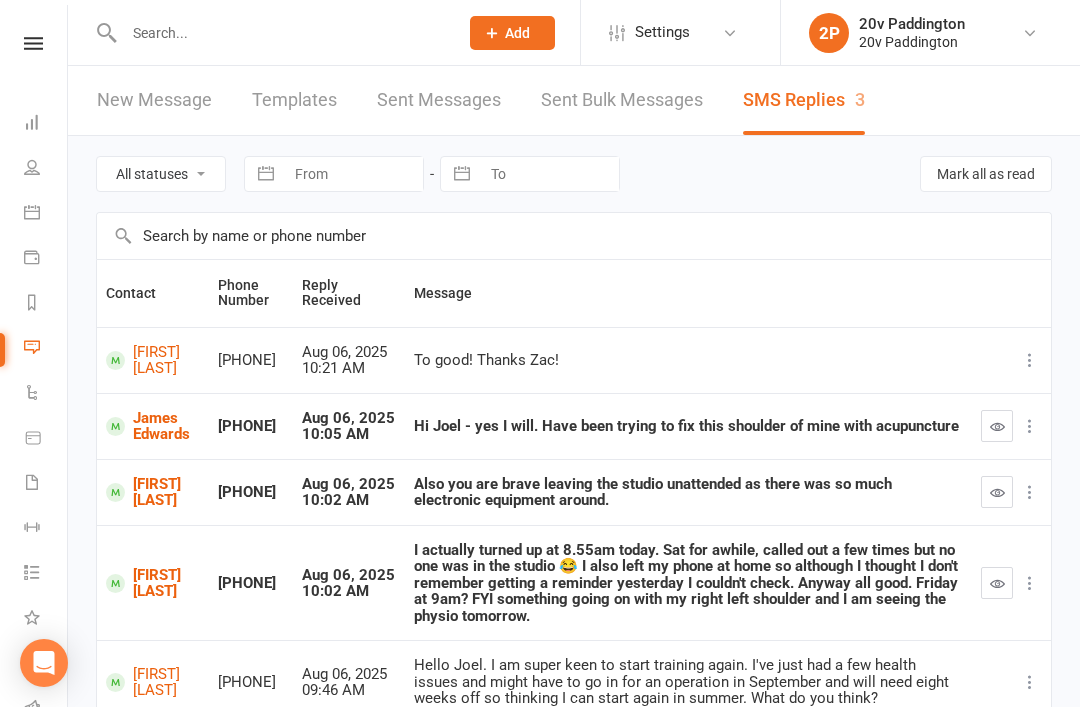 scroll, scrollTop: 0, scrollLeft: 0, axis: both 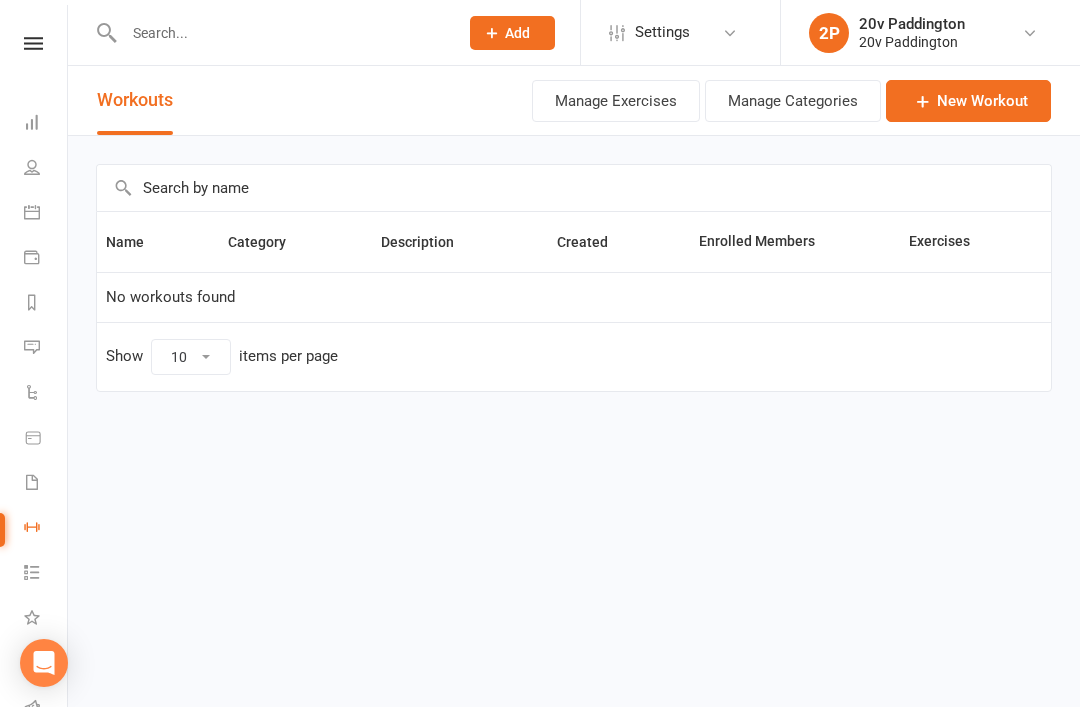 click on "Calendar" at bounding box center (46, 214) 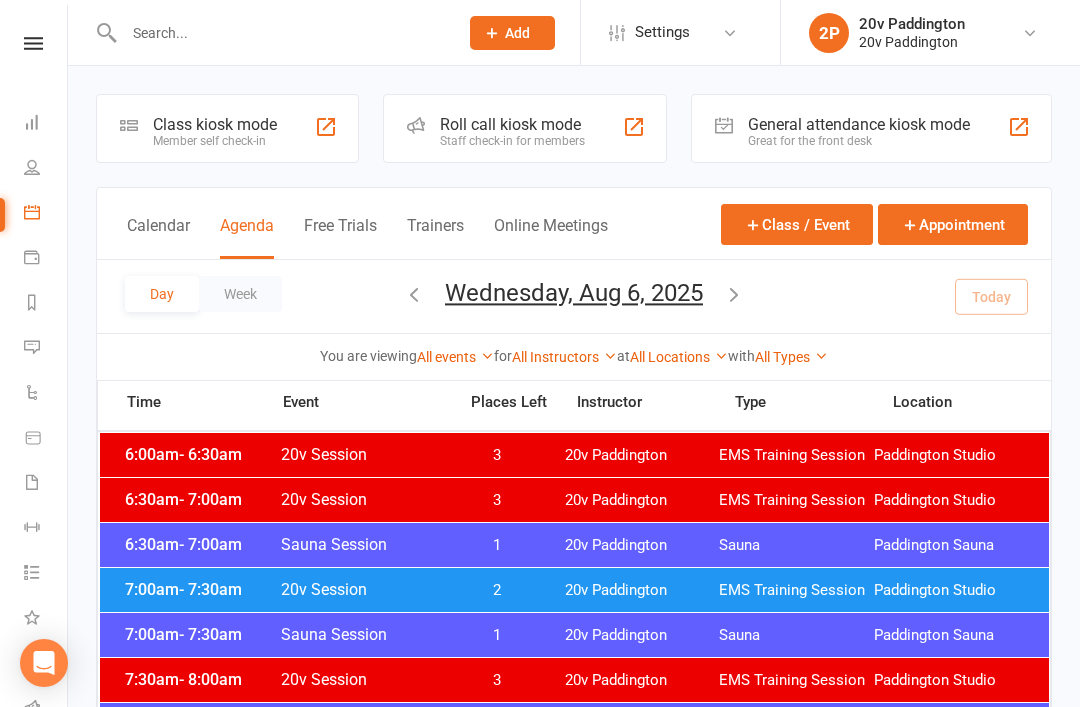 click on "Messages   3" at bounding box center (46, 349) 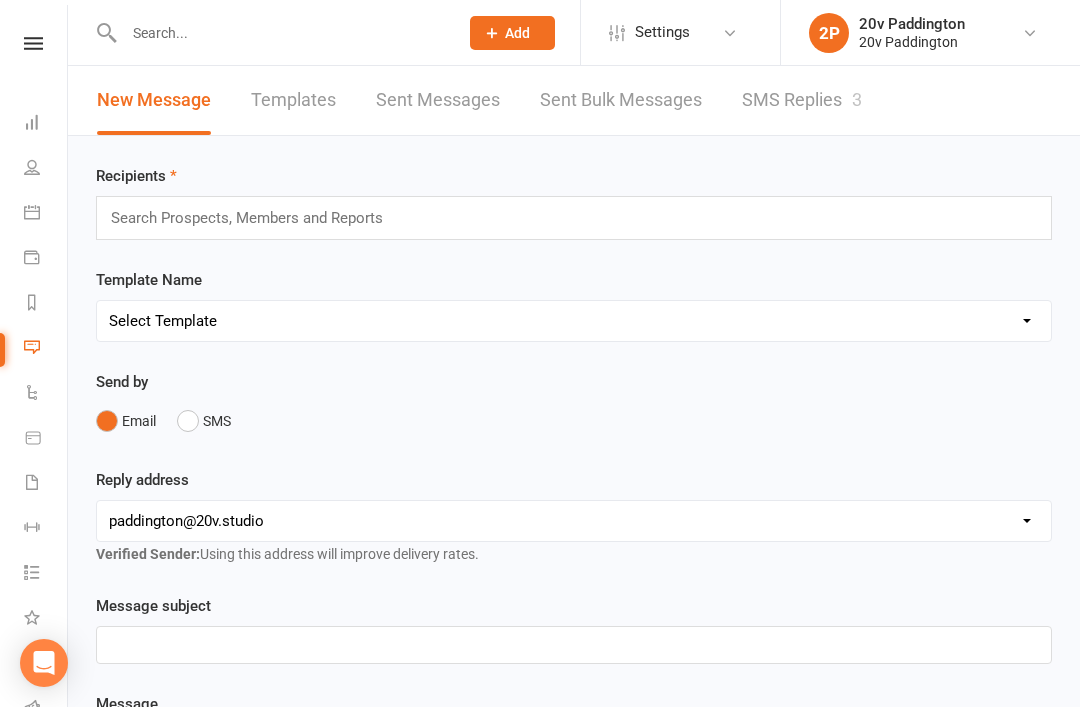 click on "SMS Replies  3" at bounding box center (802, 100) 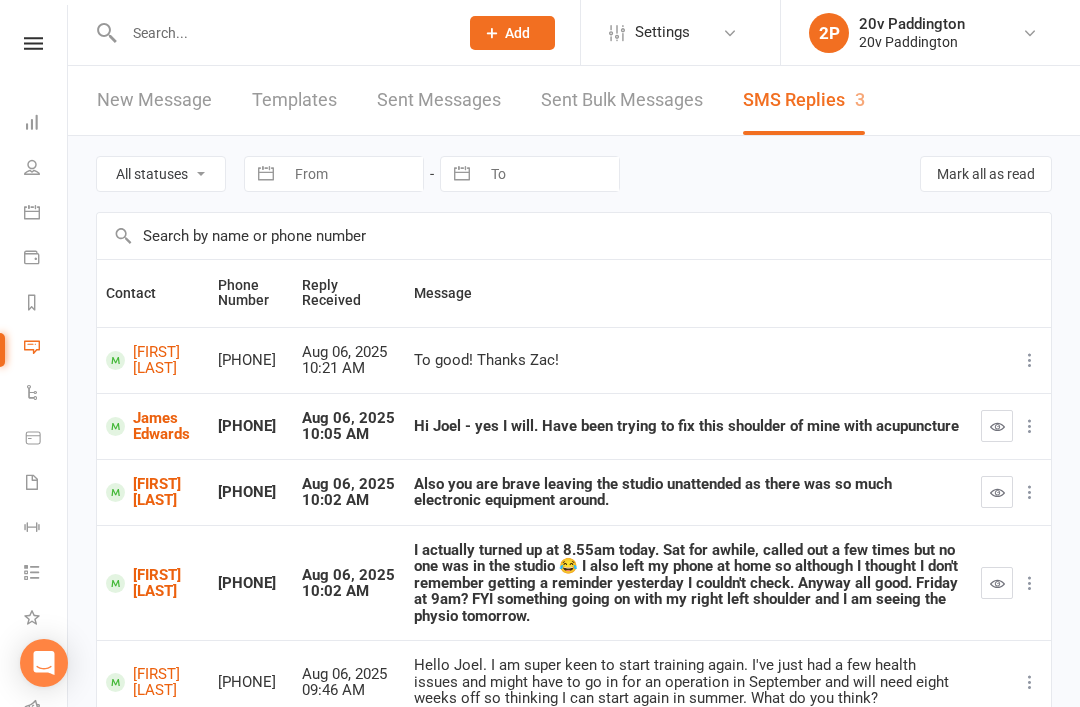 click at bounding box center (107, 33) 